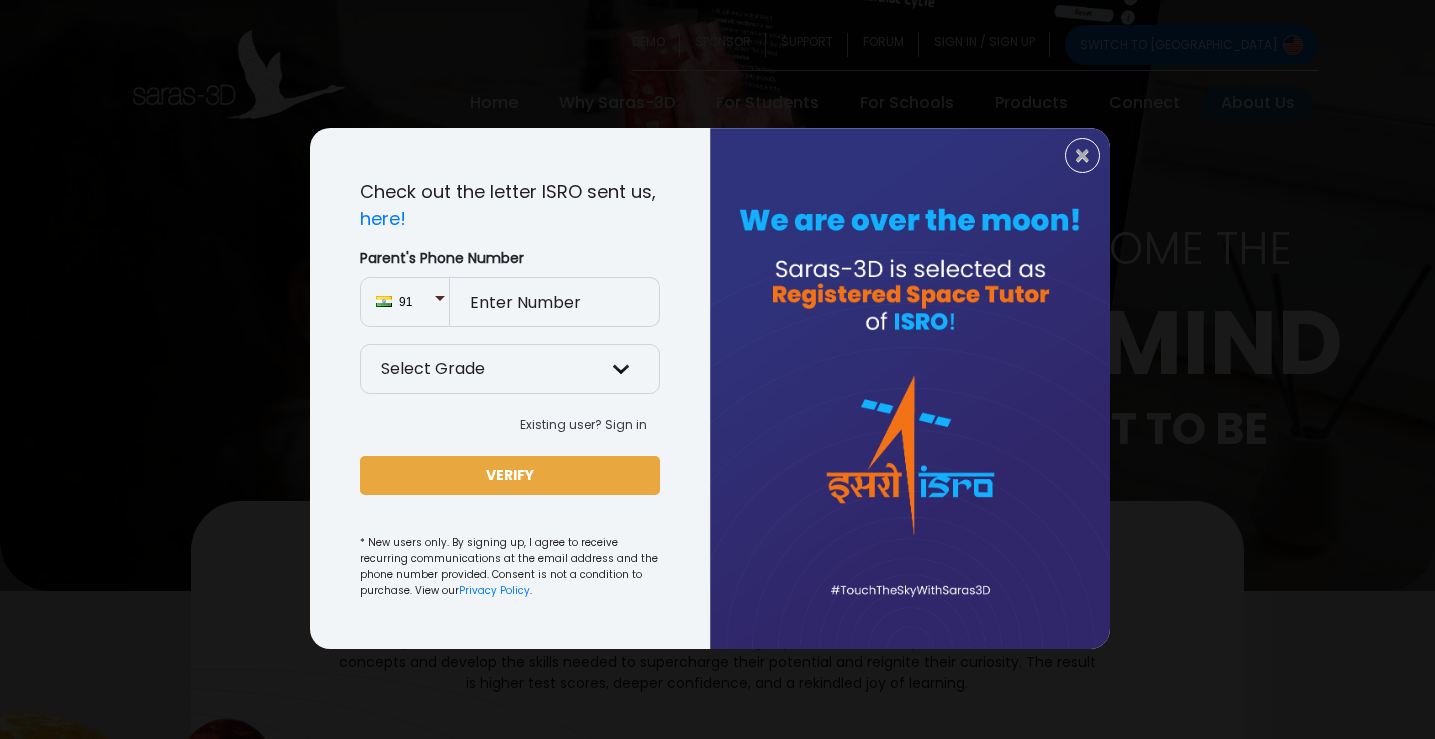 scroll, scrollTop: 0, scrollLeft: 0, axis: both 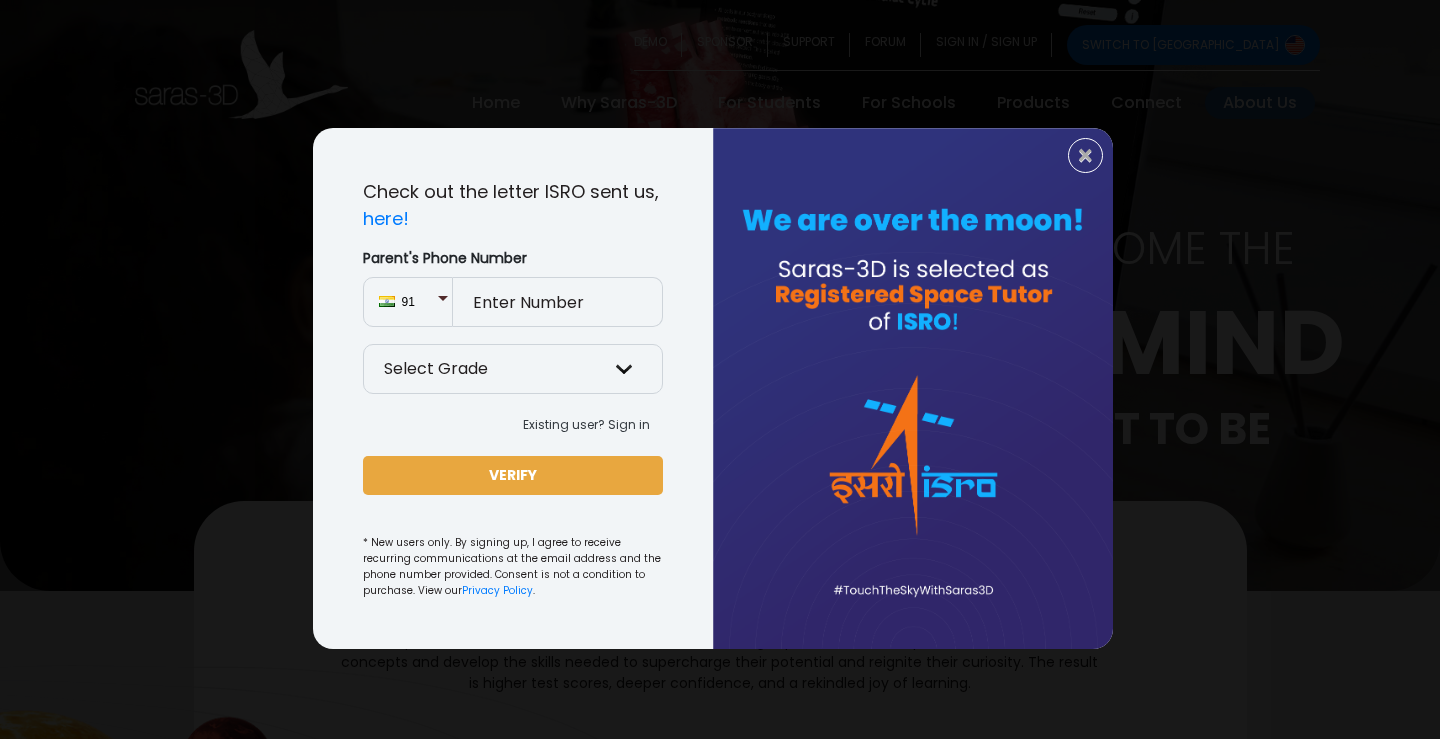click at bounding box center [913, 388] 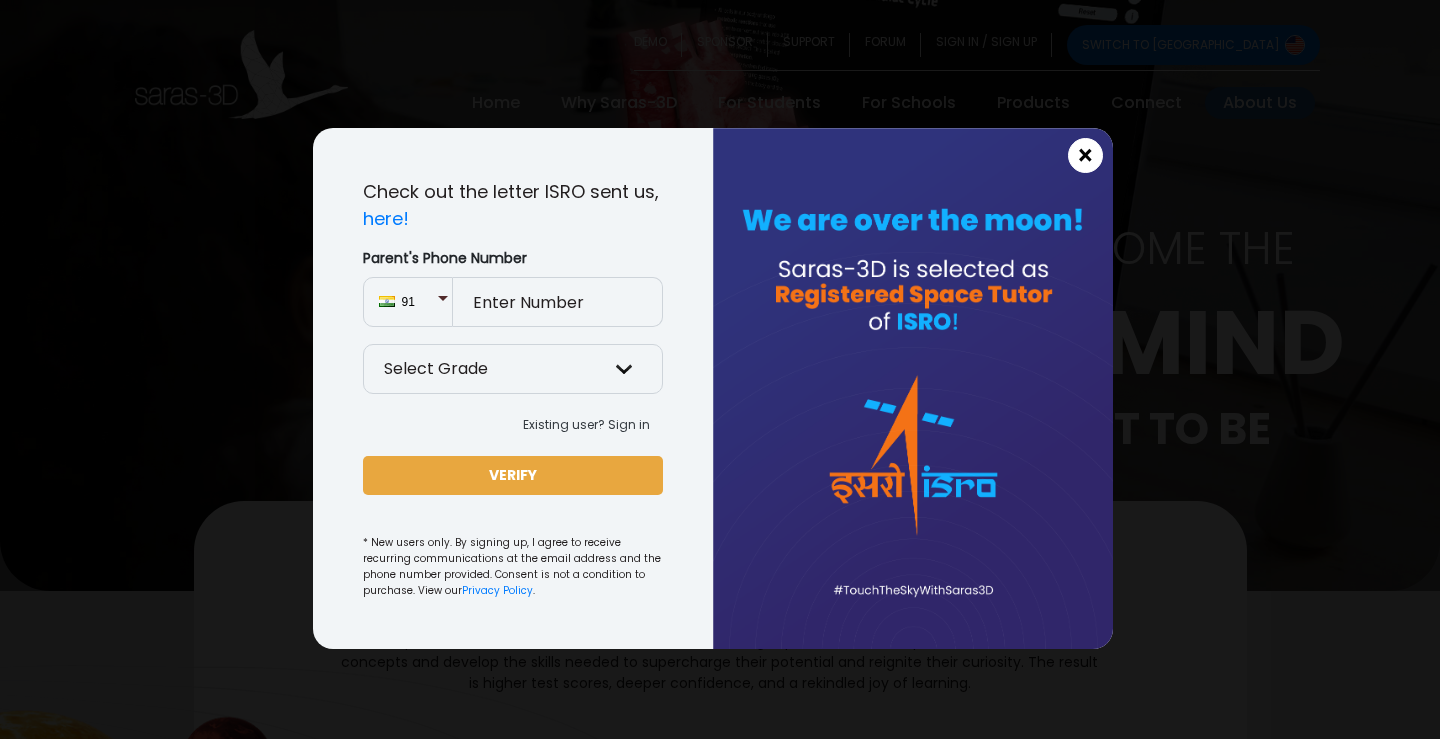 click on "×" at bounding box center [1085, 156] 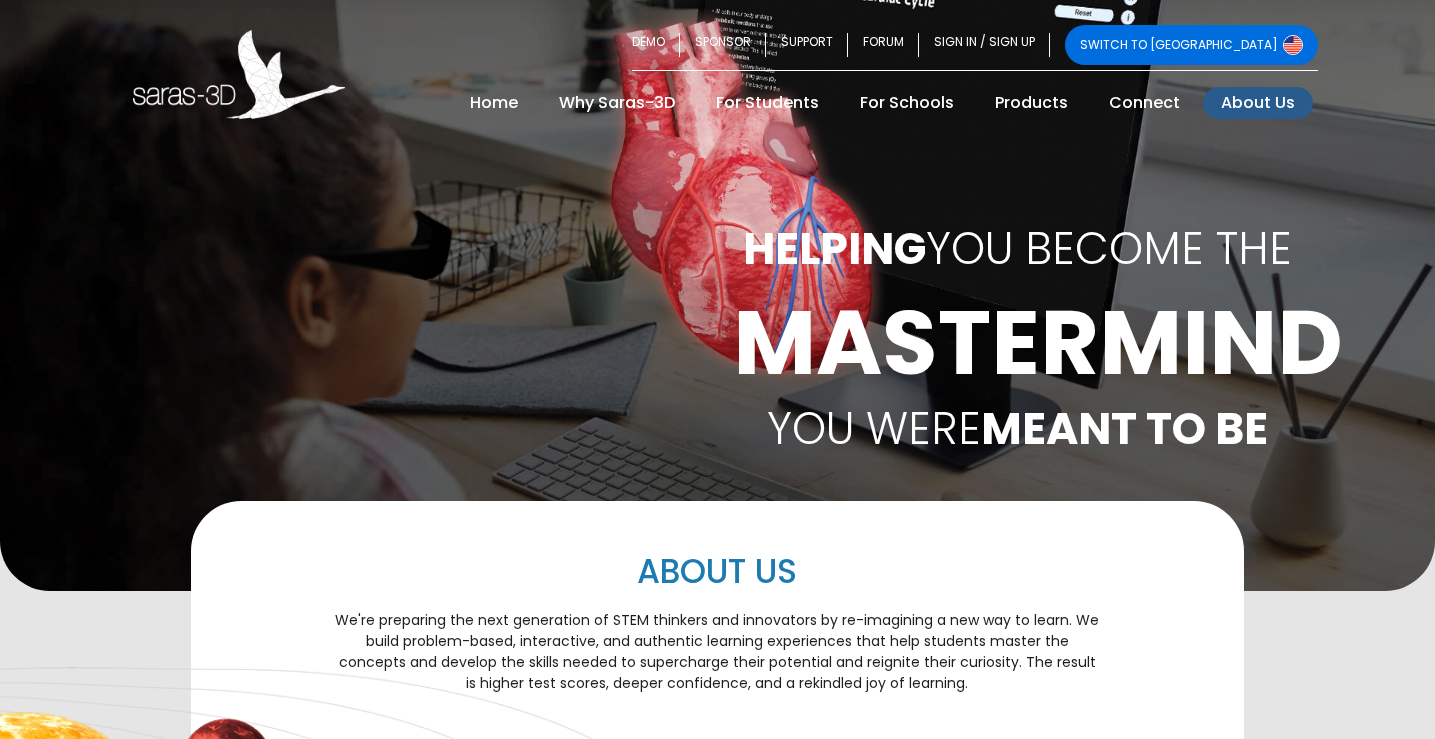 click on "HELPING  YOU BECOME THE
MASTERMIND
YOU WERE  MEANT TO BE" at bounding box center (717, 295) 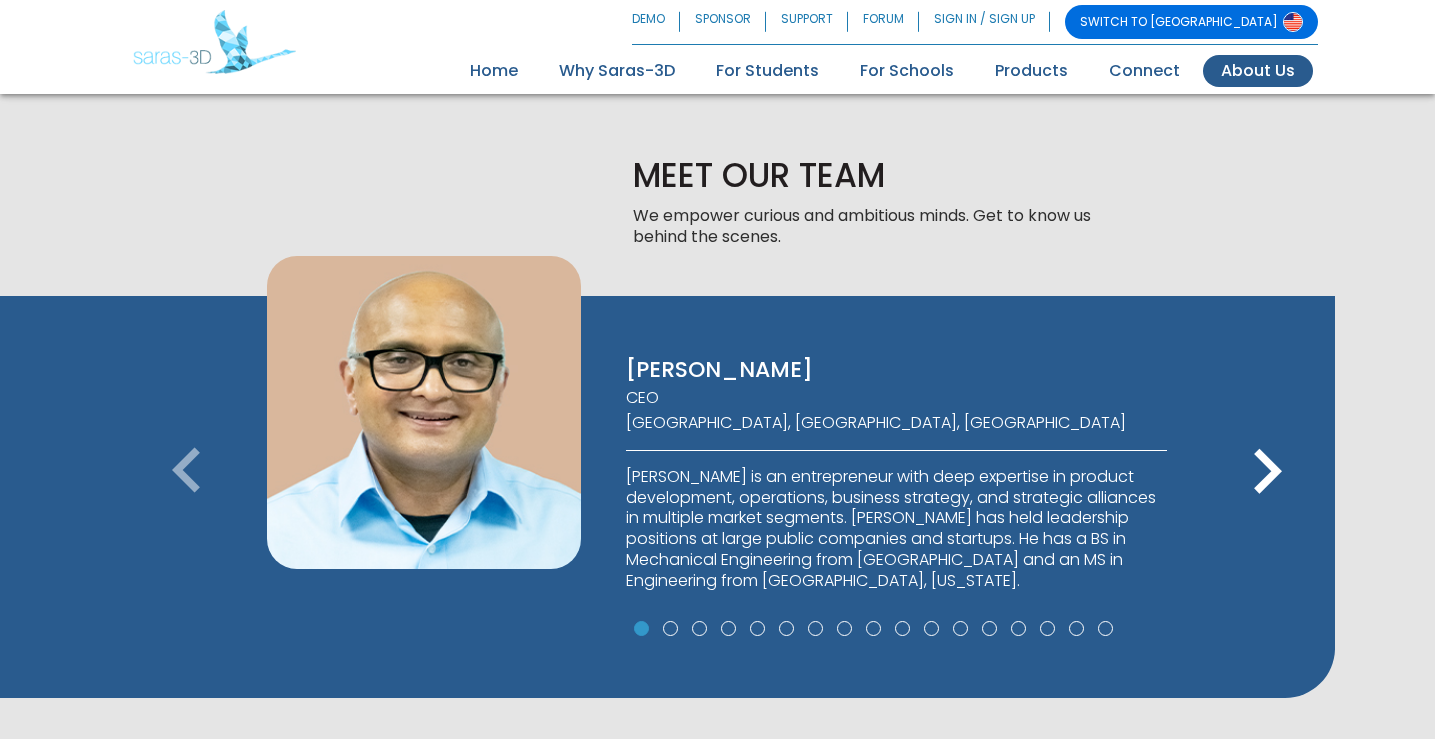 click on "keyboard_arrow_right" at bounding box center (1267, 472) 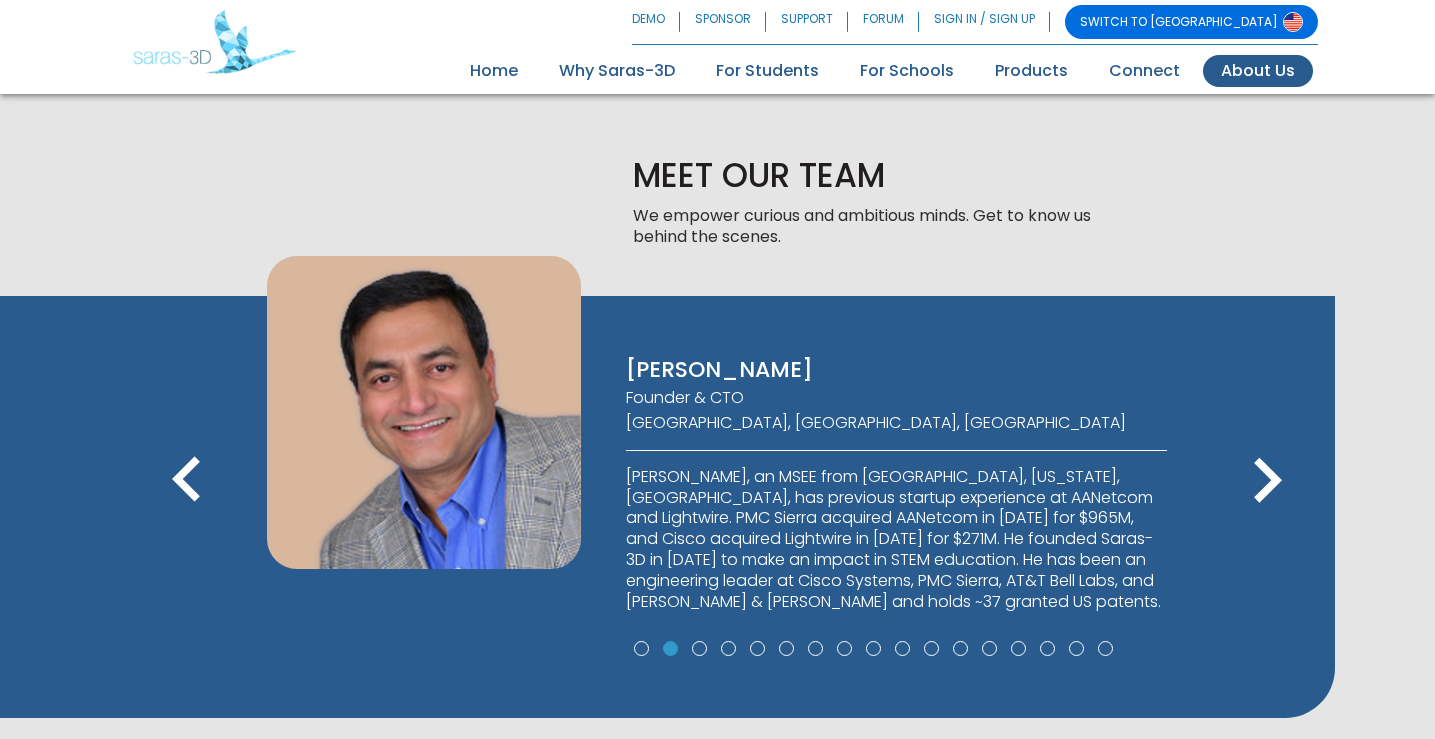 click on "keyboard_arrow_right" at bounding box center [1267, 481] 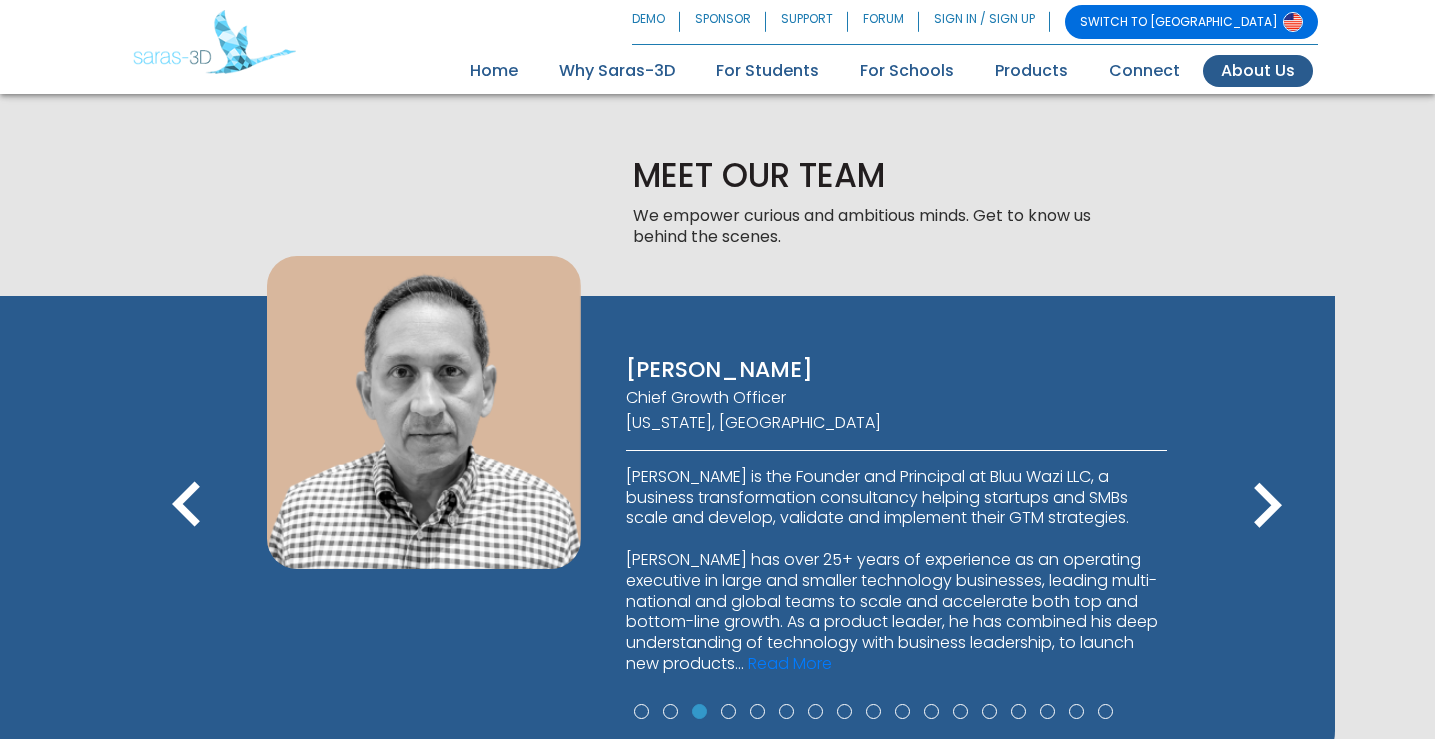 click on "keyboard_arrow_right" at bounding box center [1267, 506] 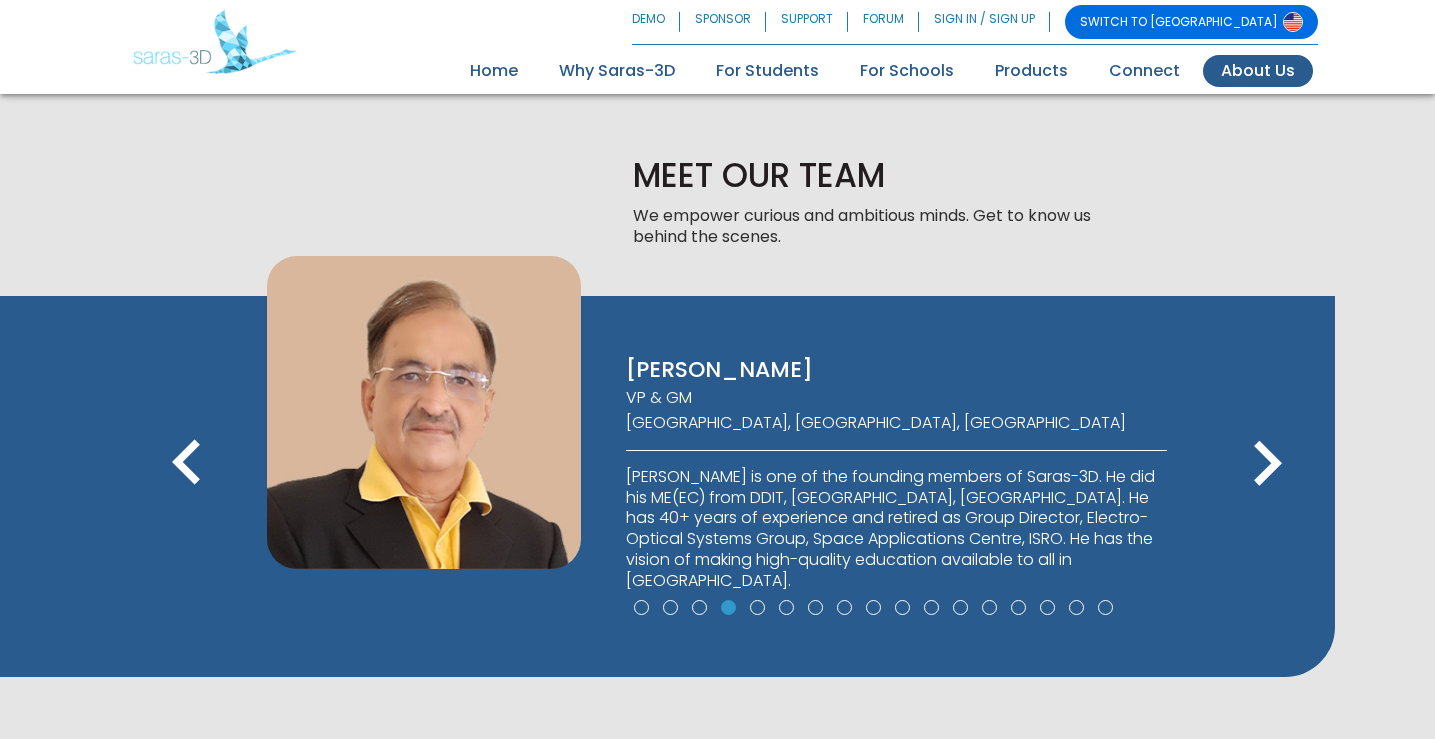 click on "keyboard_arrow_right" at bounding box center (1267, 464) 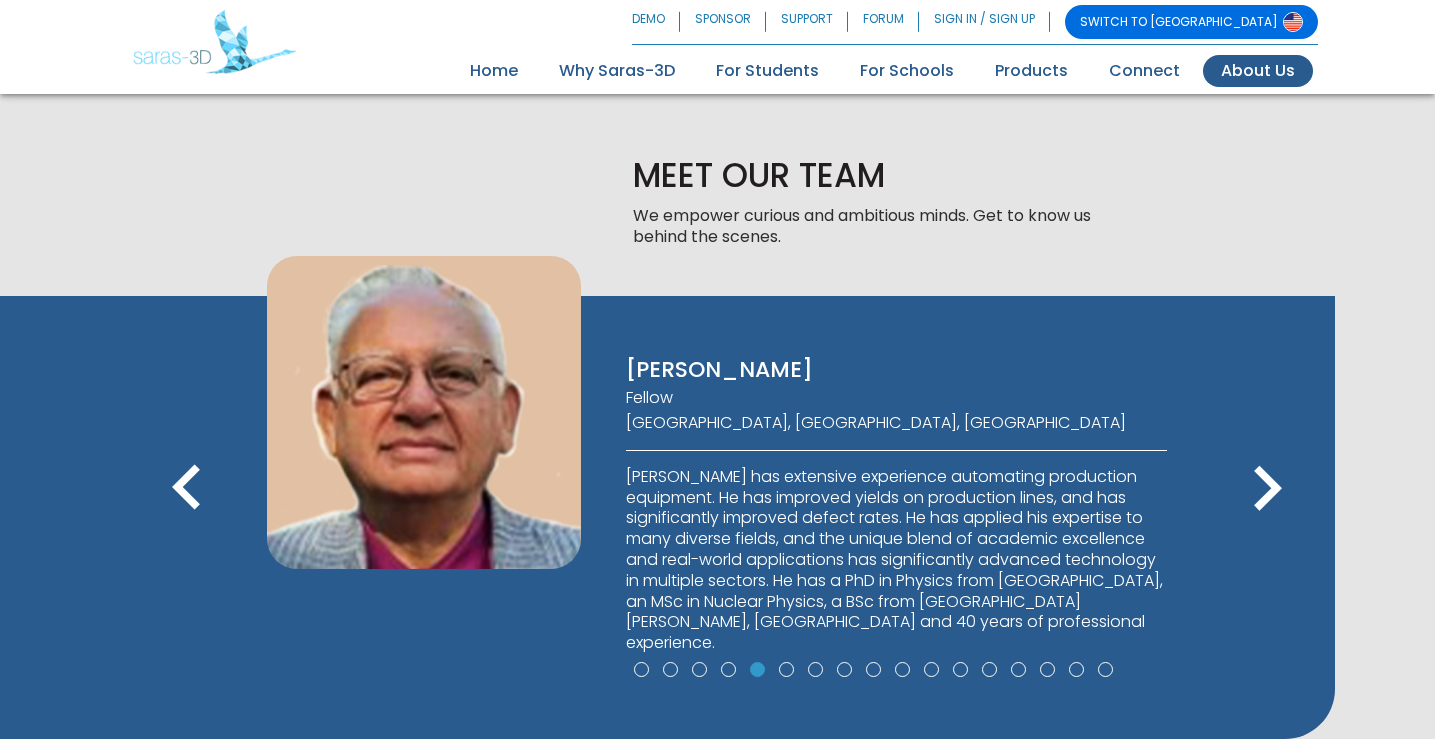click on "keyboard_arrow_right" at bounding box center (1267, 489) 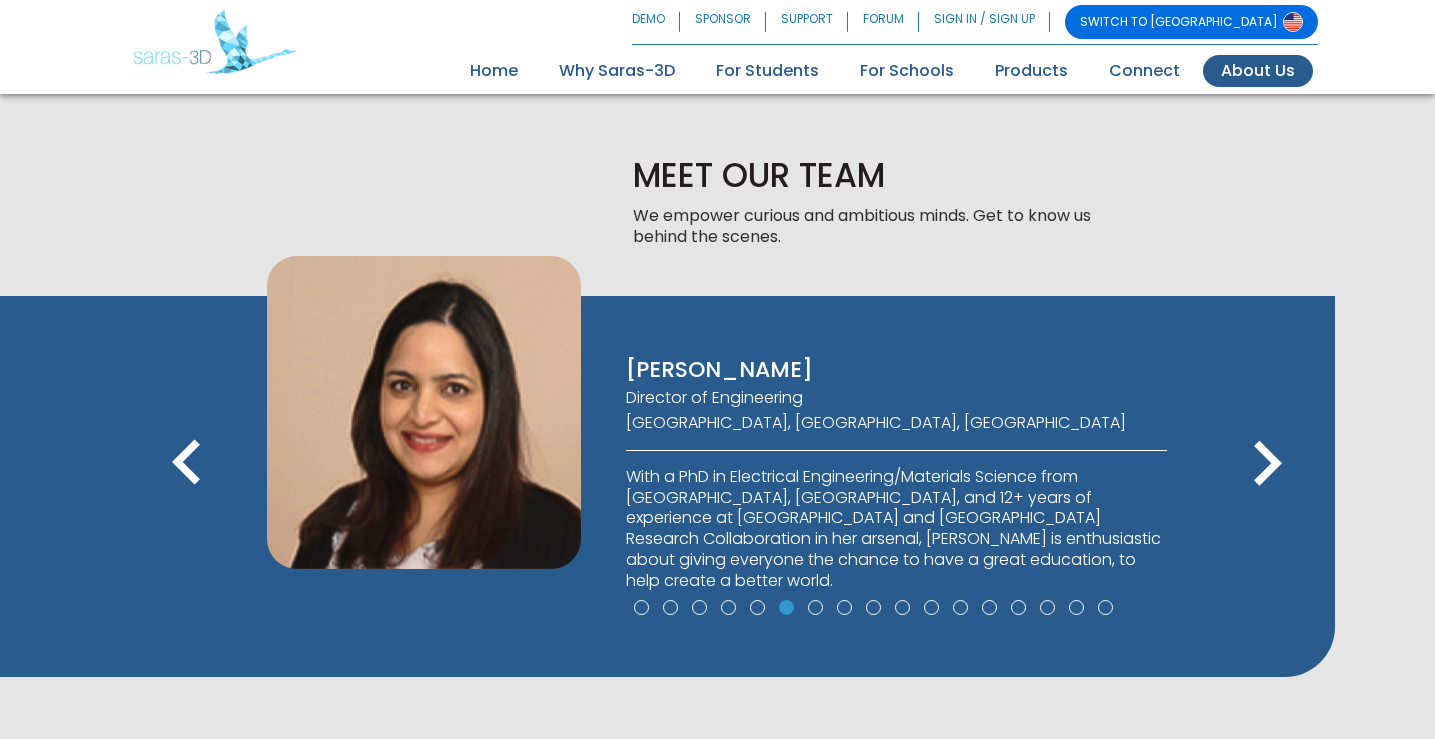 click on "keyboard_arrow_right" at bounding box center [1267, 464] 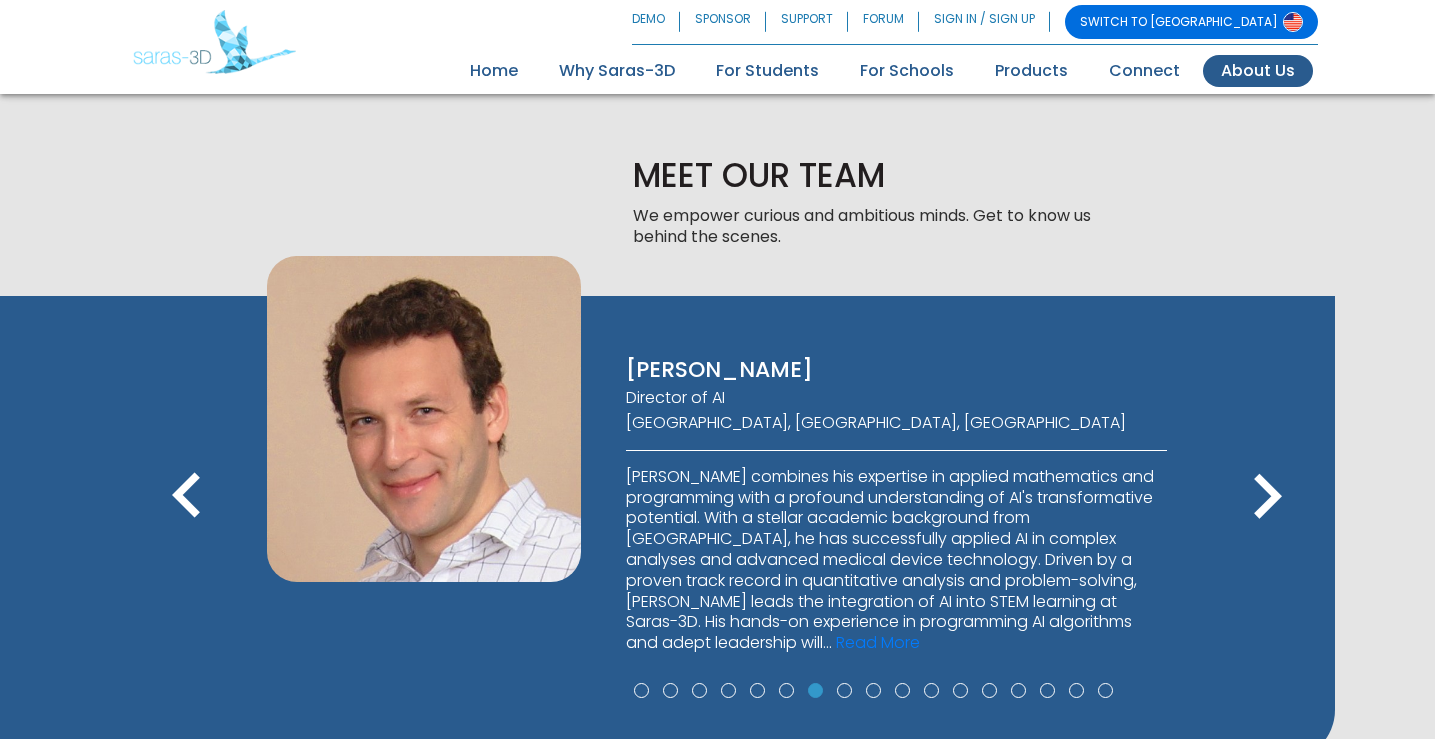 click on "keyboard_arrow_right" at bounding box center [1267, 497] 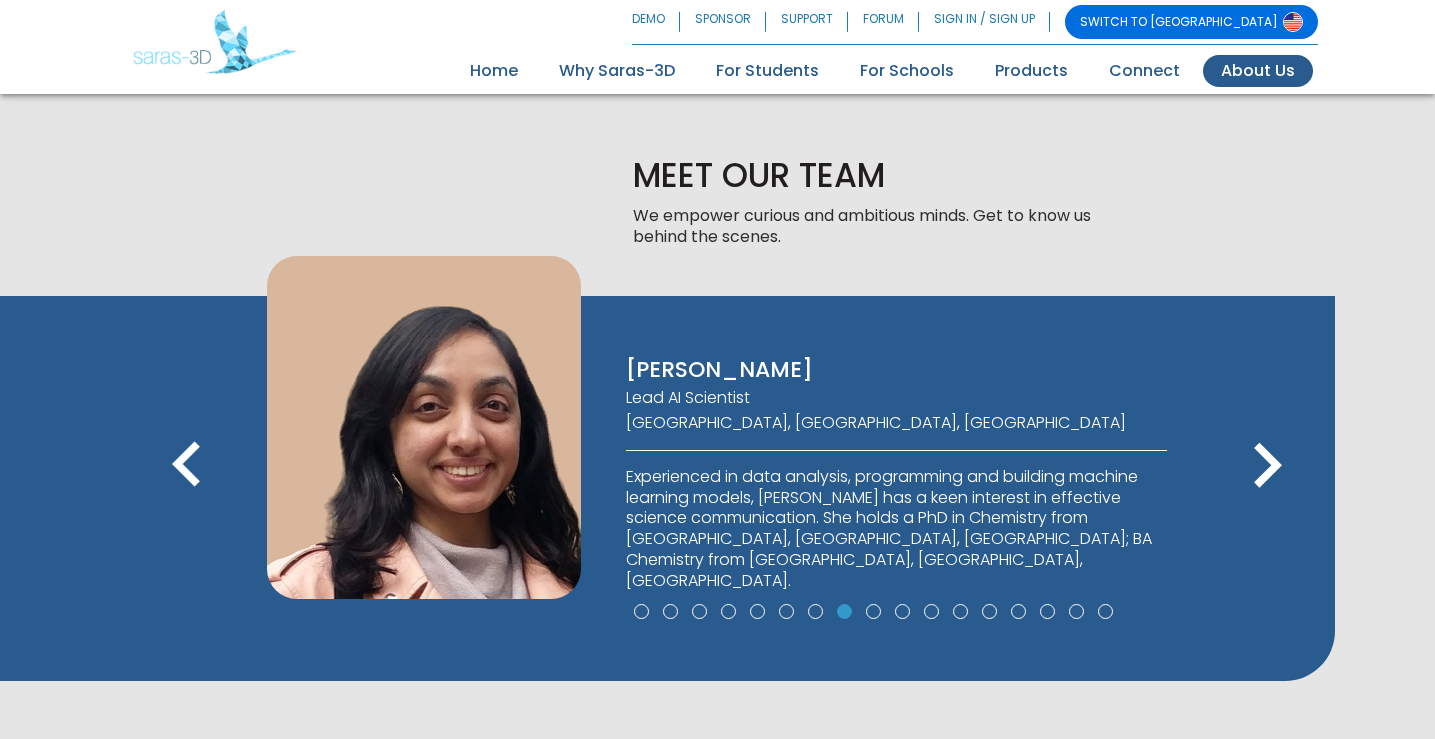 click on "keyboard_arrow_right" at bounding box center [1267, 466] 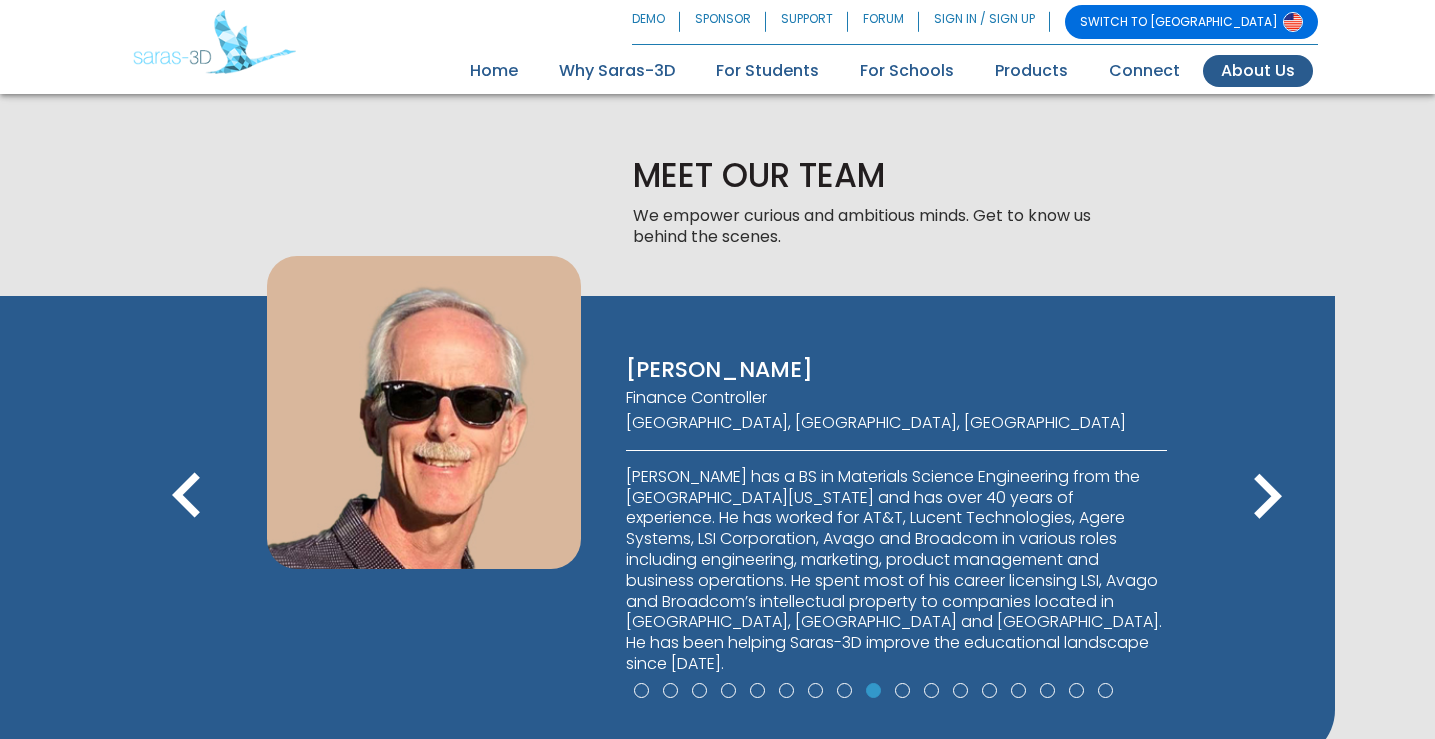 click on "keyboard_arrow_right" at bounding box center (1267, 497) 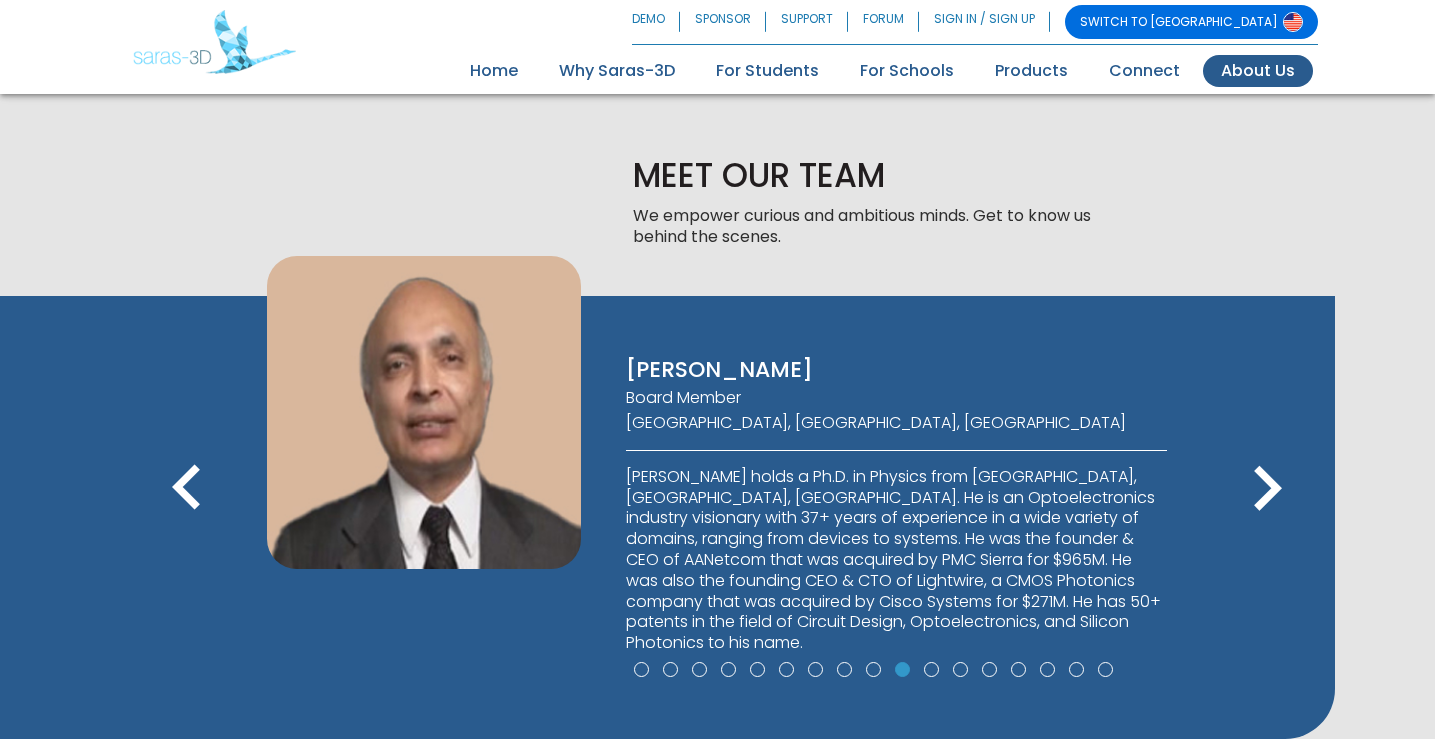 click on "keyboard_arrow_right" at bounding box center [1267, 489] 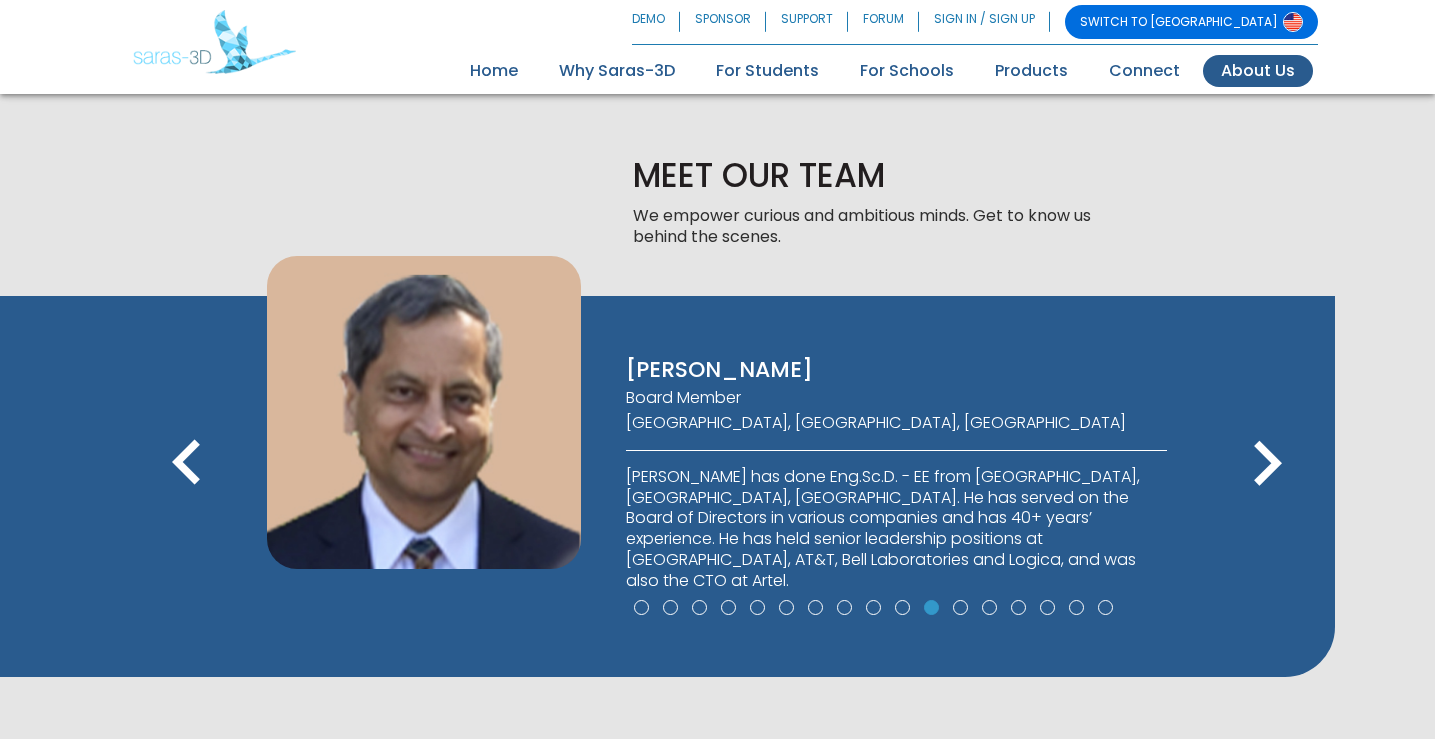 click on "keyboard_arrow_right" at bounding box center [1267, 464] 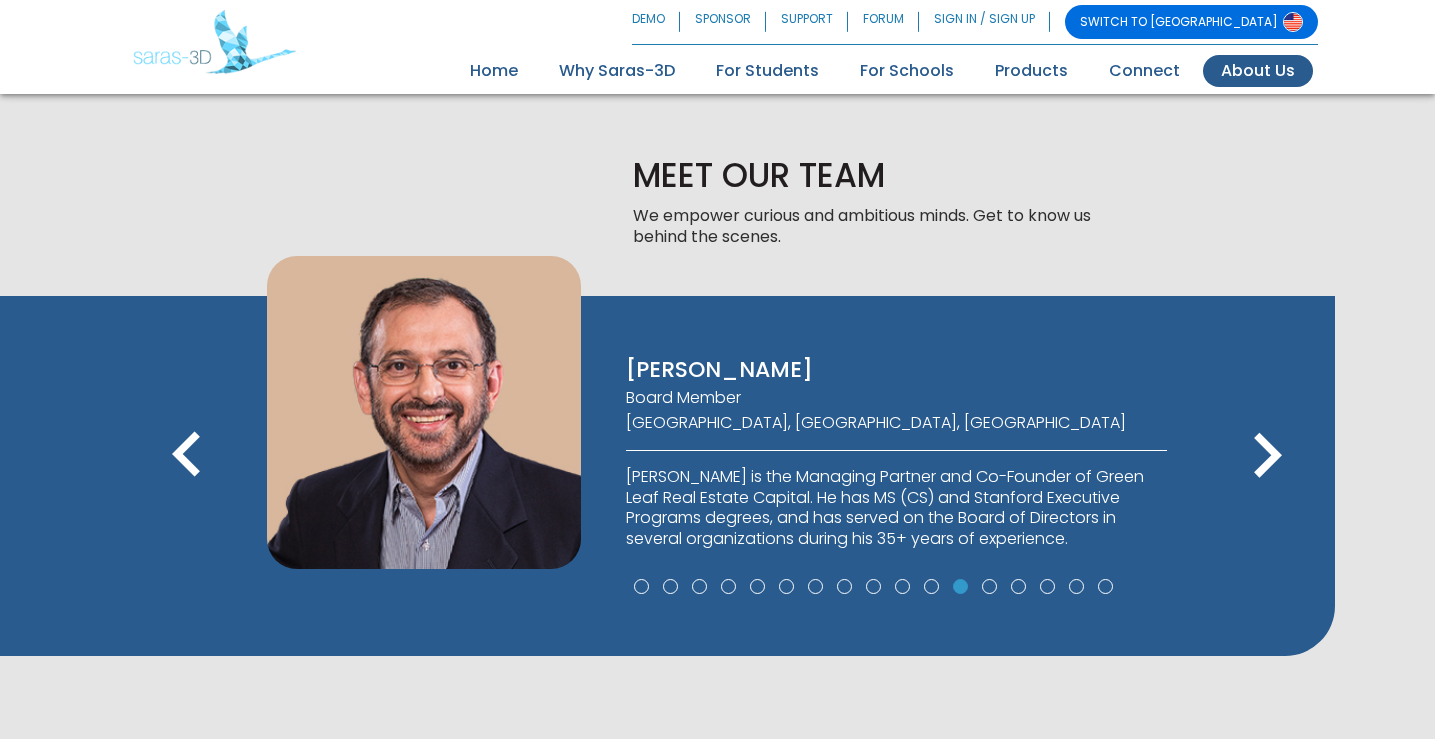 click on "keyboard_arrow_right" at bounding box center (1267, 456) 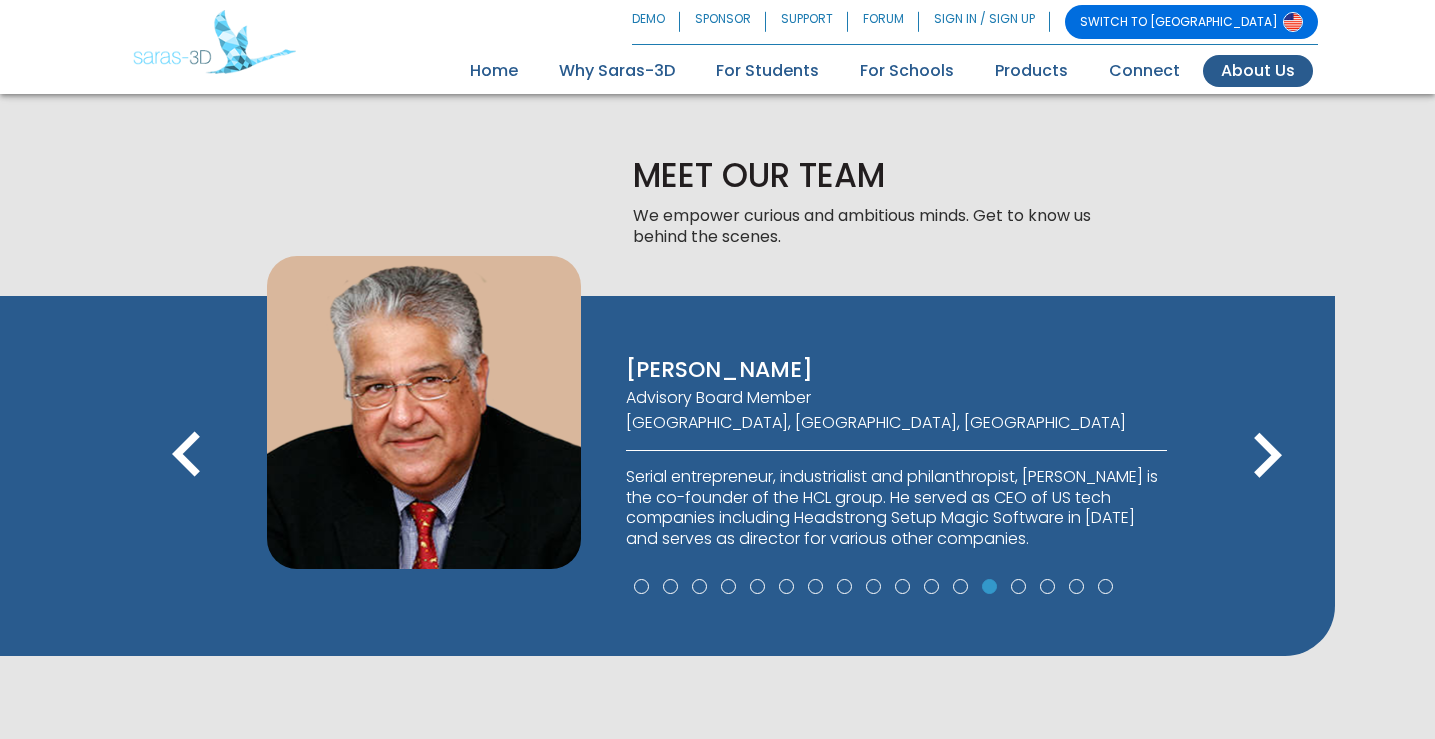 click on "keyboard_arrow_left keyboard_arrow_right" at bounding box center [767, 459] 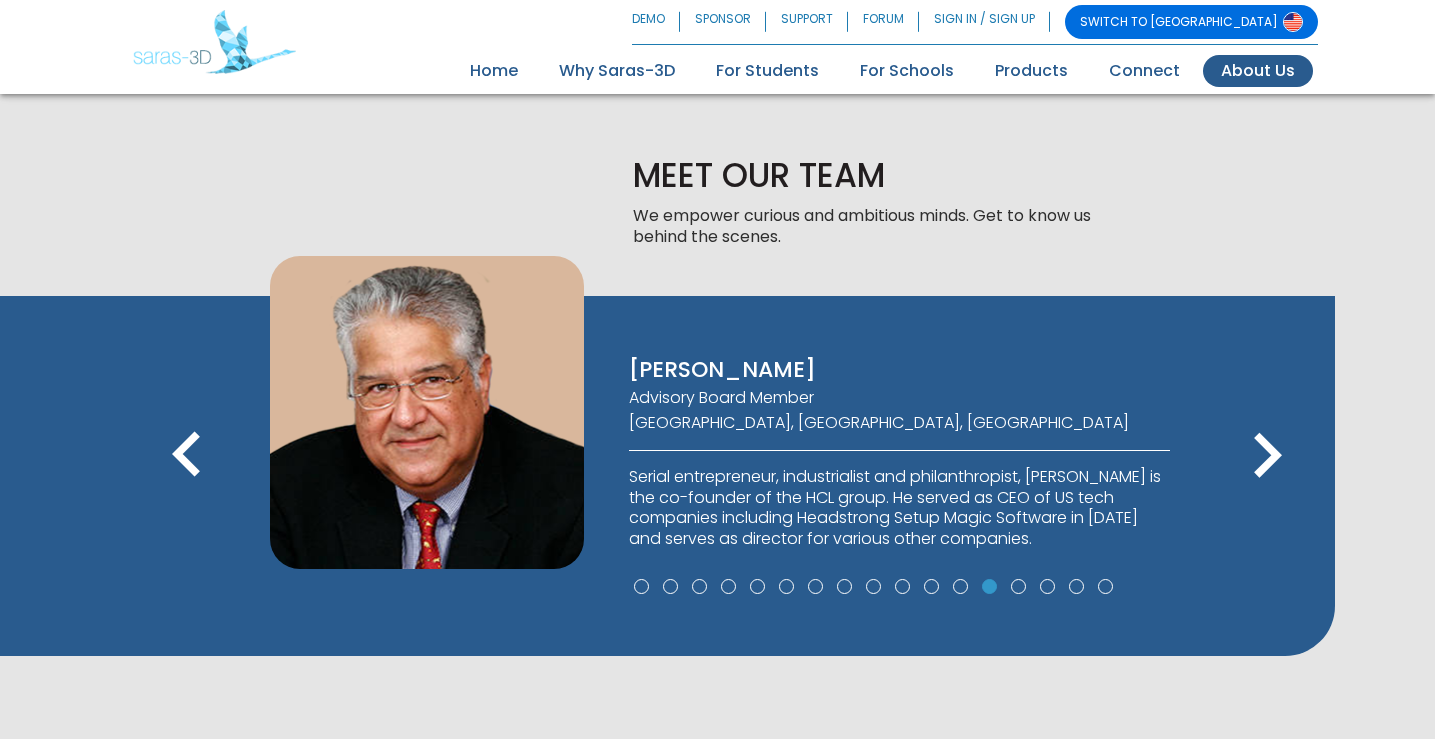 click on "Advisory Board Member" at bounding box center (899, 398) 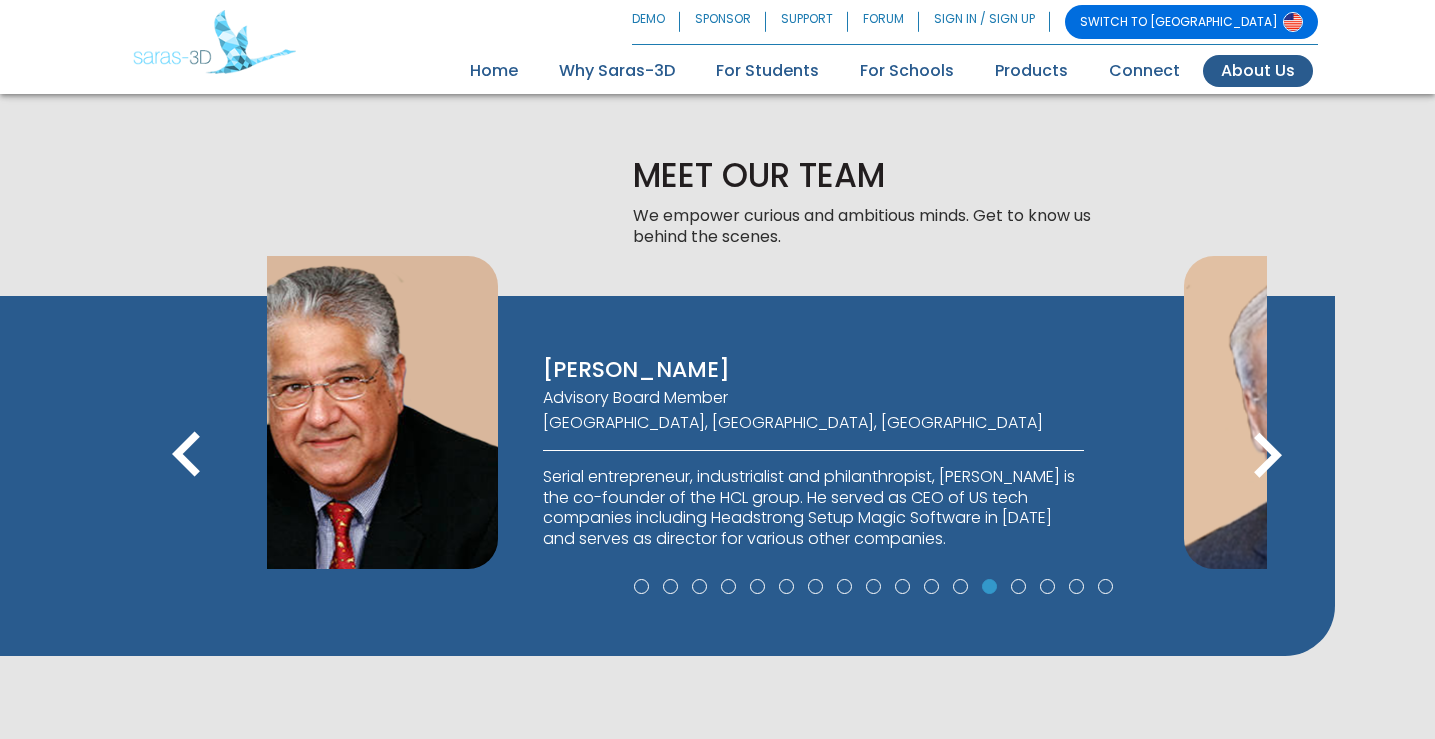 drag, startPoint x: 824, startPoint y: 398, endPoint x: 741, endPoint y: 399, distance: 83.00603 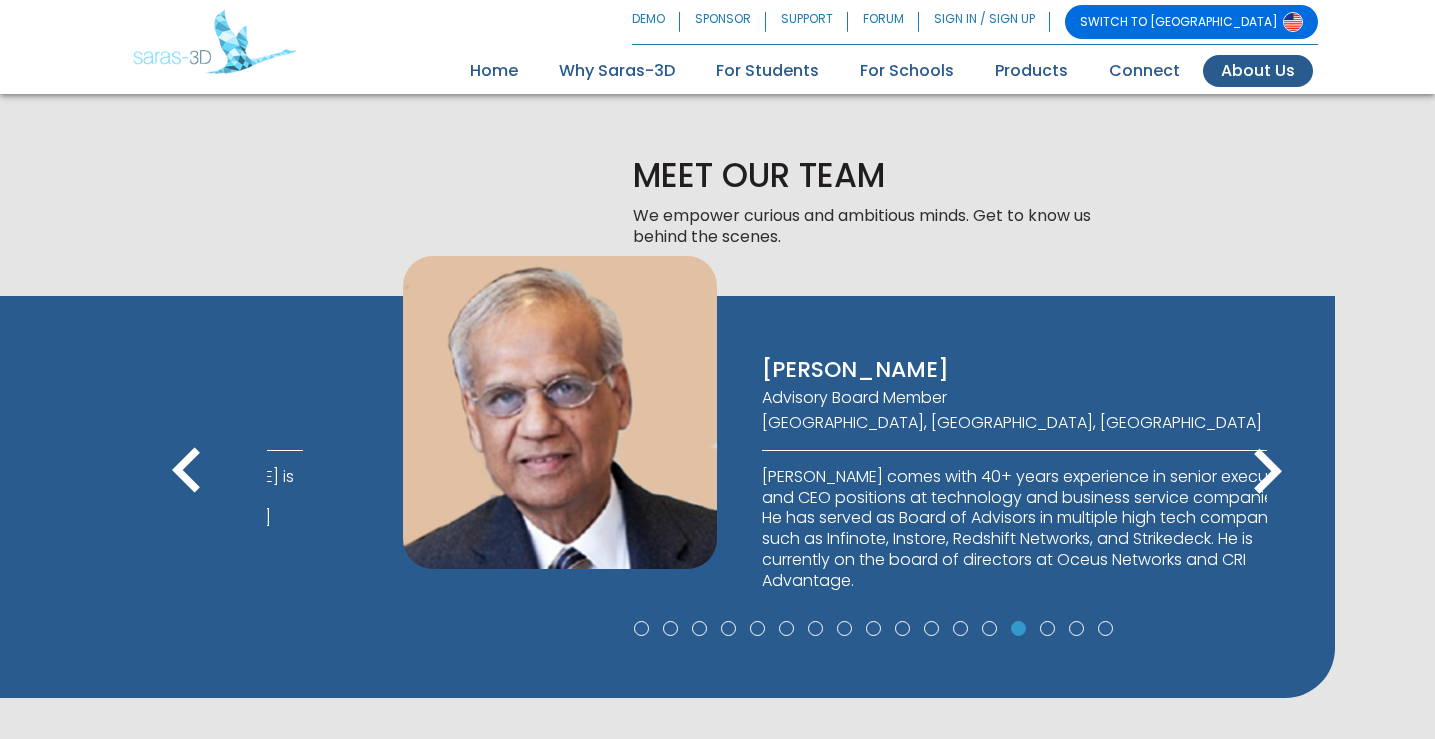 drag, startPoint x: 733, startPoint y: 399, endPoint x: 1021, endPoint y: 399, distance: 288 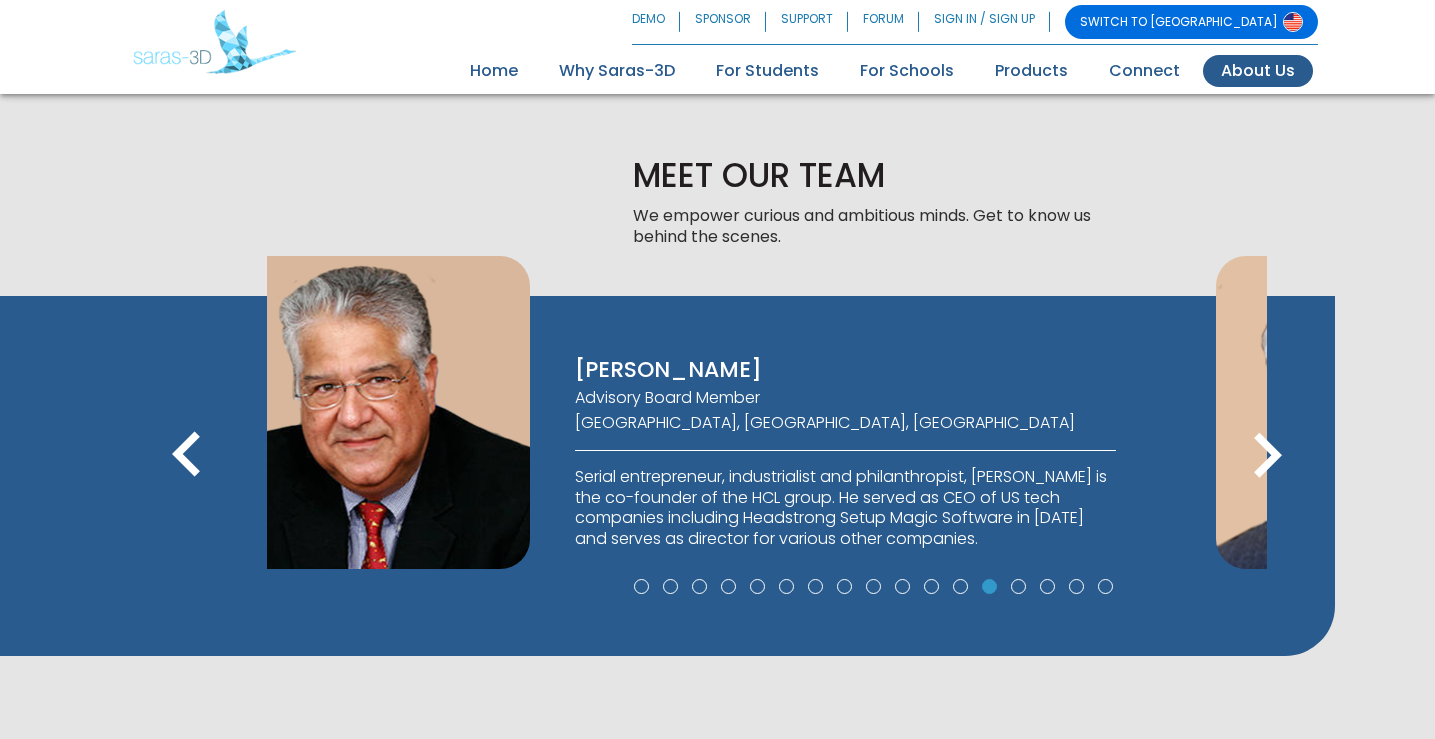 drag, startPoint x: 799, startPoint y: 394, endPoint x: 748, endPoint y: 397, distance: 51.088158 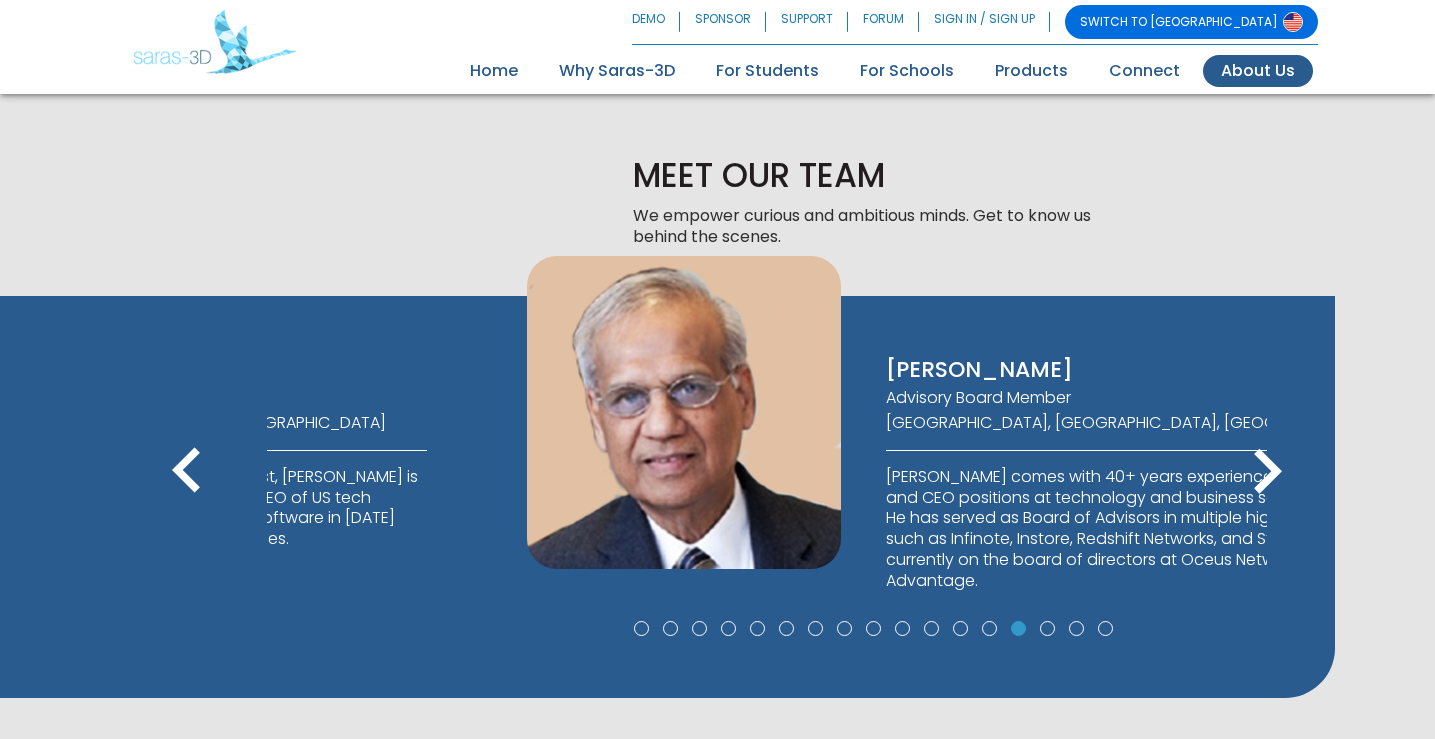 drag, startPoint x: 723, startPoint y: 398, endPoint x: 1034, endPoint y: 426, distance: 312.2579 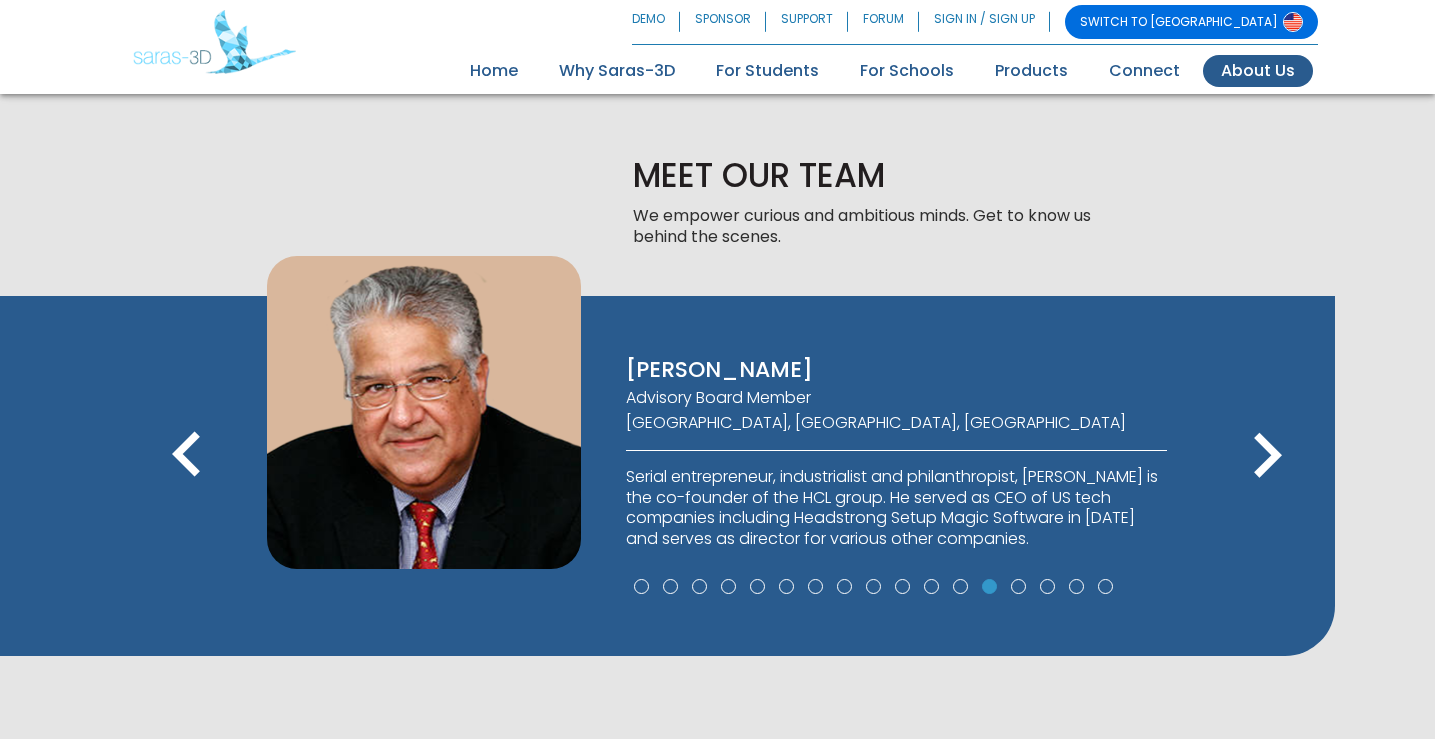 click on "Advisory Board Member" at bounding box center [896, 398] 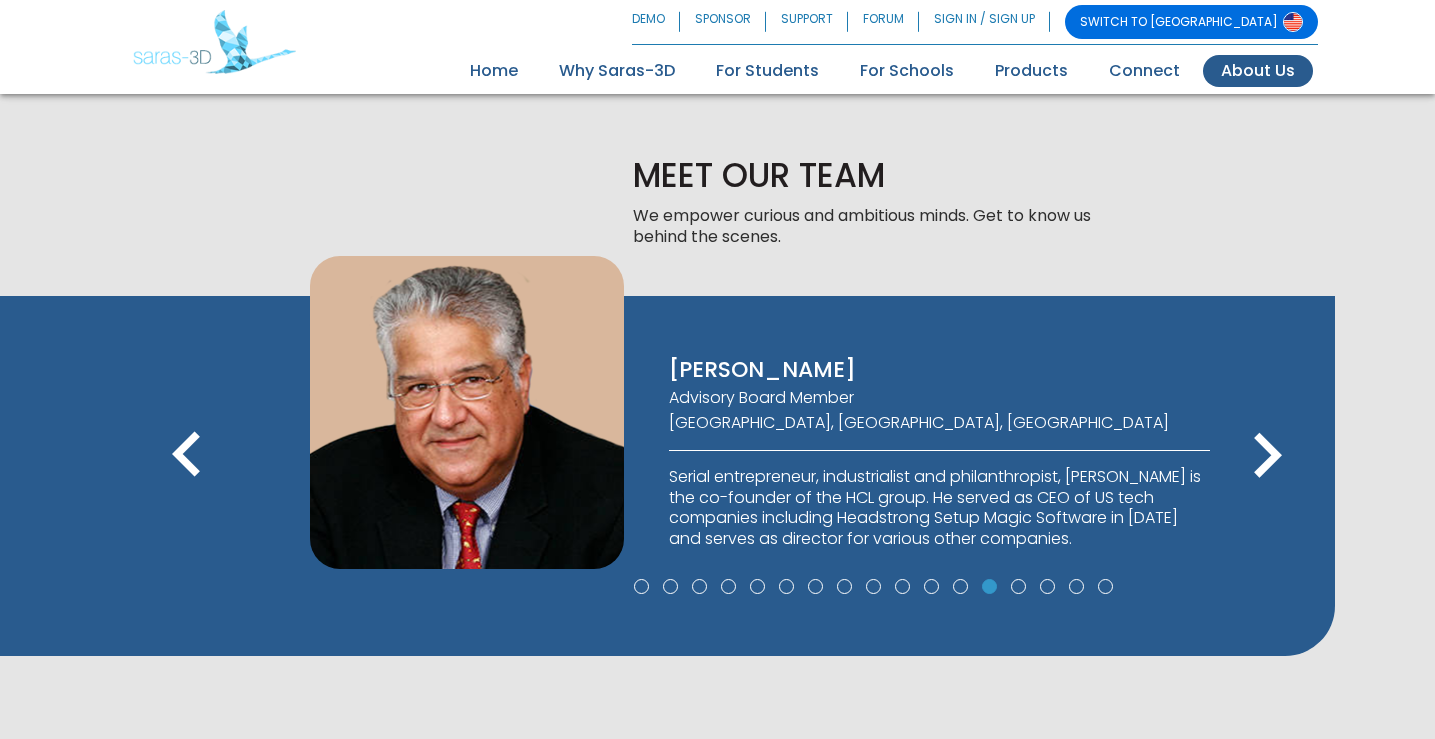 drag, startPoint x: 629, startPoint y: 384, endPoint x: 672, endPoint y: 401, distance: 46.238514 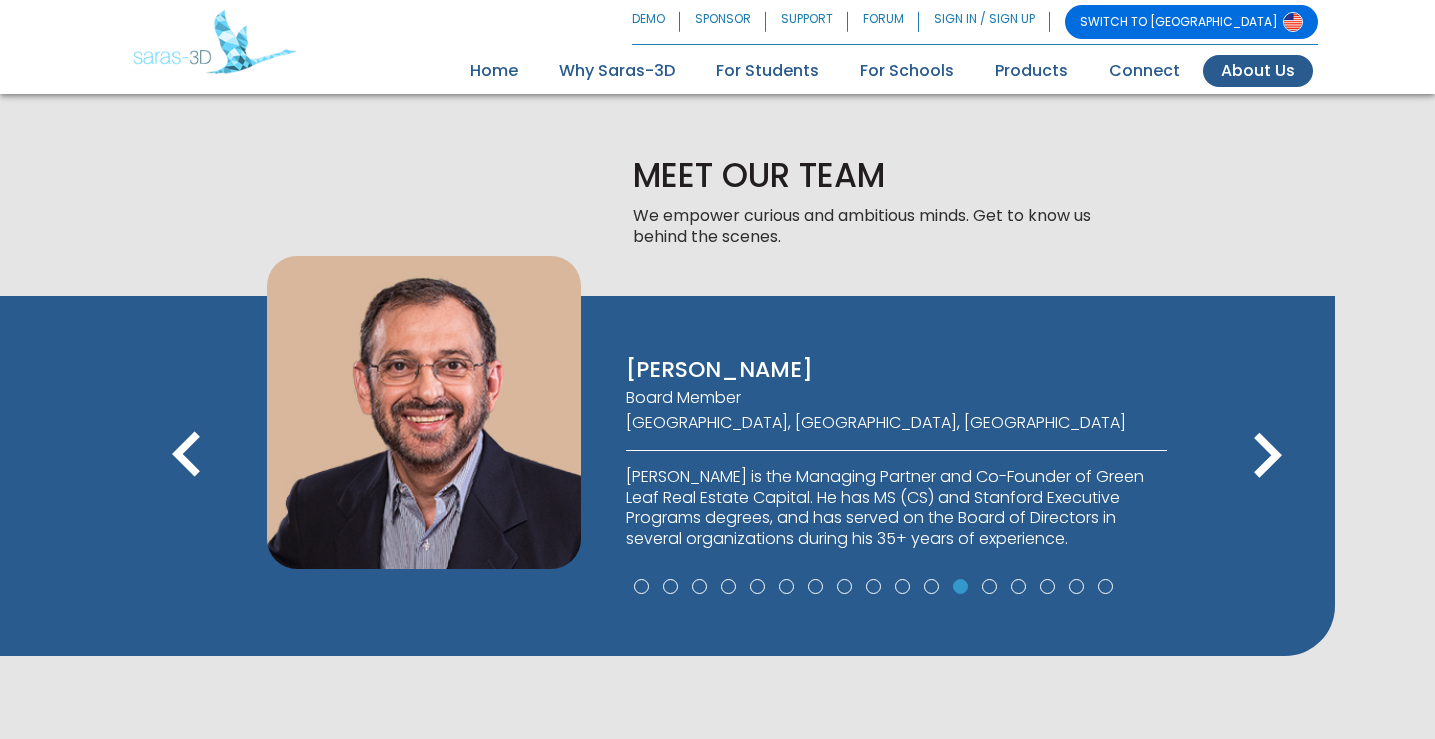 drag, startPoint x: 749, startPoint y: 405, endPoint x: 363, endPoint y: 399, distance: 386.04663 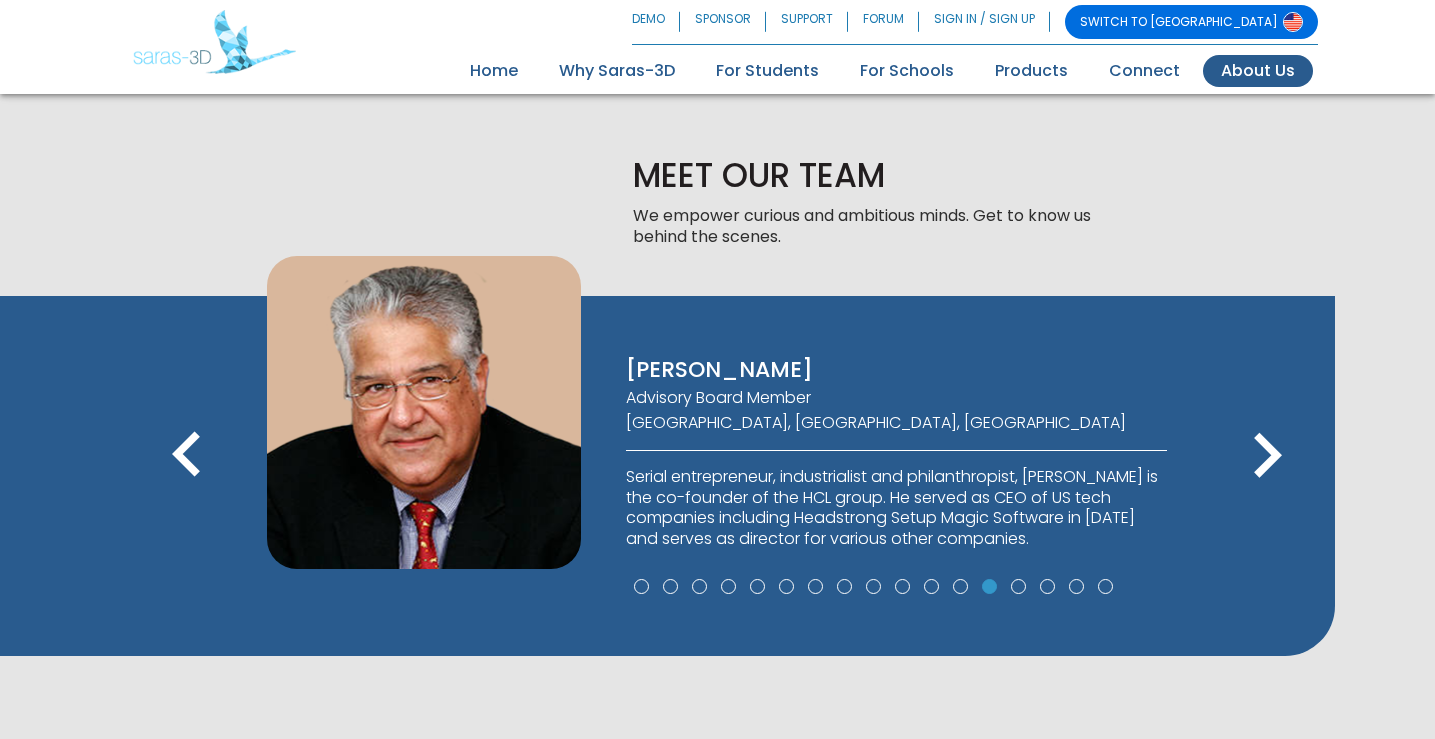 click on "keyboard_arrow_left keyboard_arrow_right" at bounding box center [767, 459] 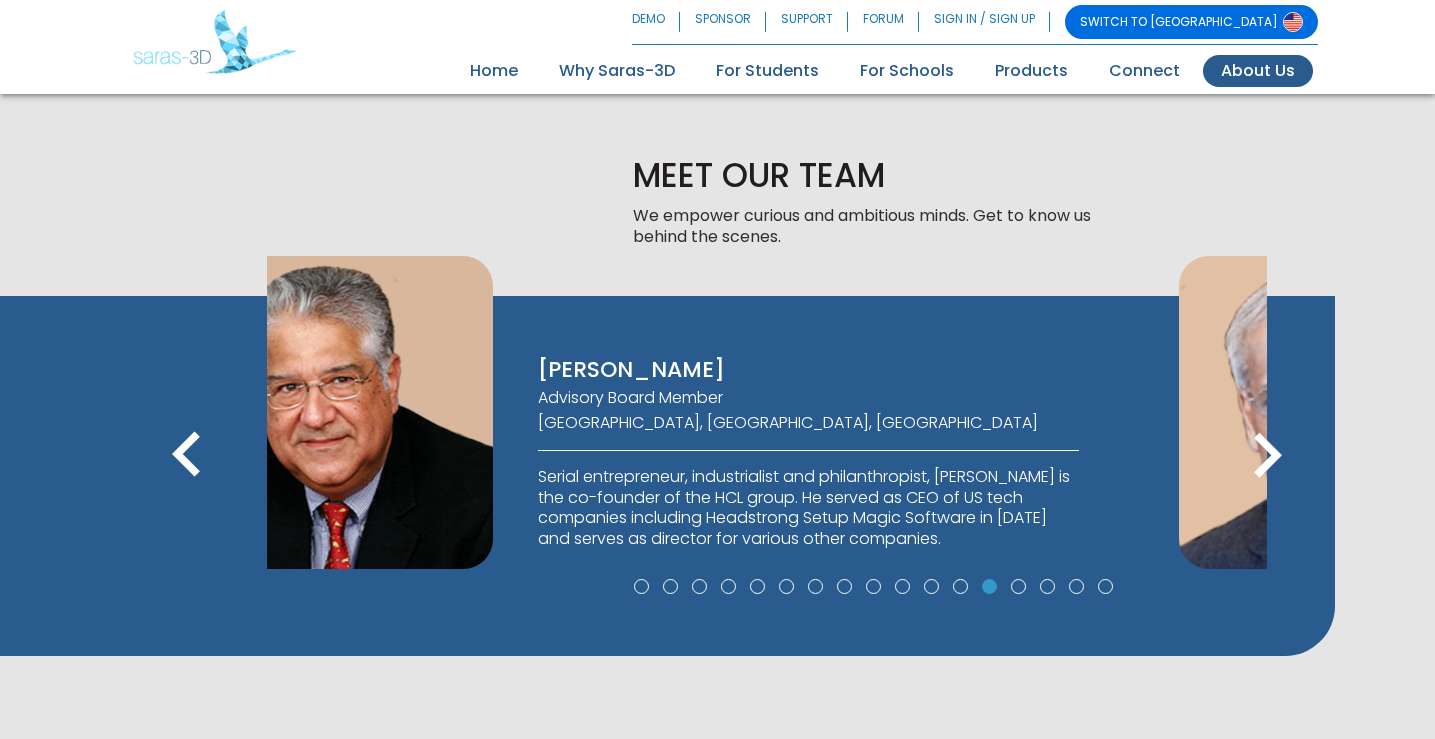 drag, startPoint x: 834, startPoint y: 394, endPoint x: 746, endPoint y: 399, distance: 88.14193 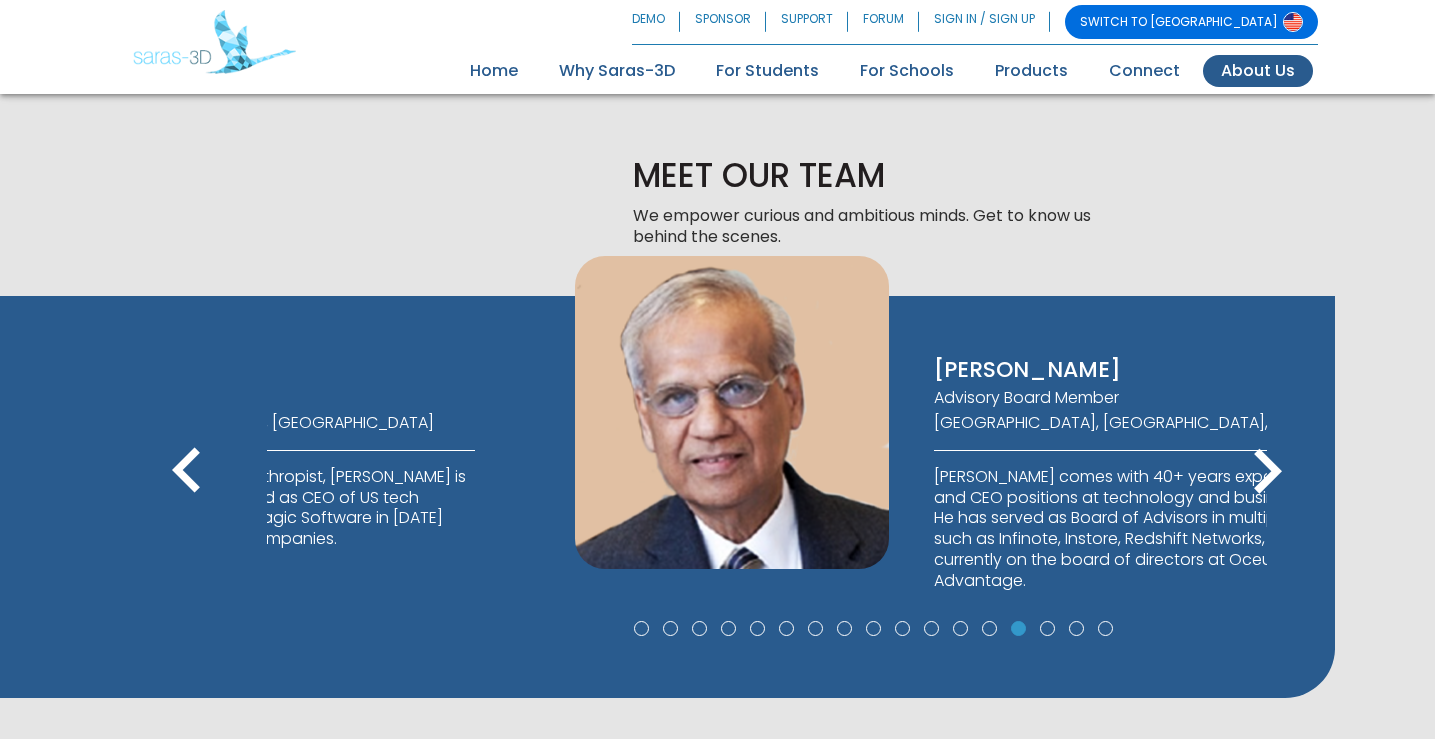 drag, startPoint x: 773, startPoint y: 411, endPoint x: 1142, endPoint y: 416, distance: 369.03387 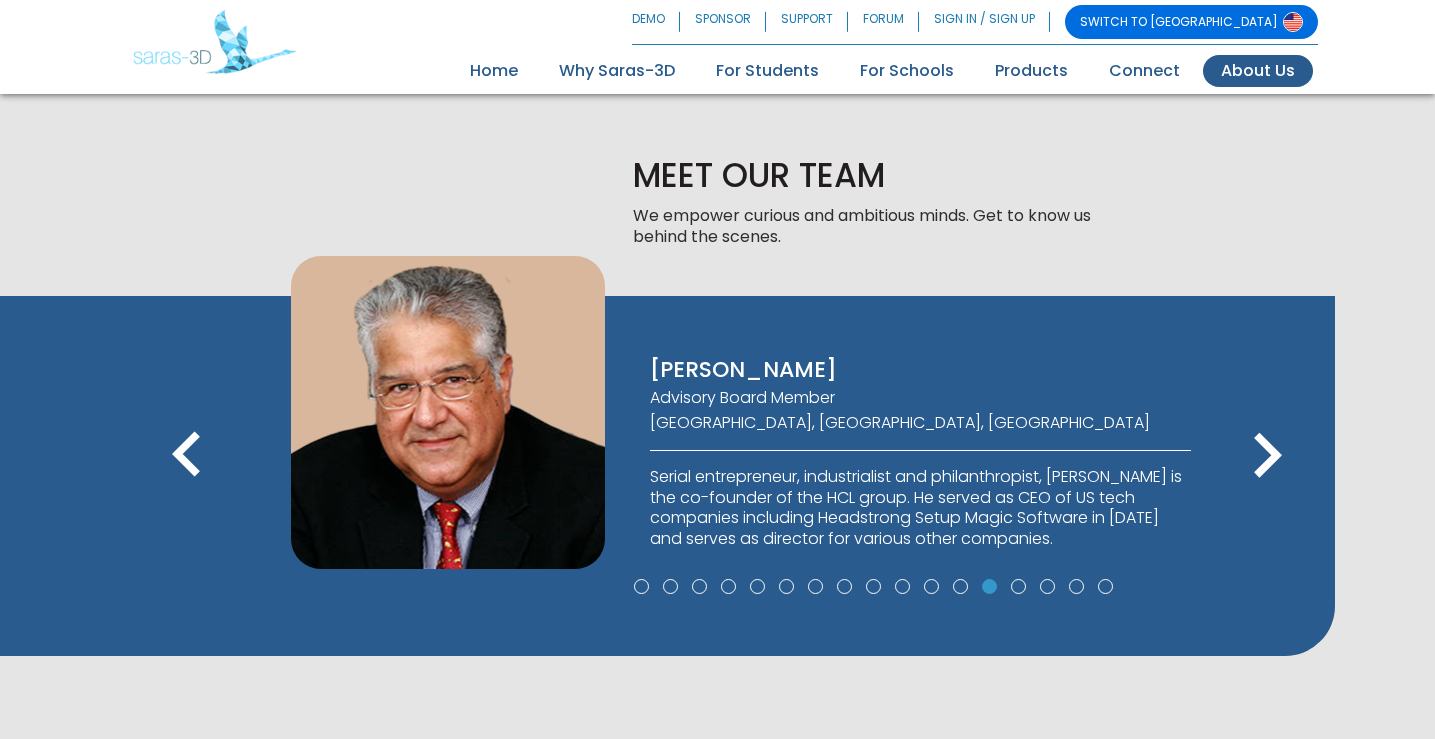 drag, startPoint x: 623, startPoint y: 395, endPoint x: 647, endPoint y: 385, distance: 26 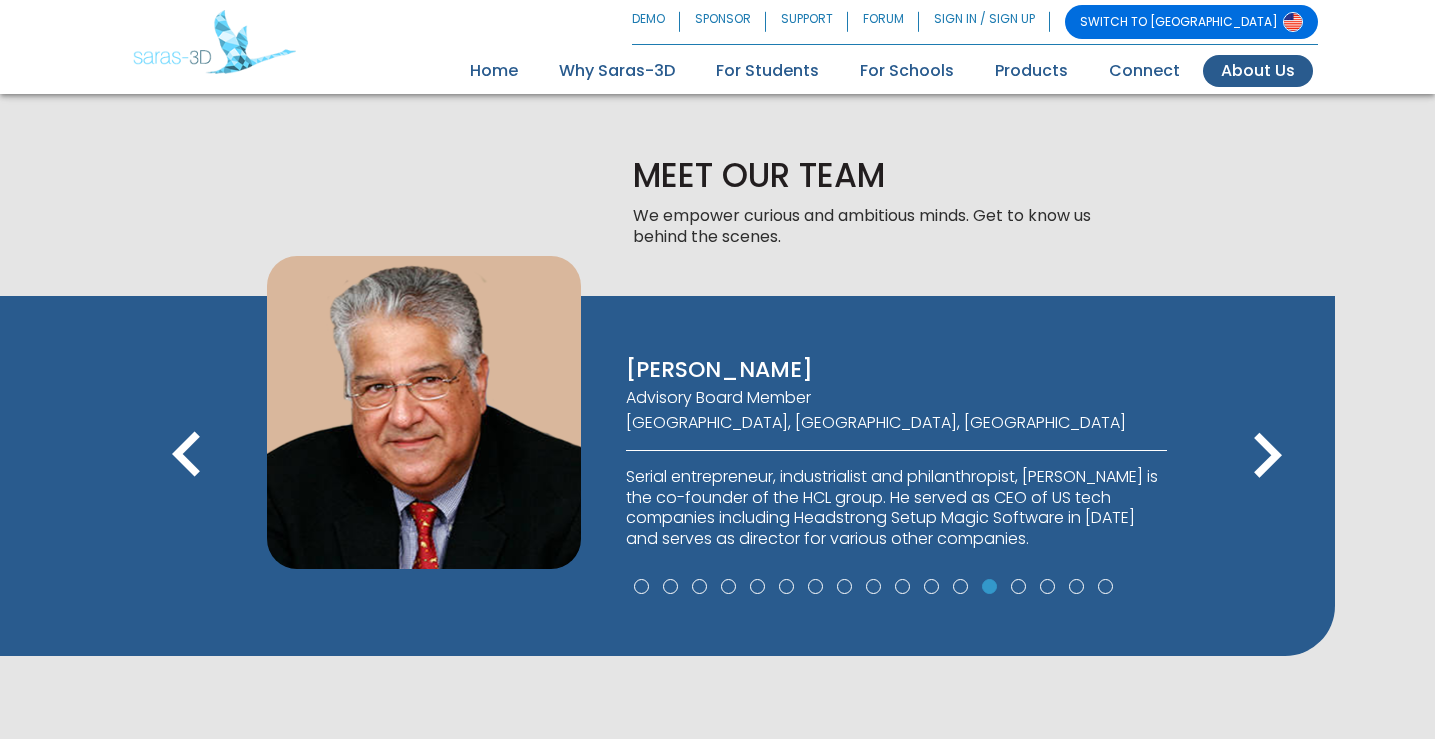 click on "Advisory Board Member" at bounding box center (896, 398) 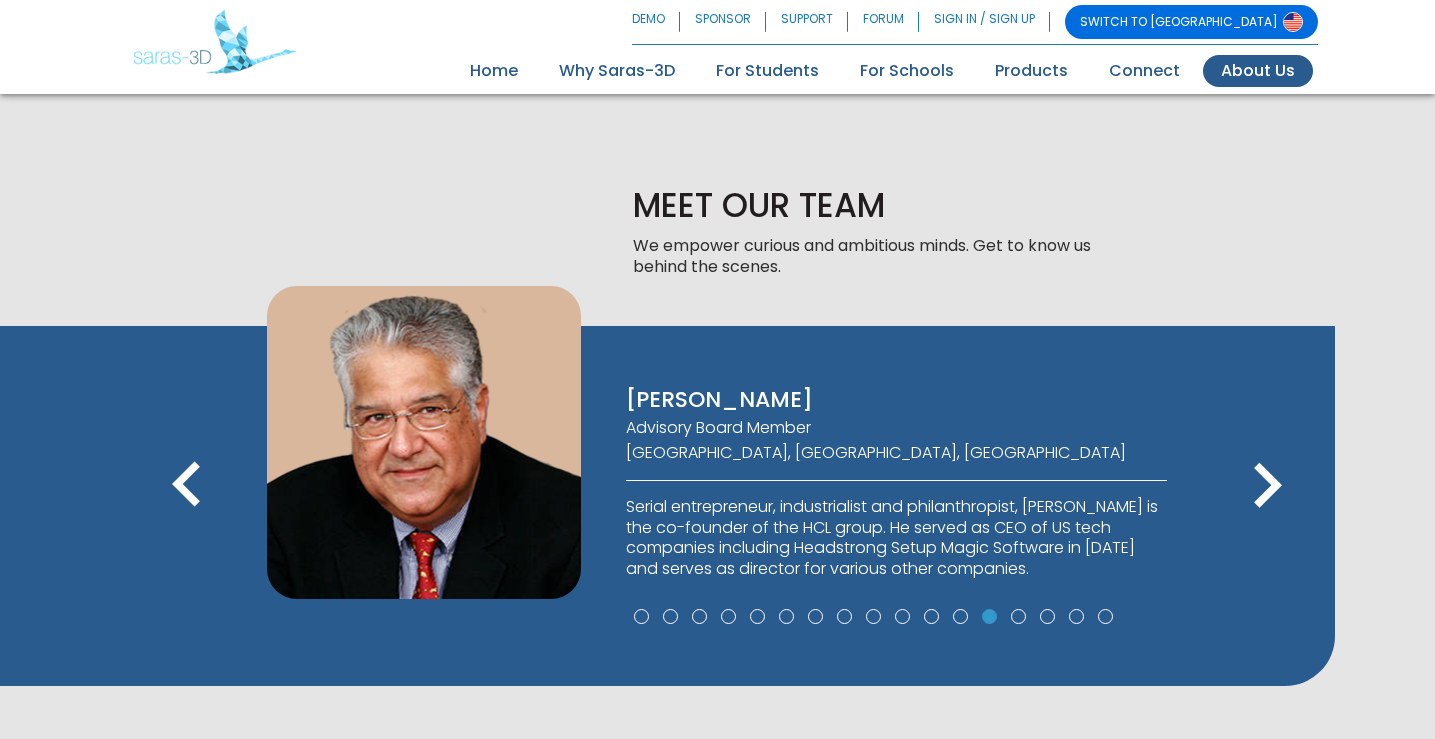 scroll, scrollTop: 1129, scrollLeft: 0, axis: vertical 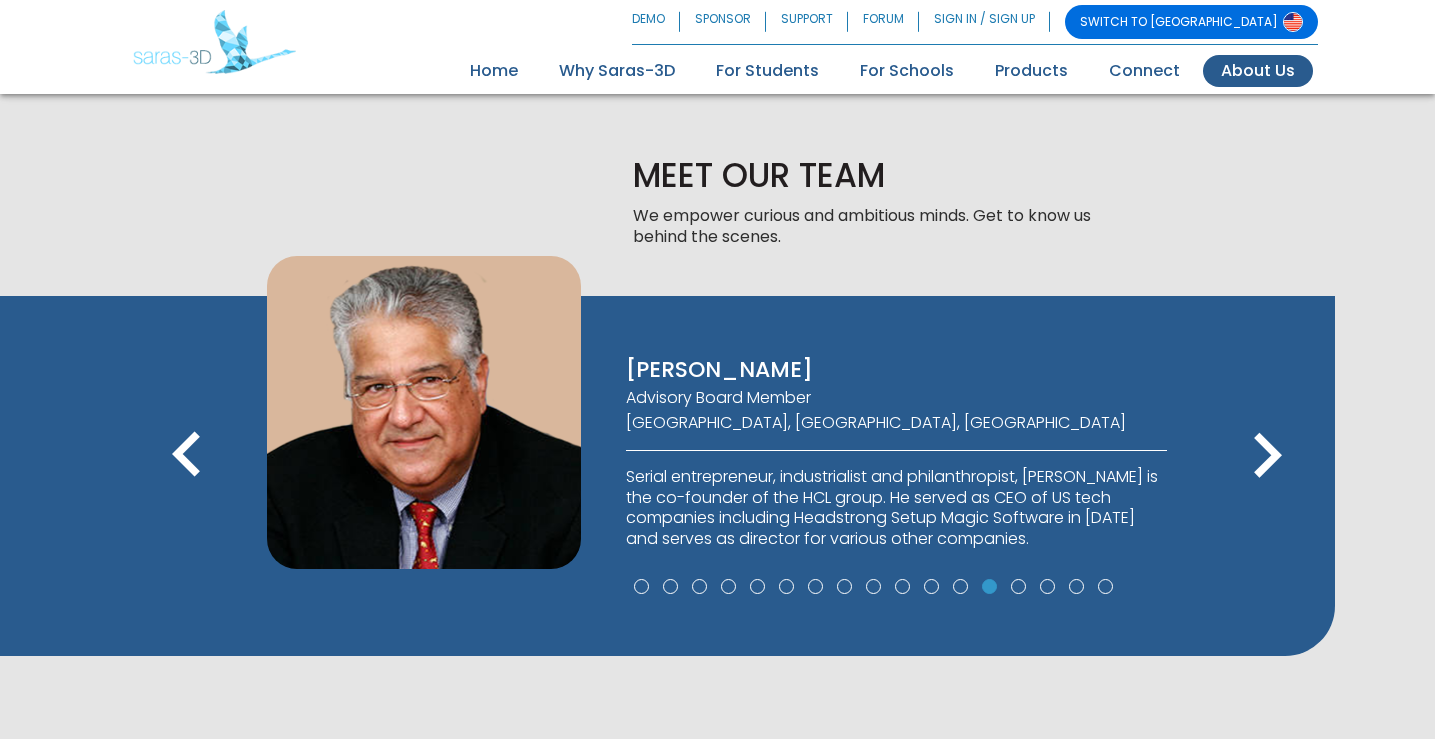 click on "Advisory Board Member" at bounding box center (896, 398) 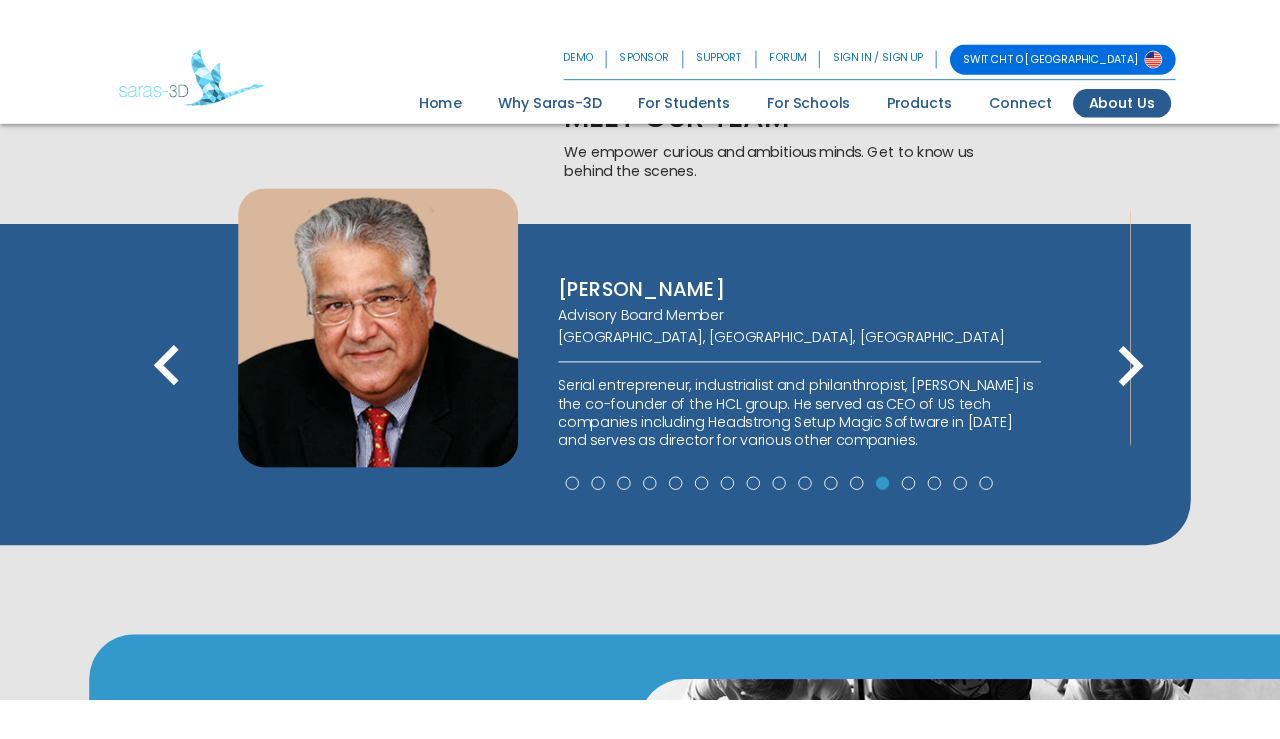 scroll, scrollTop: 1229, scrollLeft: 0, axis: vertical 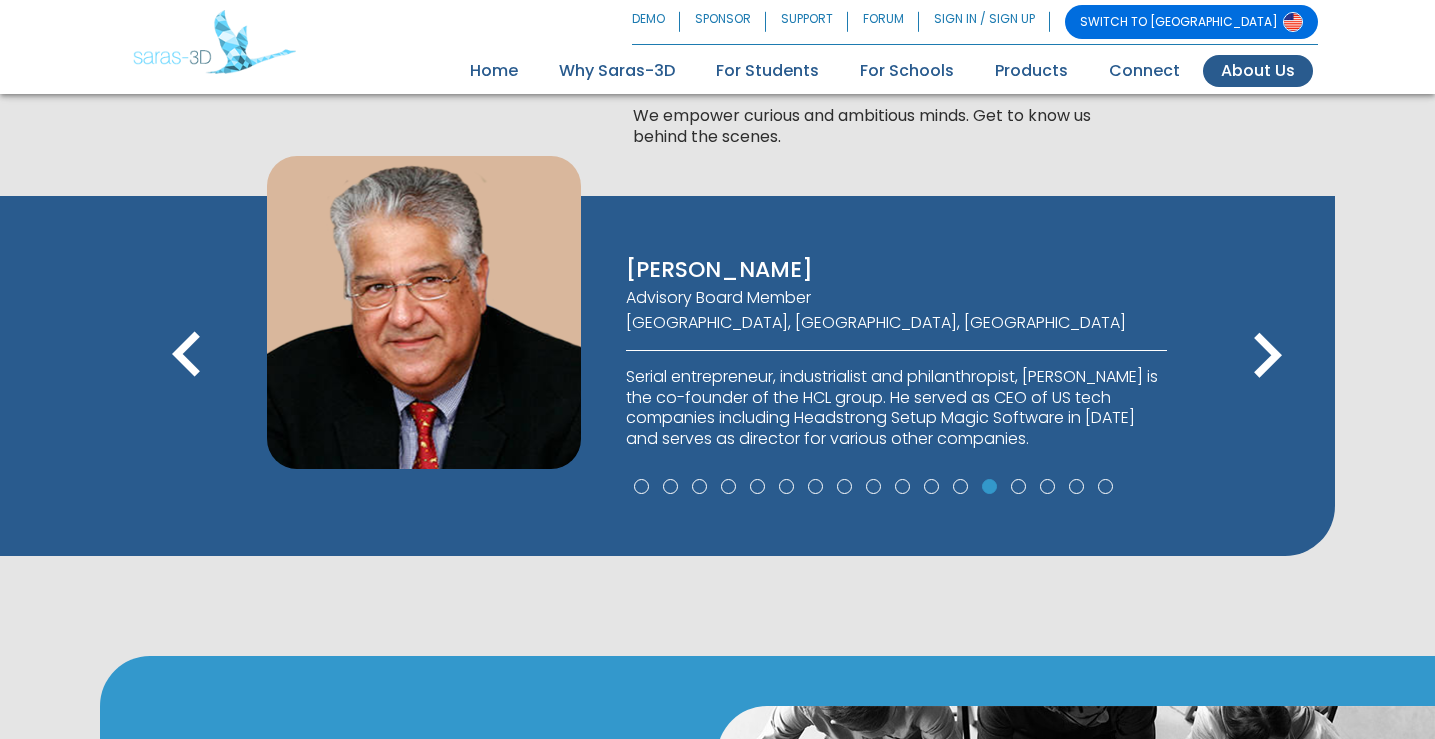 click on "keyboard_arrow_right" at bounding box center [1267, 356] 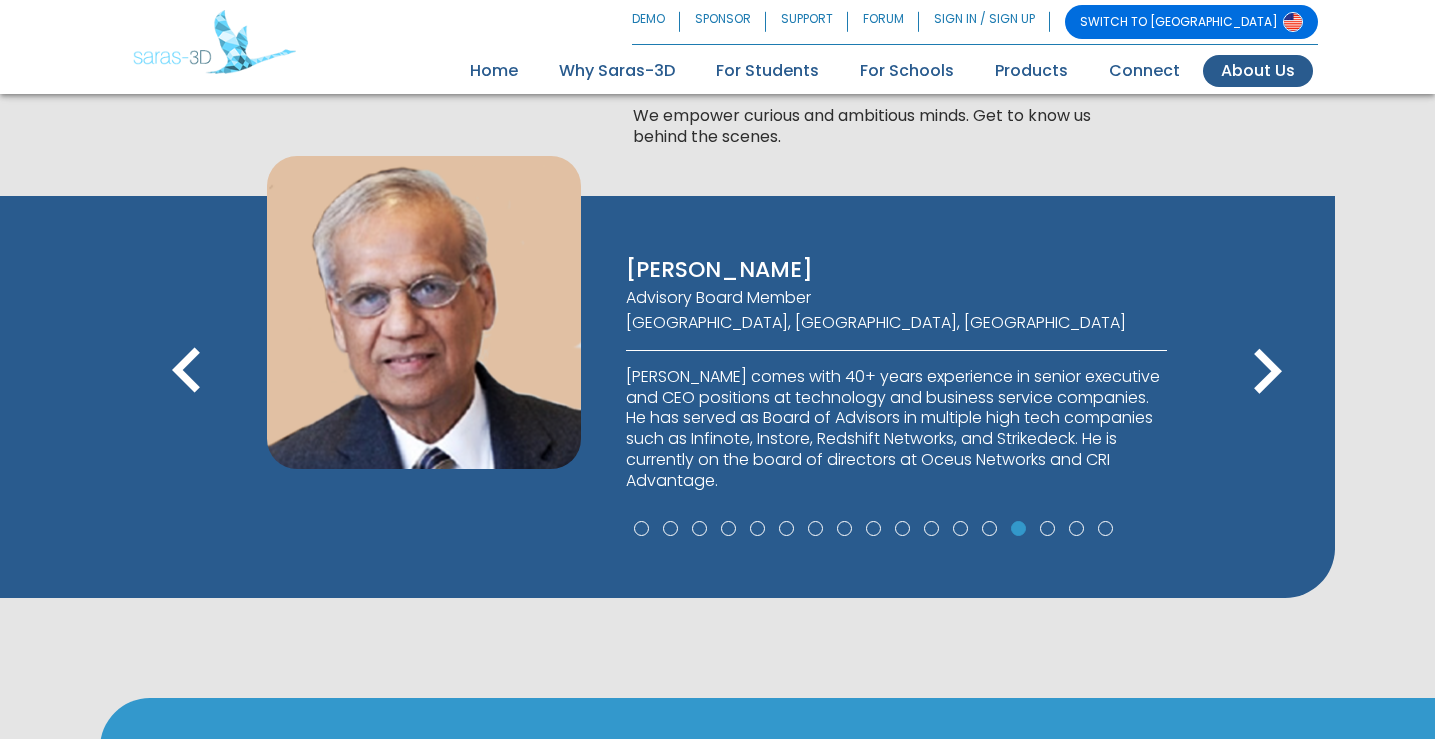 click on "keyboard_arrow_left" at bounding box center (187, 372) 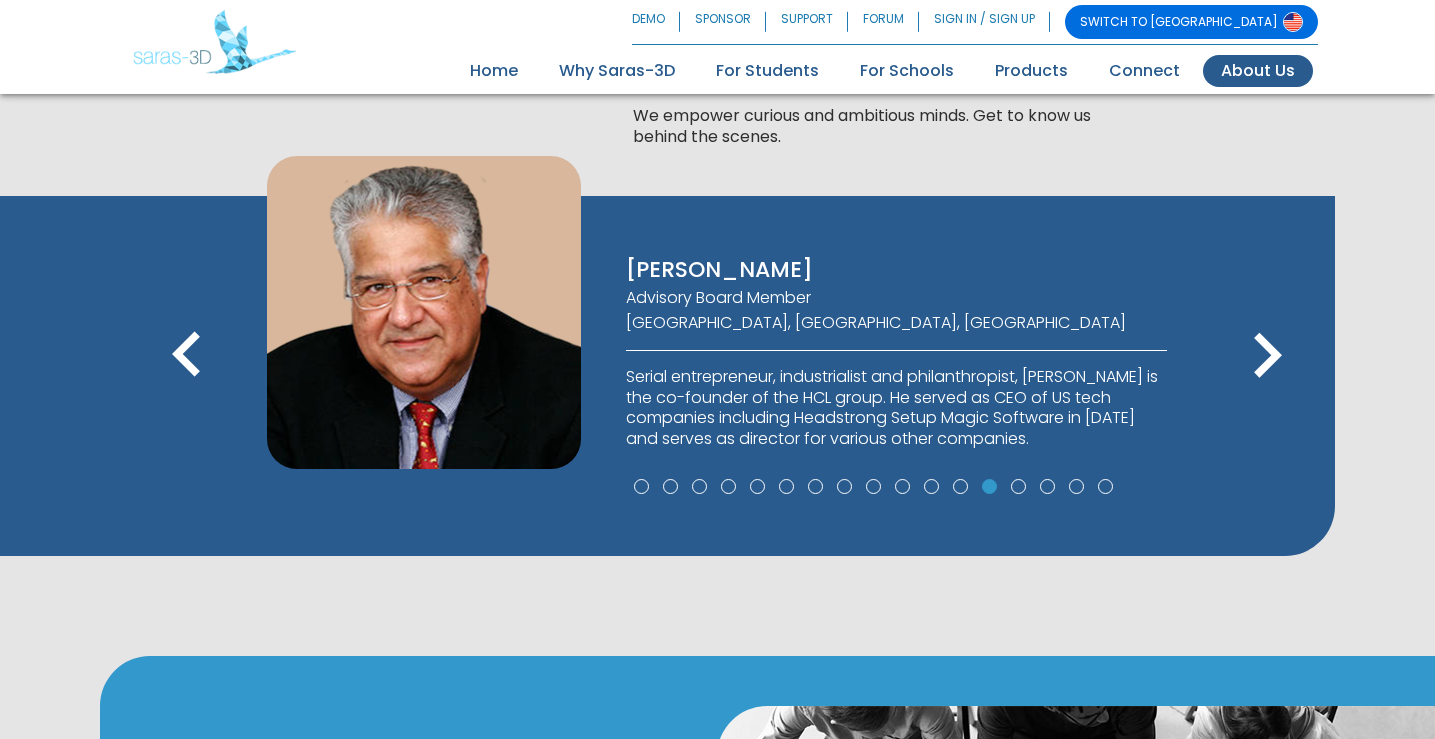 drag, startPoint x: 1232, startPoint y: 353, endPoint x: 1252, endPoint y: 355, distance: 20.09975 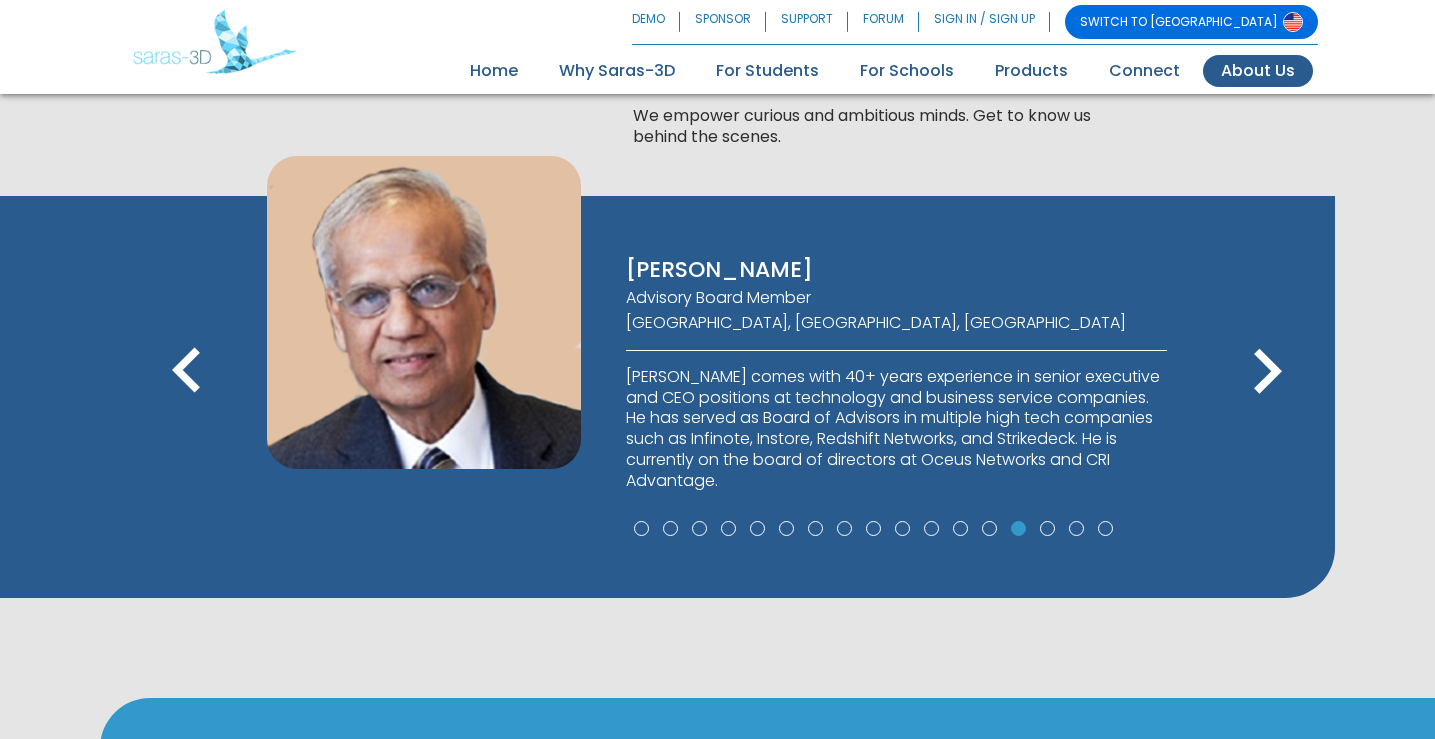 click on "keyboard_arrow_right" at bounding box center (1267, 372) 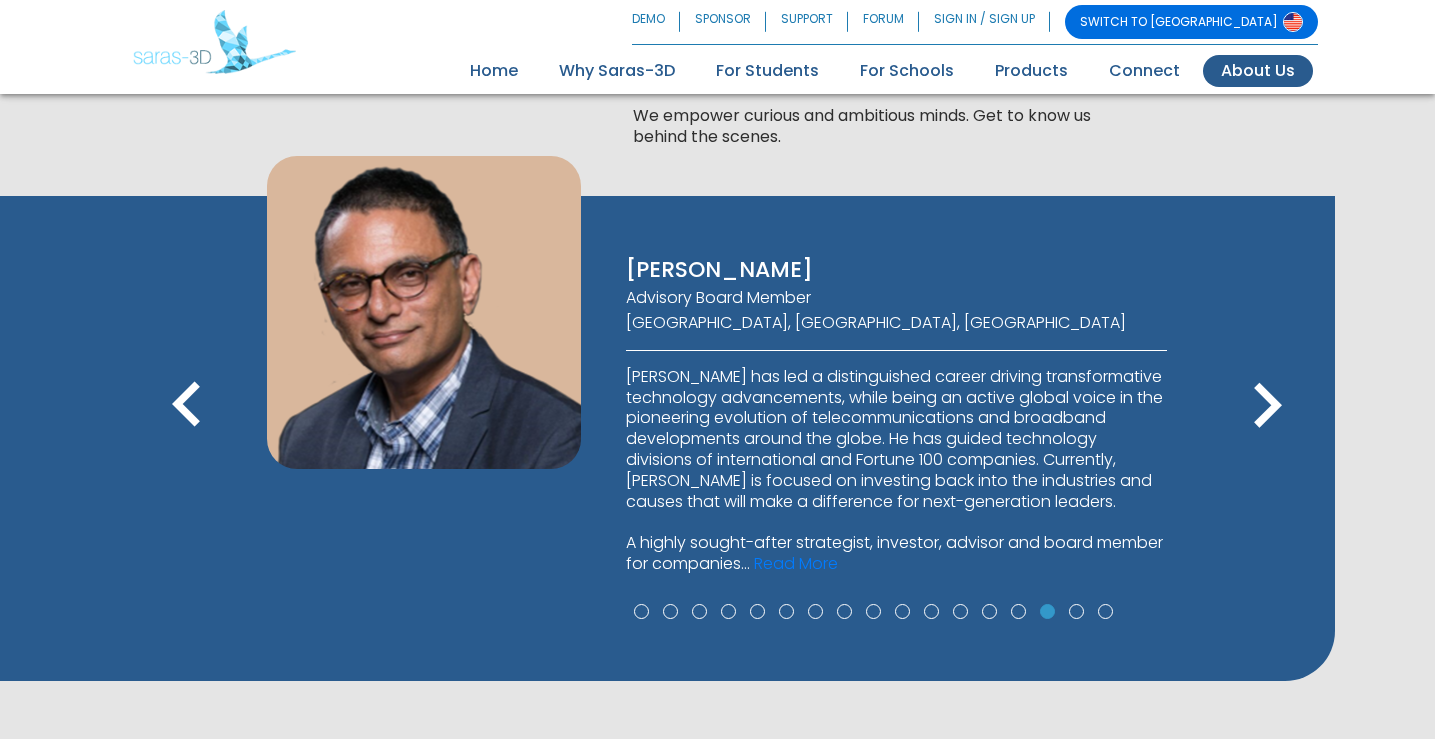 click on "keyboard_arrow_right" at bounding box center (1267, 406) 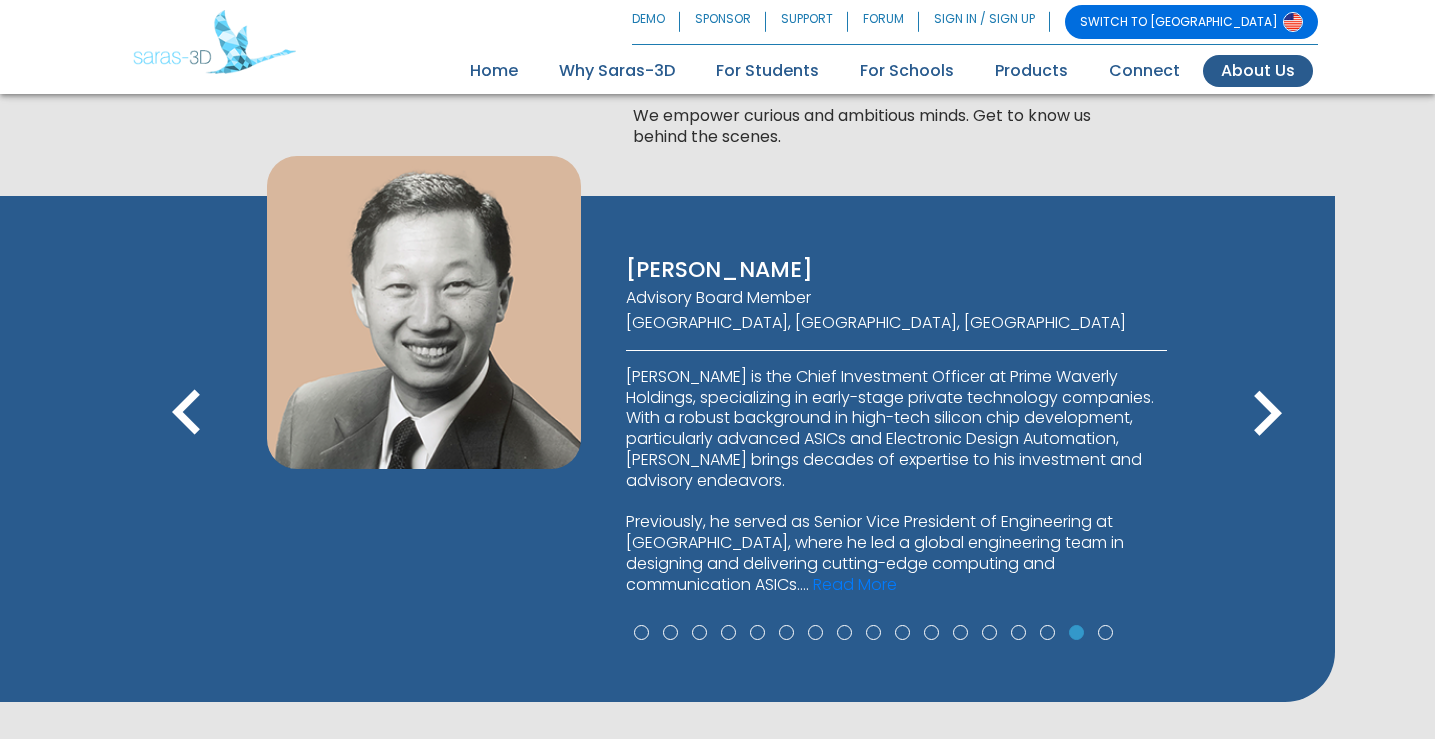 click on "keyboard_arrow_right" at bounding box center (1267, 414) 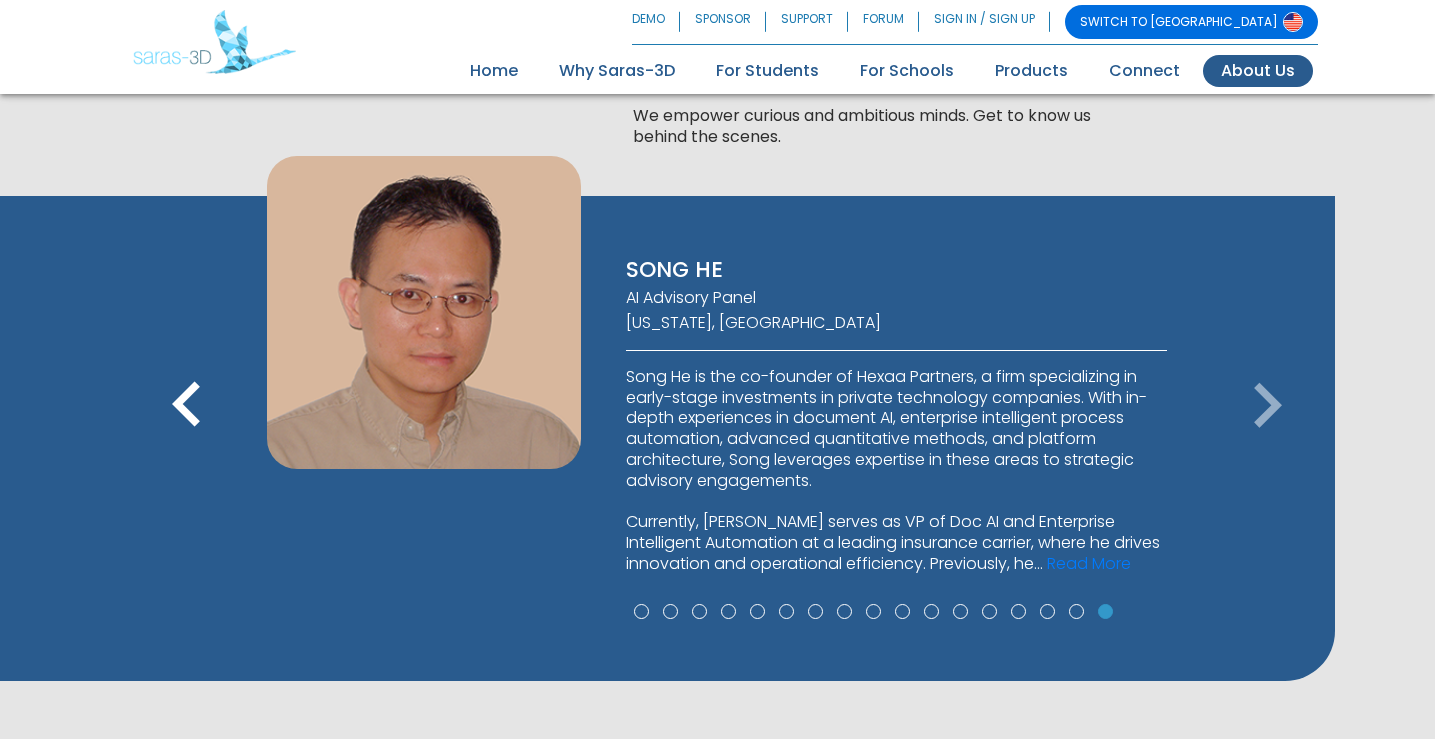 click on "keyboard_arrow_right" at bounding box center [1267, 406] 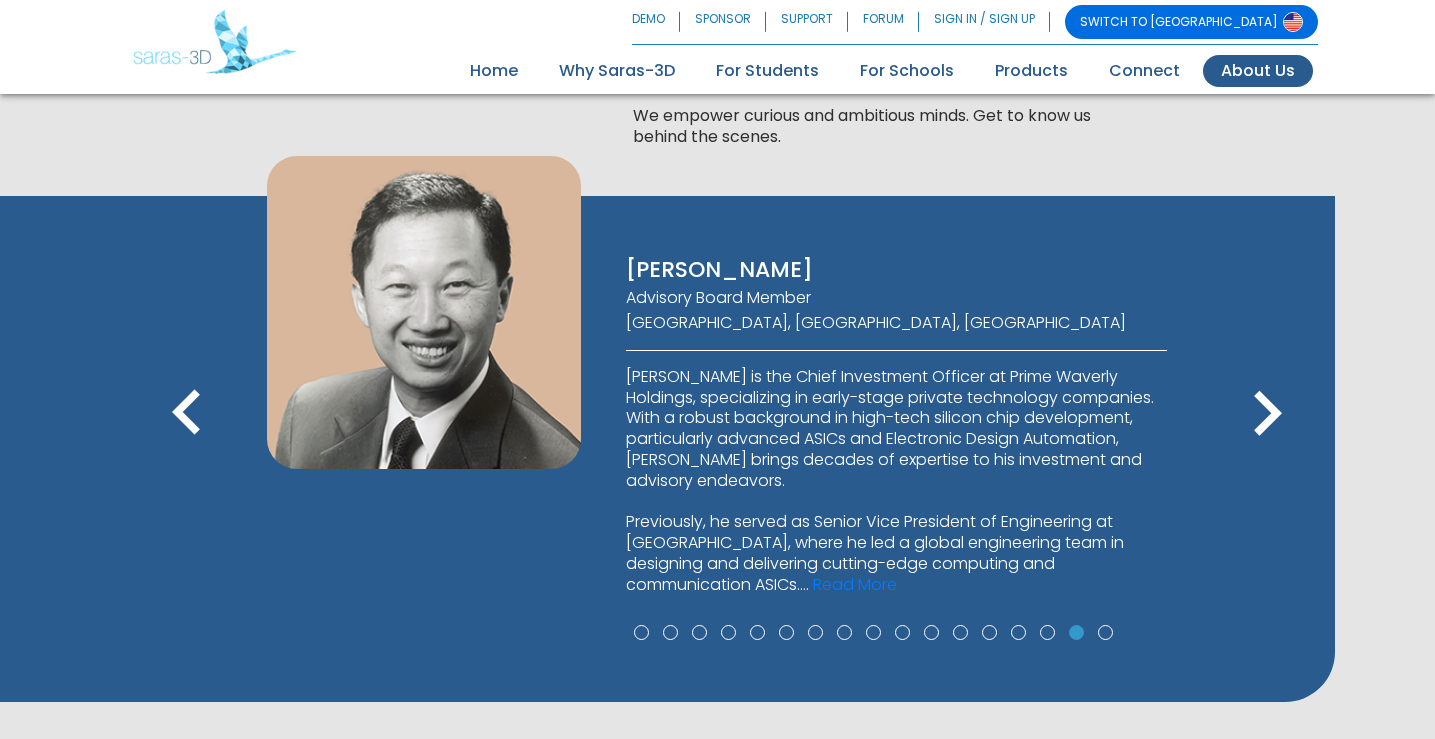 click on "keyboard_arrow_left" at bounding box center [187, 414] 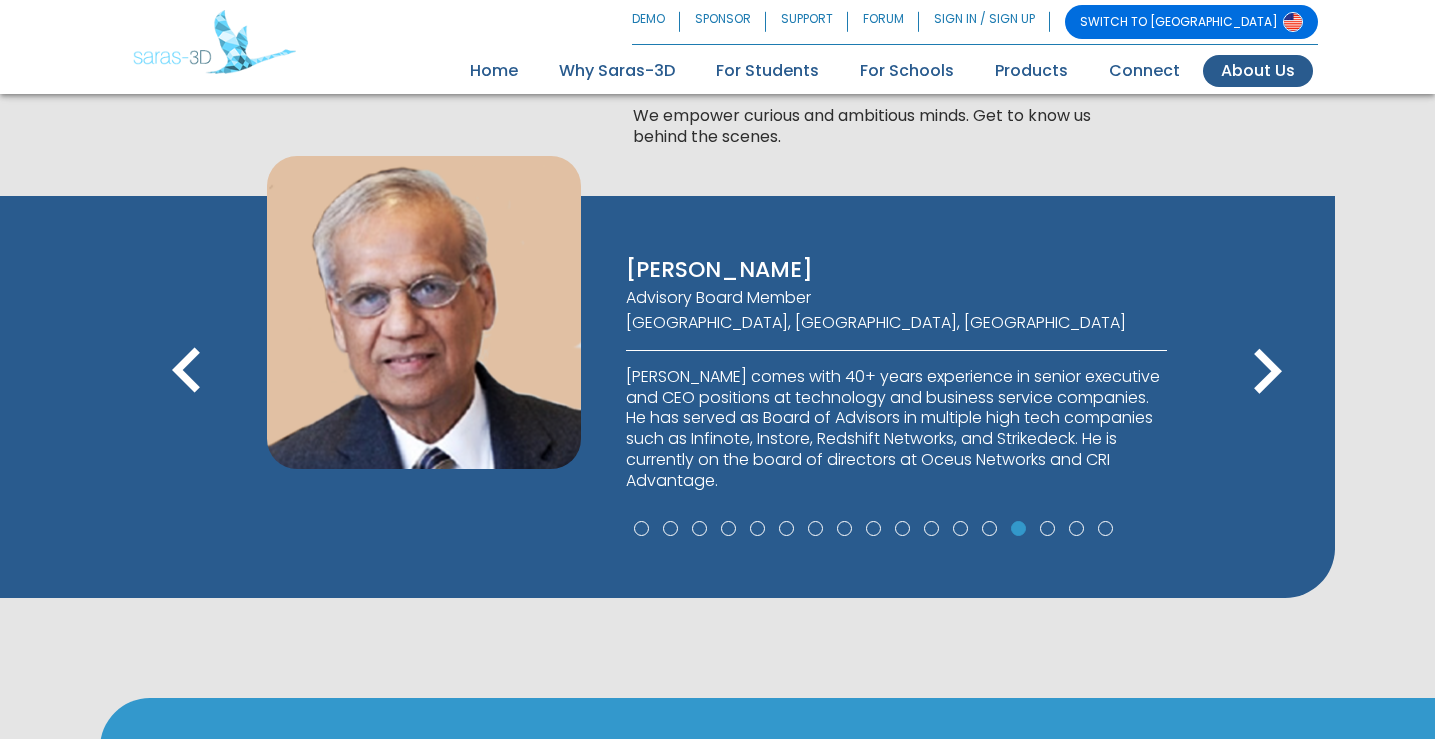 click on "keyboard_arrow_left" at bounding box center (187, 372) 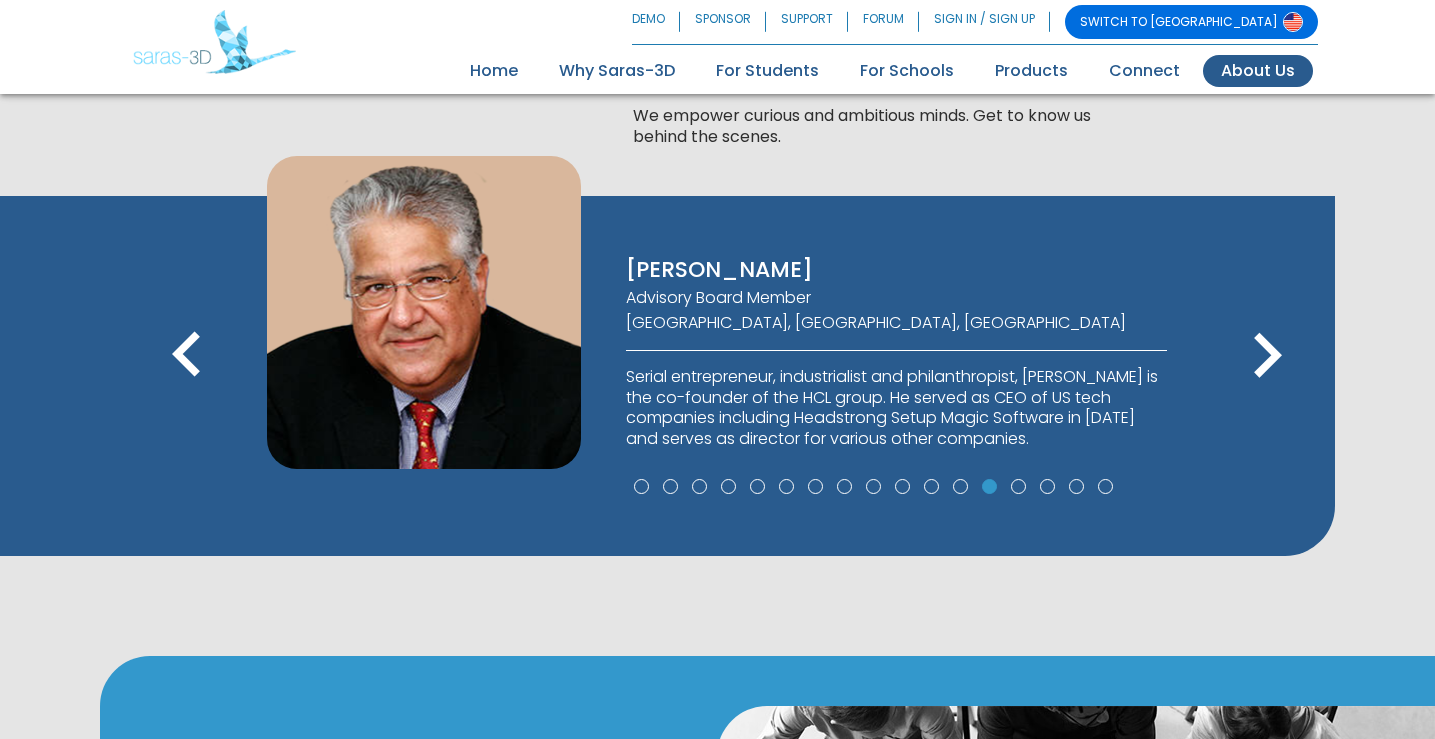 click on "keyboard_arrow_left" at bounding box center [187, 356] 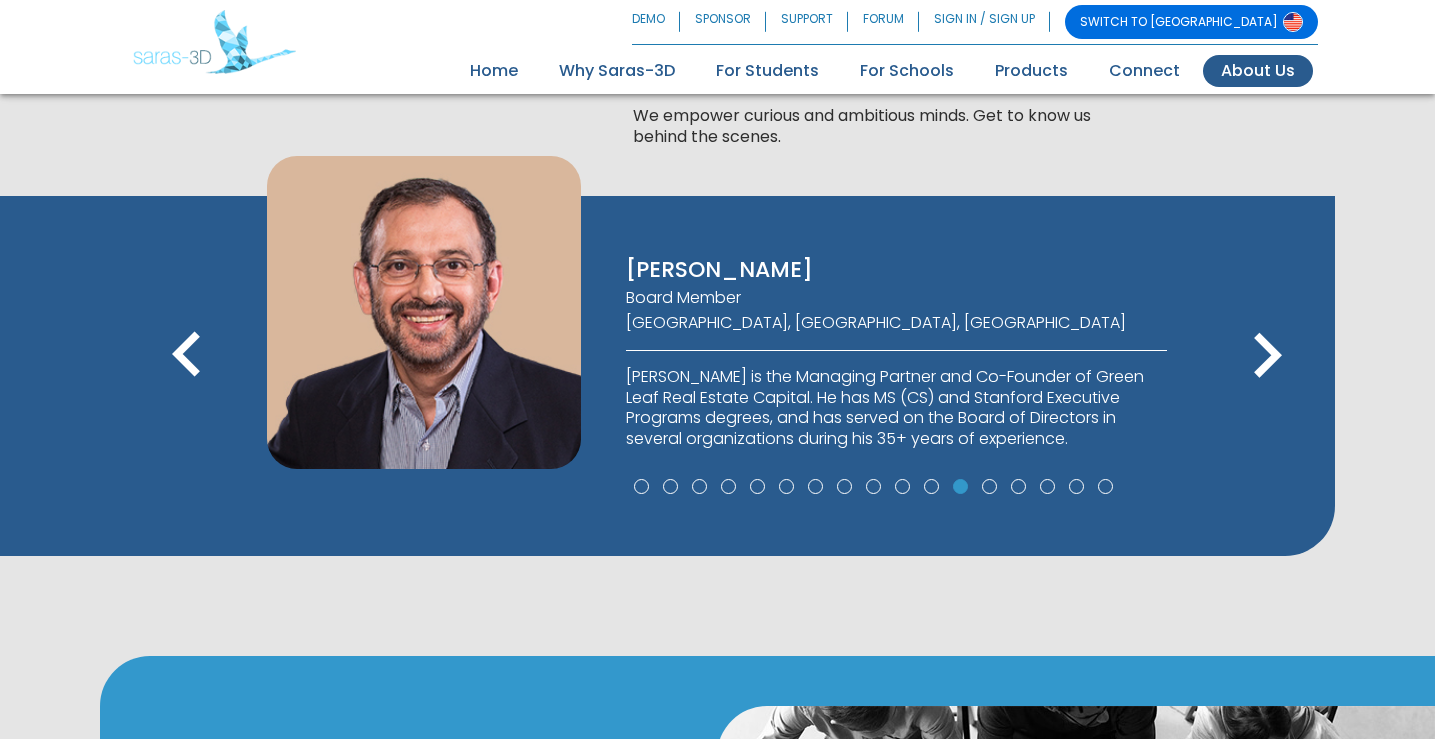 click on "keyboard_arrow_left" at bounding box center (187, 356) 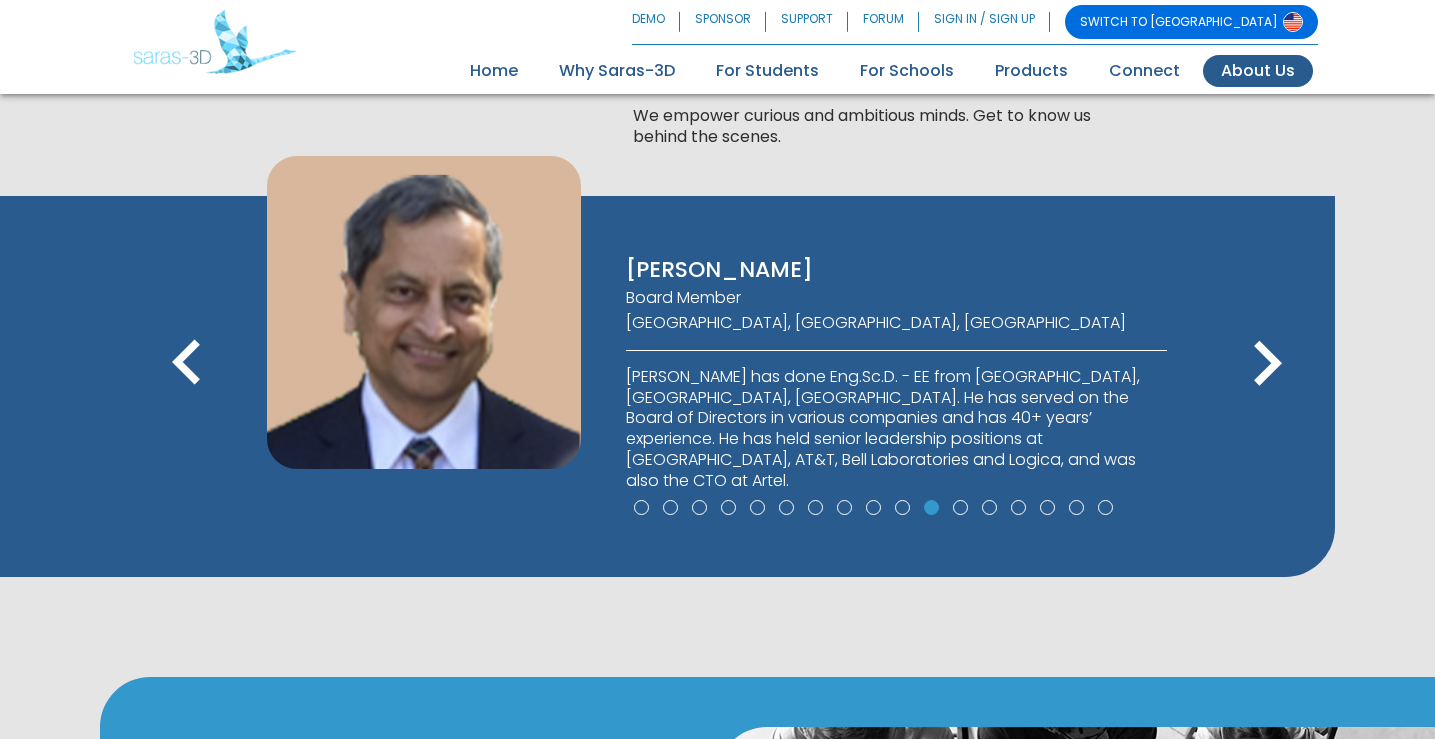 click on "keyboard_arrow_right" at bounding box center (1267, 364) 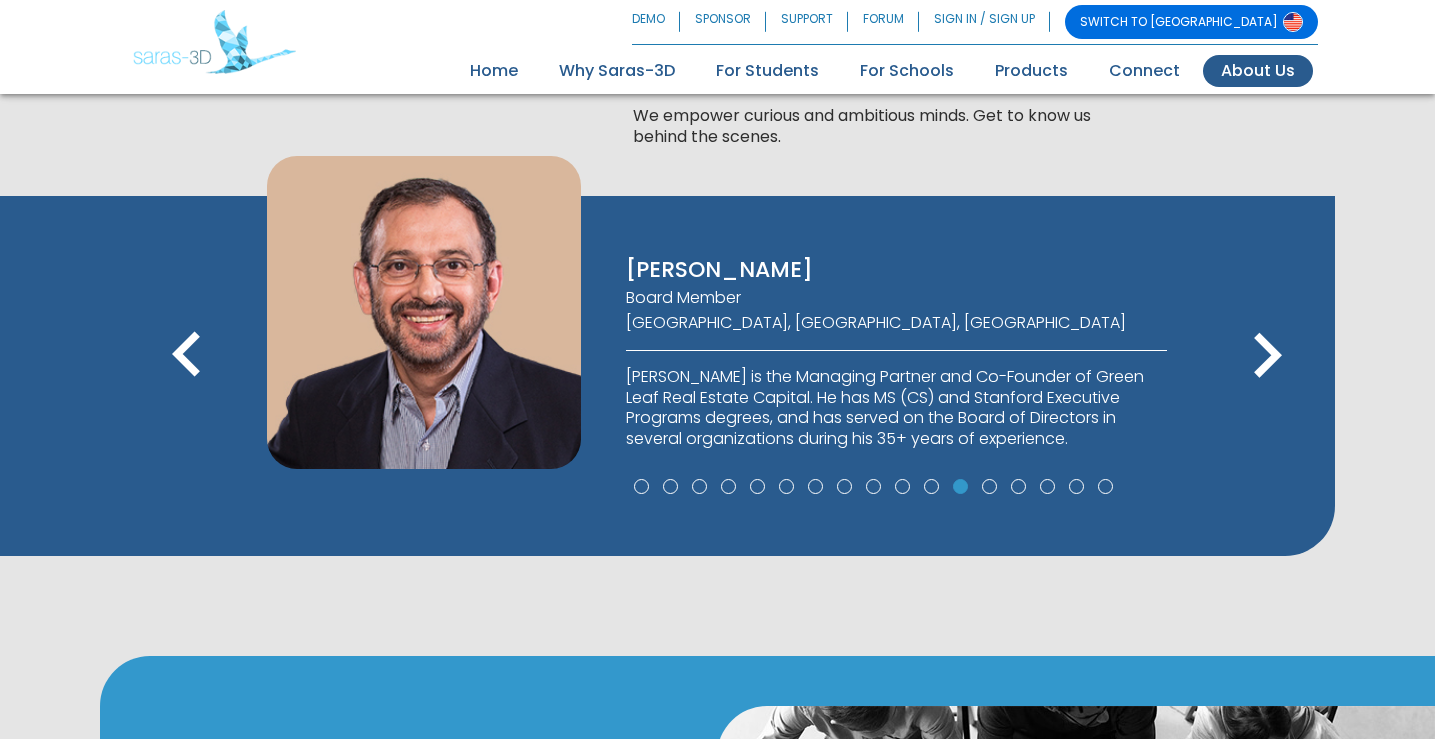 click on "keyboard_arrow_left" at bounding box center (187, 356) 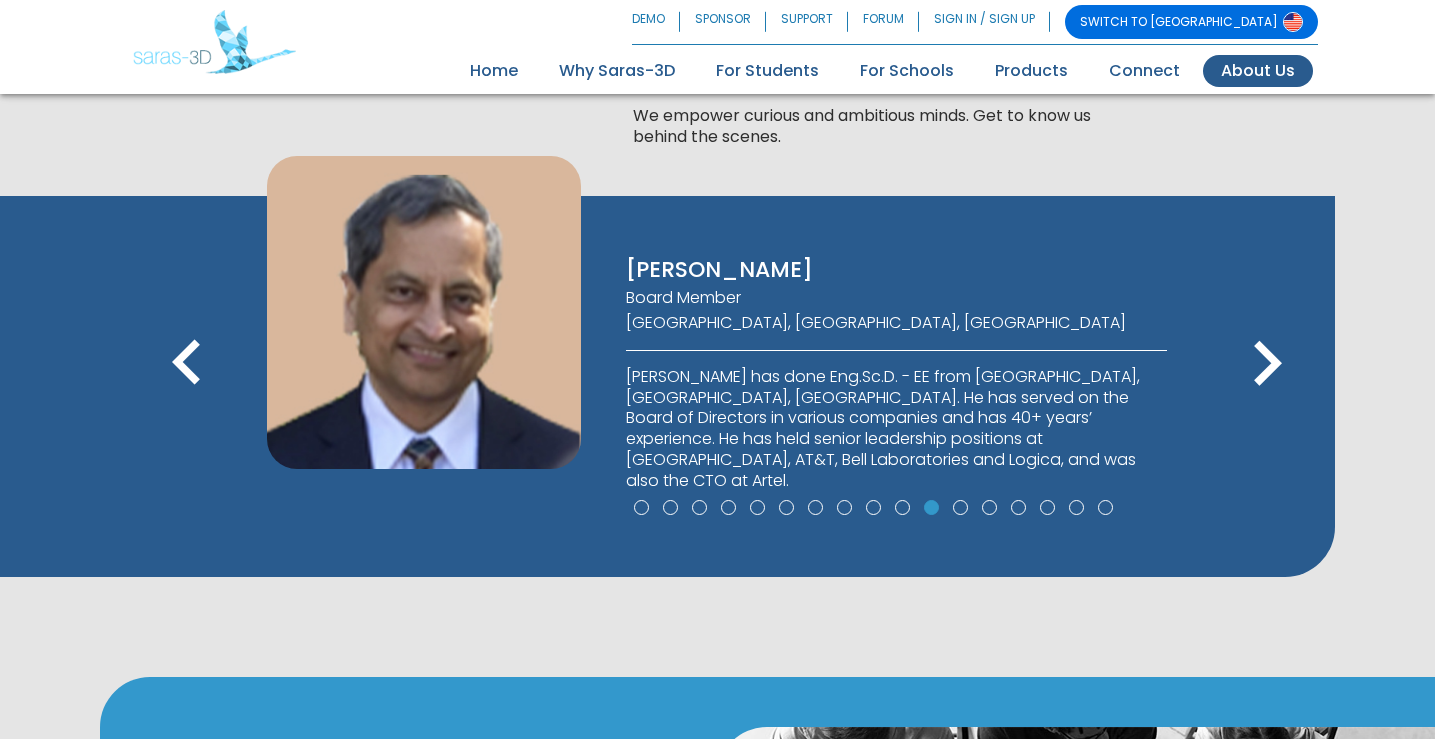 click on "keyboard_arrow_left" at bounding box center (187, 364) 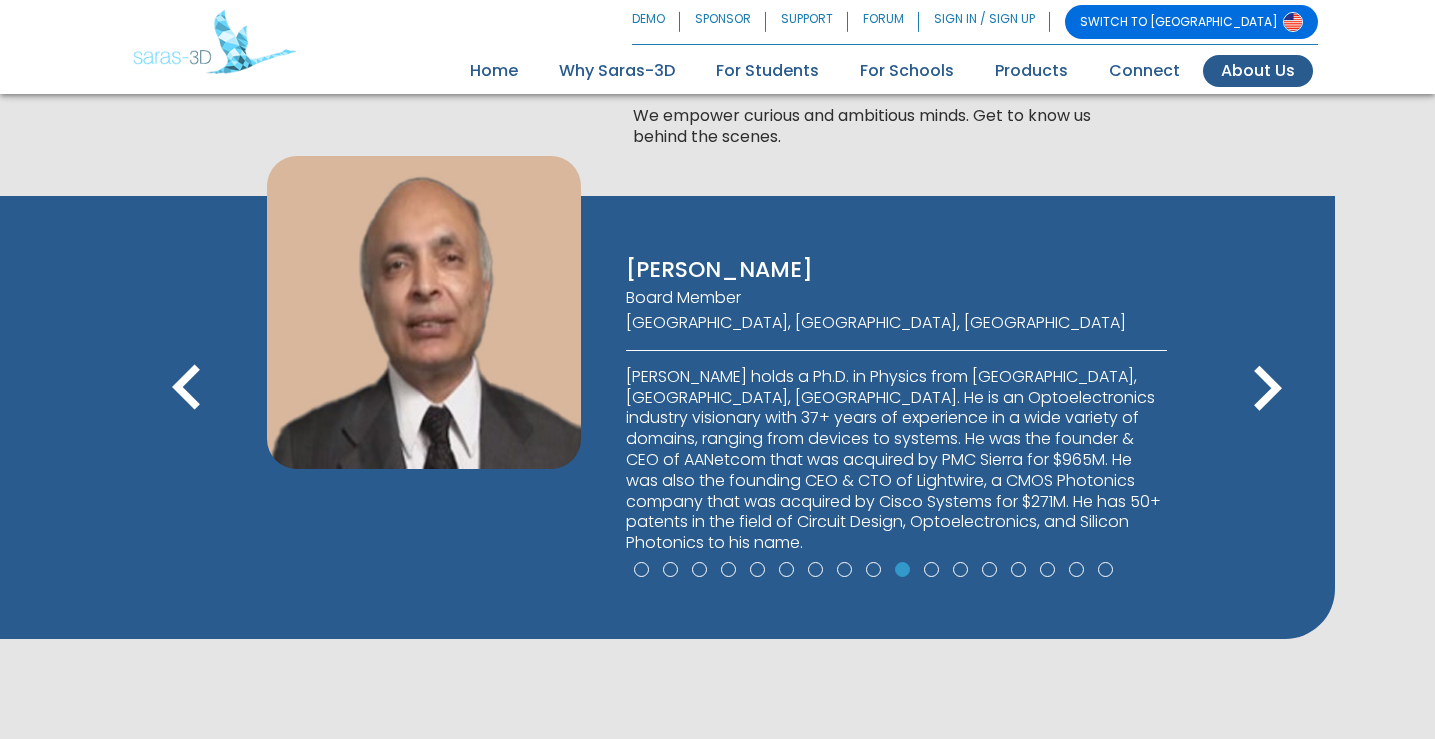 click on "keyboard_arrow_left" at bounding box center (187, 389) 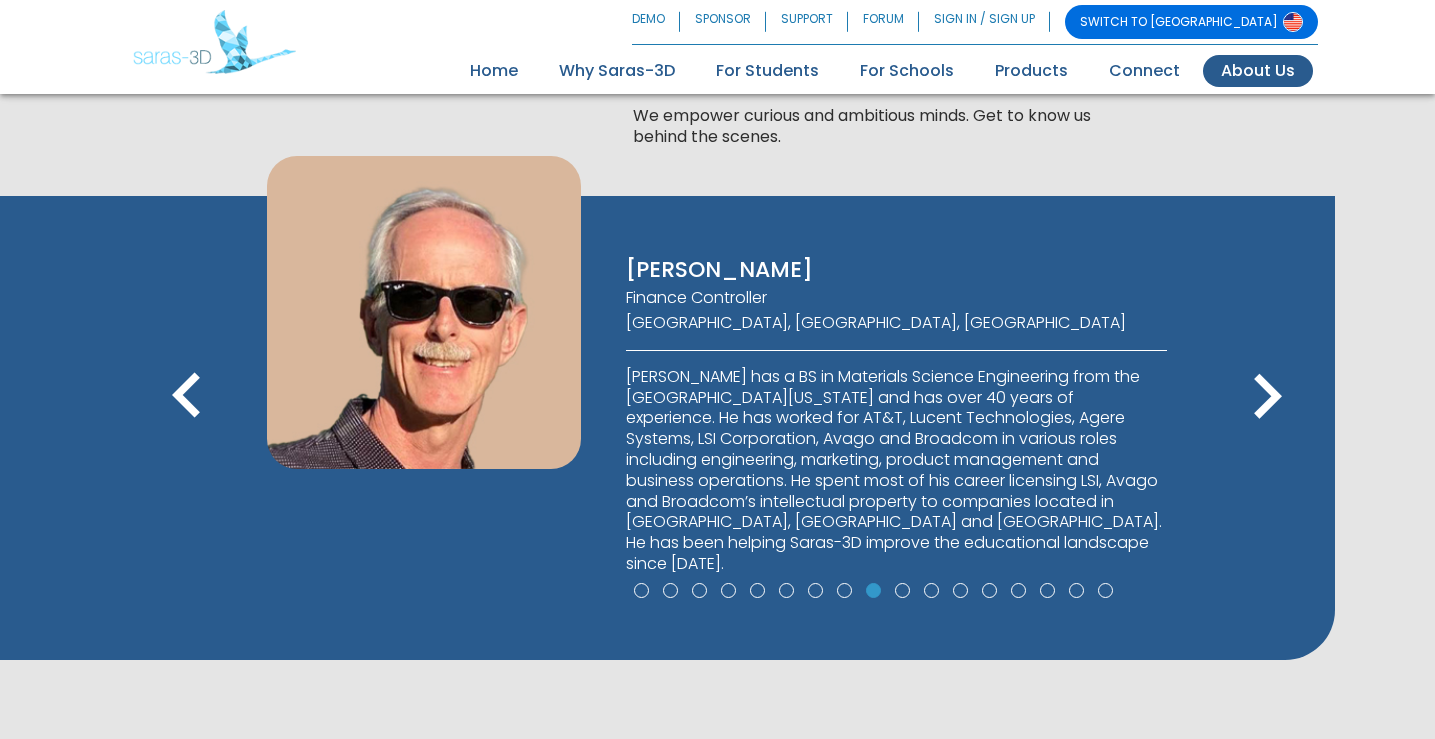 click on "keyboard_arrow_left" at bounding box center [187, 397] 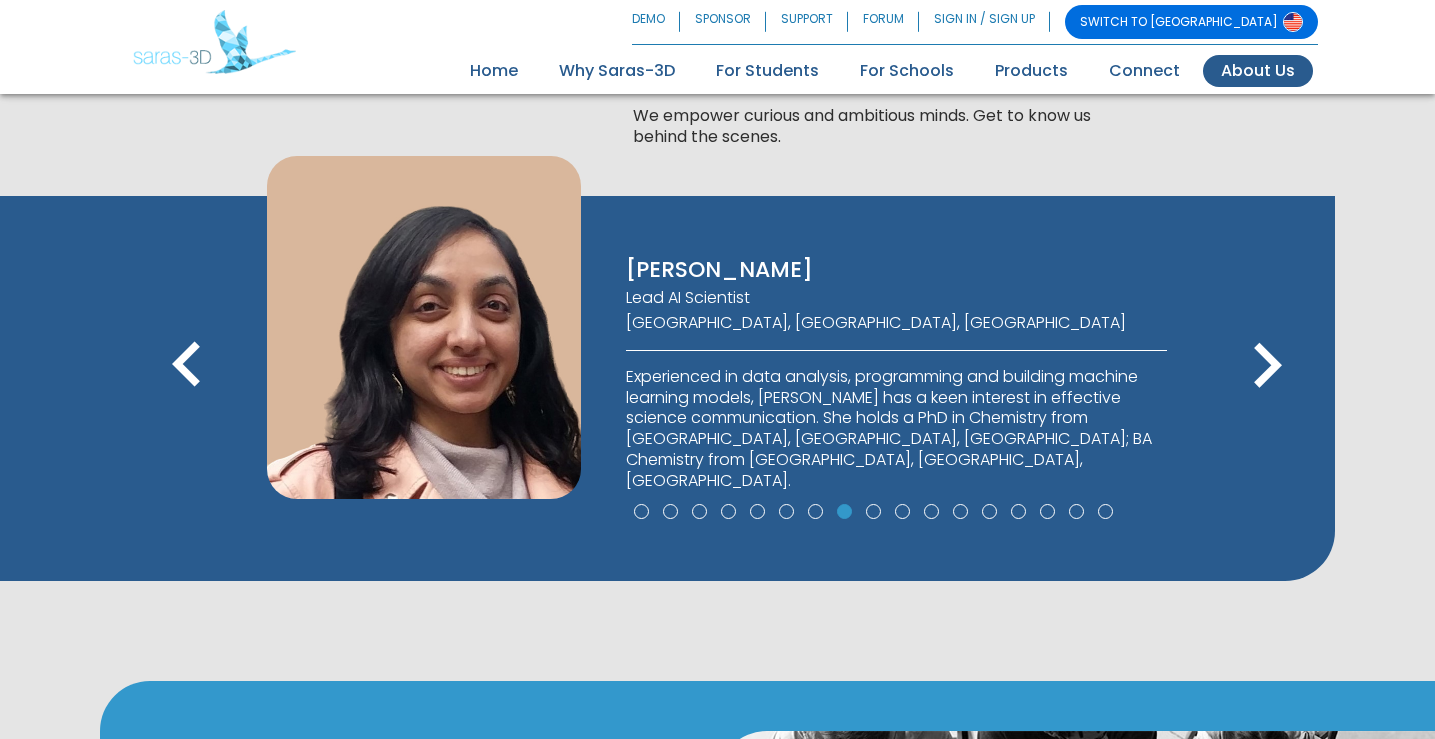 click on "keyboard_arrow_left" at bounding box center [187, 366] 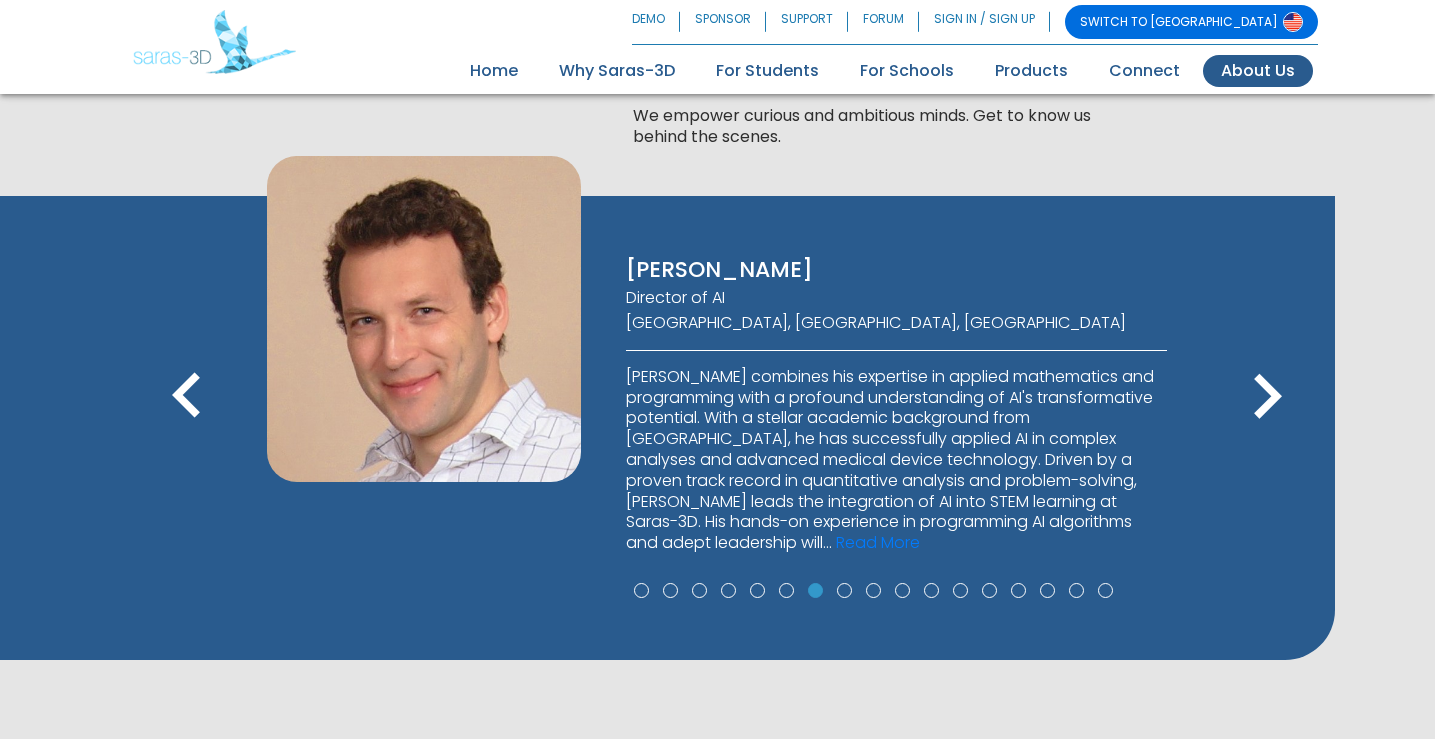 click on "keyboard_arrow_left" at bounding box center (187, 397) 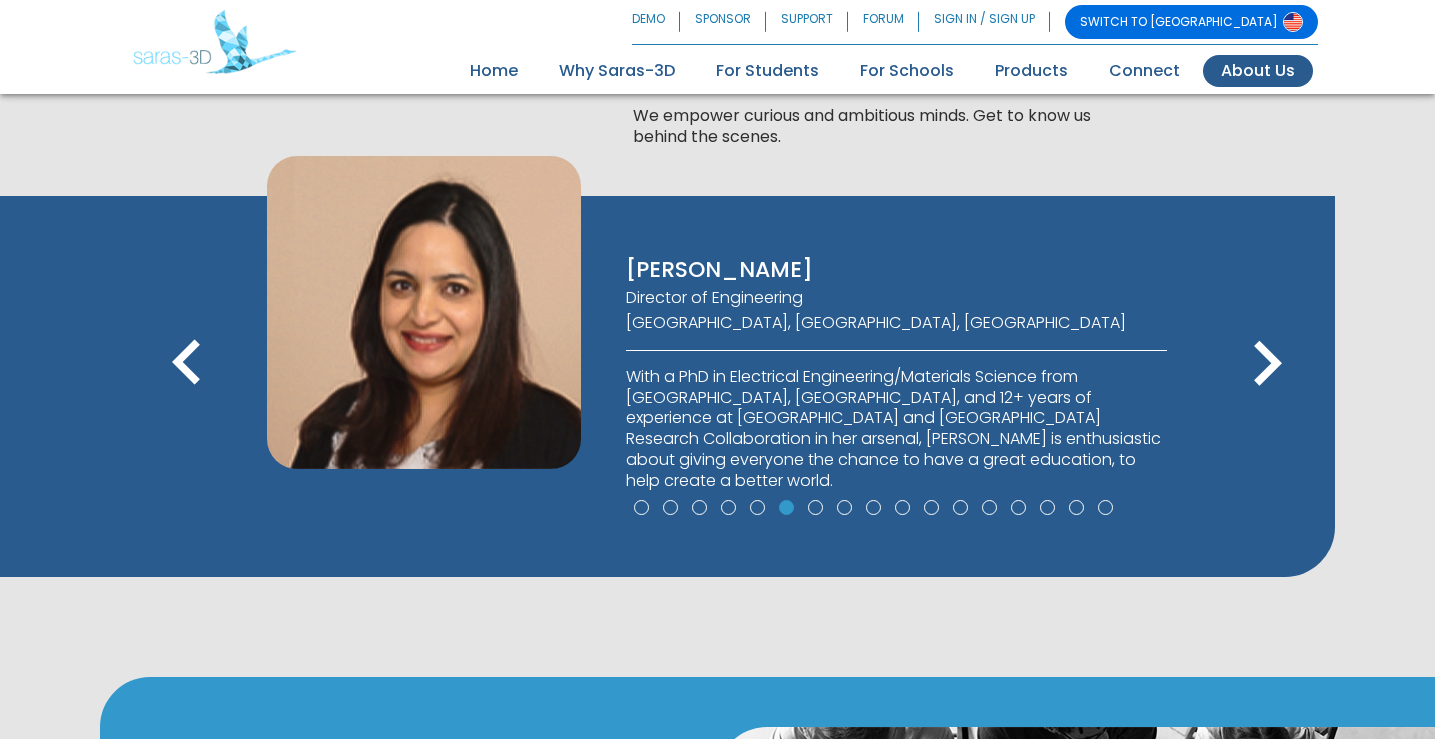 click on "keyboard_arrow_left" at bounding box center (187, 364) 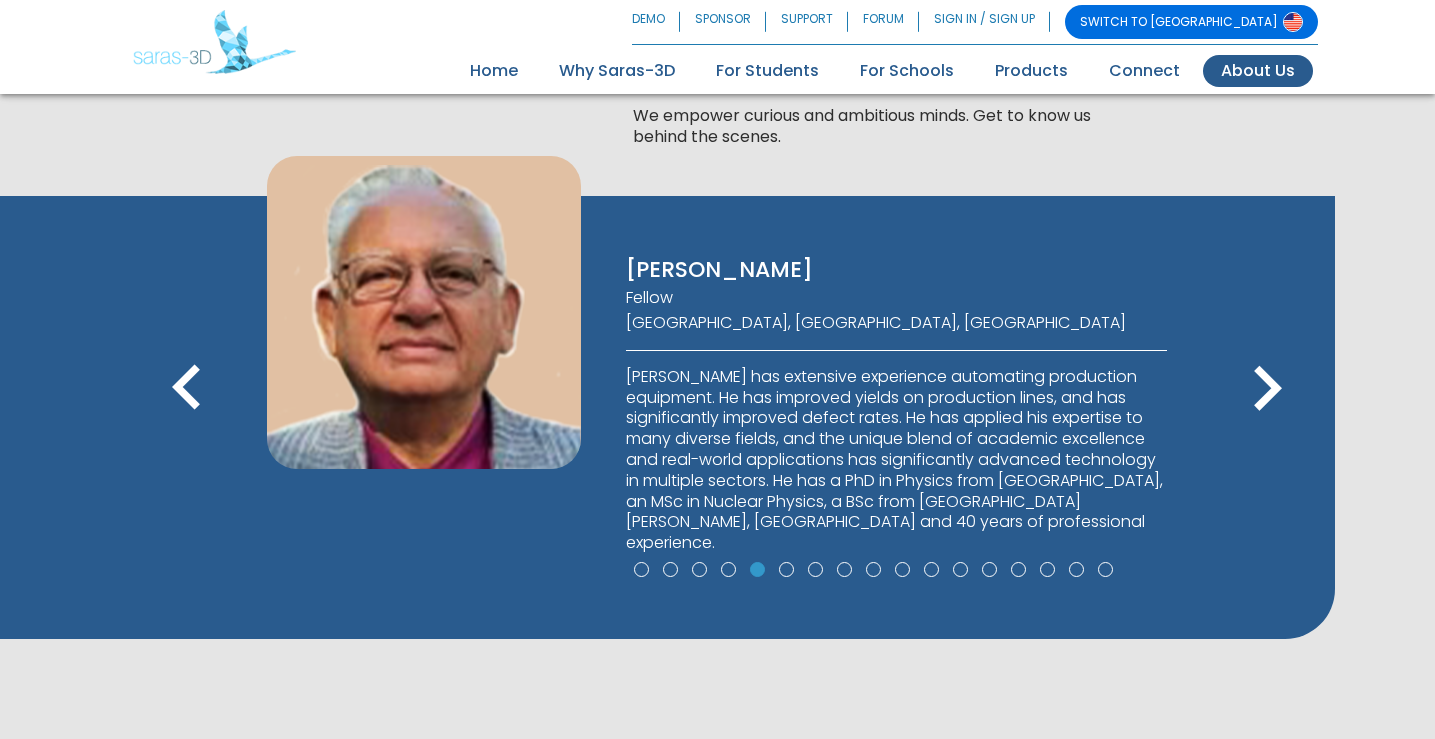 click on "keyboard_arrow_left" at bounding box center [187, 389] 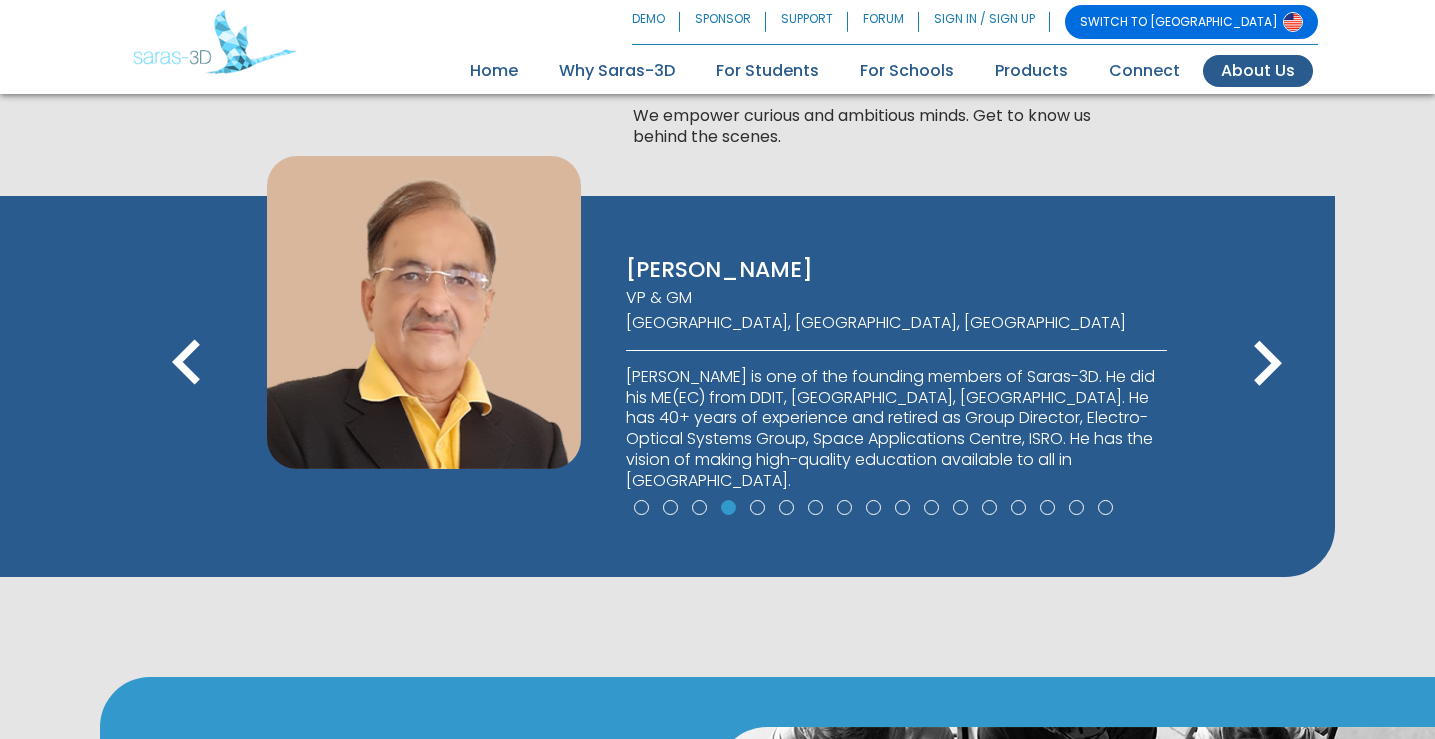 click on "keyboard_arrow_right" at bounding box center (1267, 364) 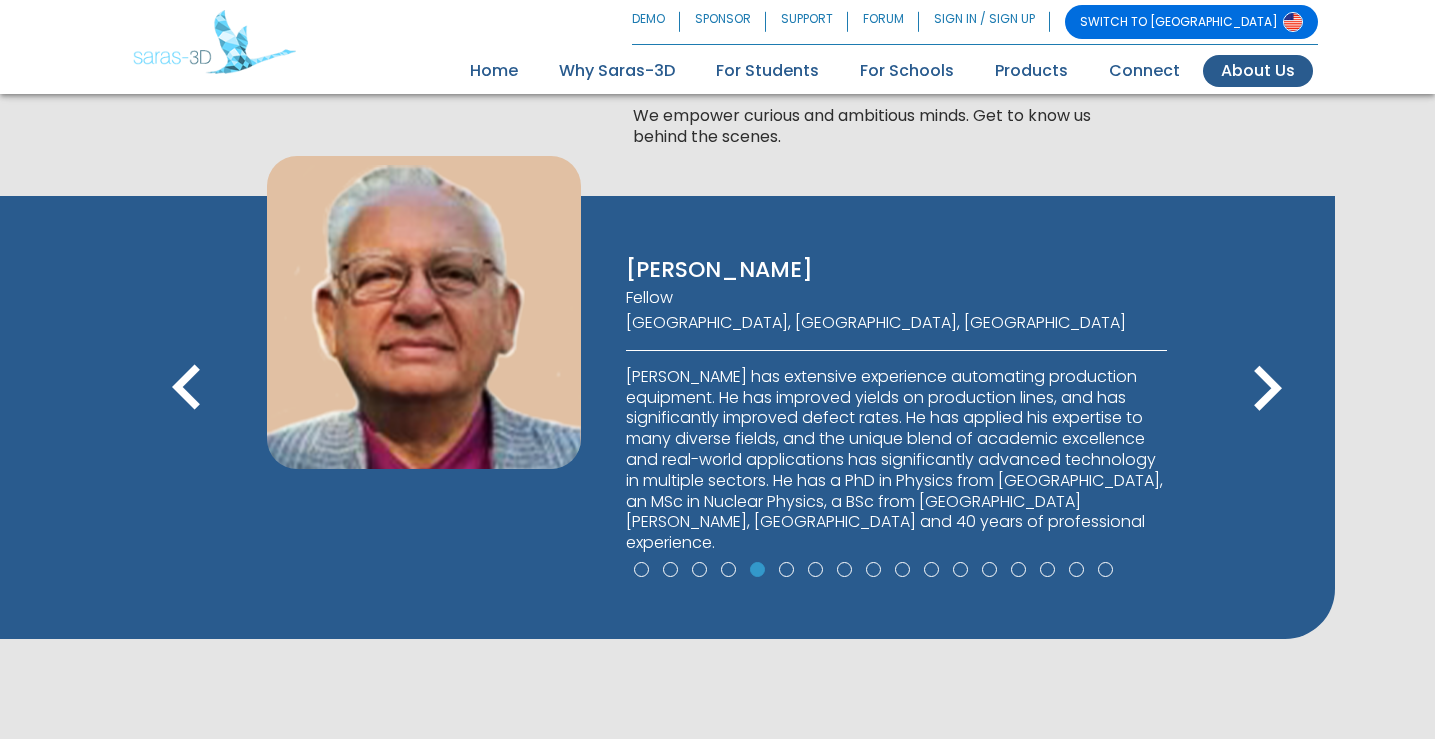 click on "keyboard_arrow_right" at bounding box center [1267, 389] 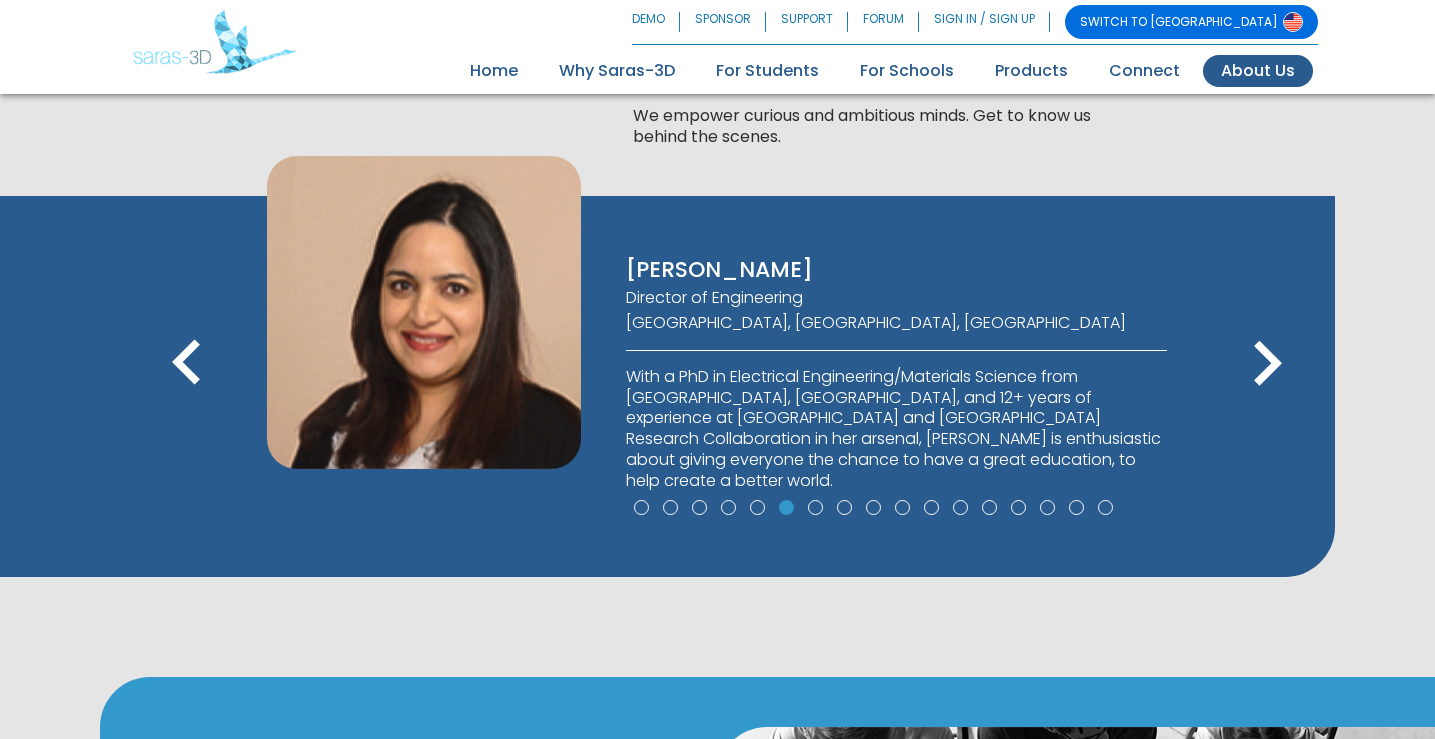 click on "keyboard_arrow_right" at bounding box center [1267, 364] 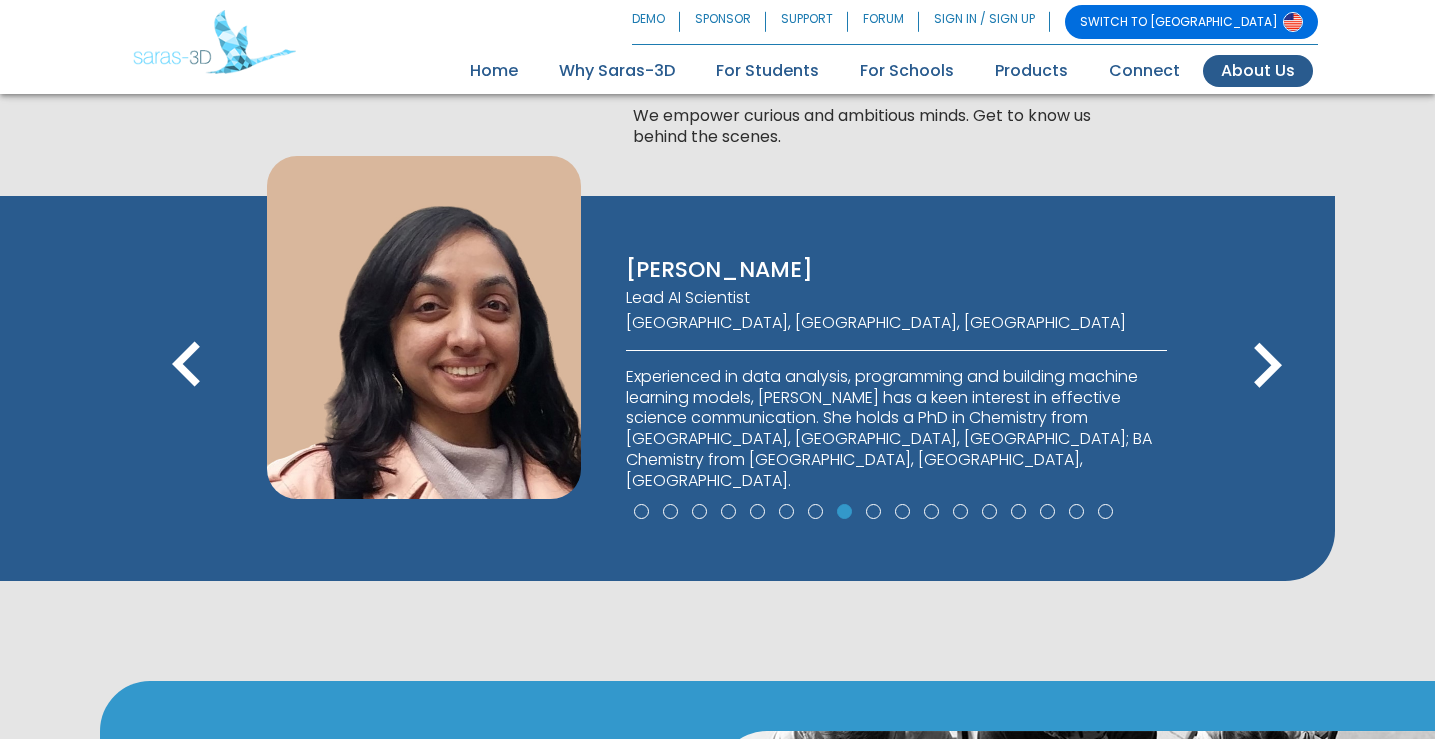 click on "keyboard_arrow_right" at bounding box center [1267, 366] 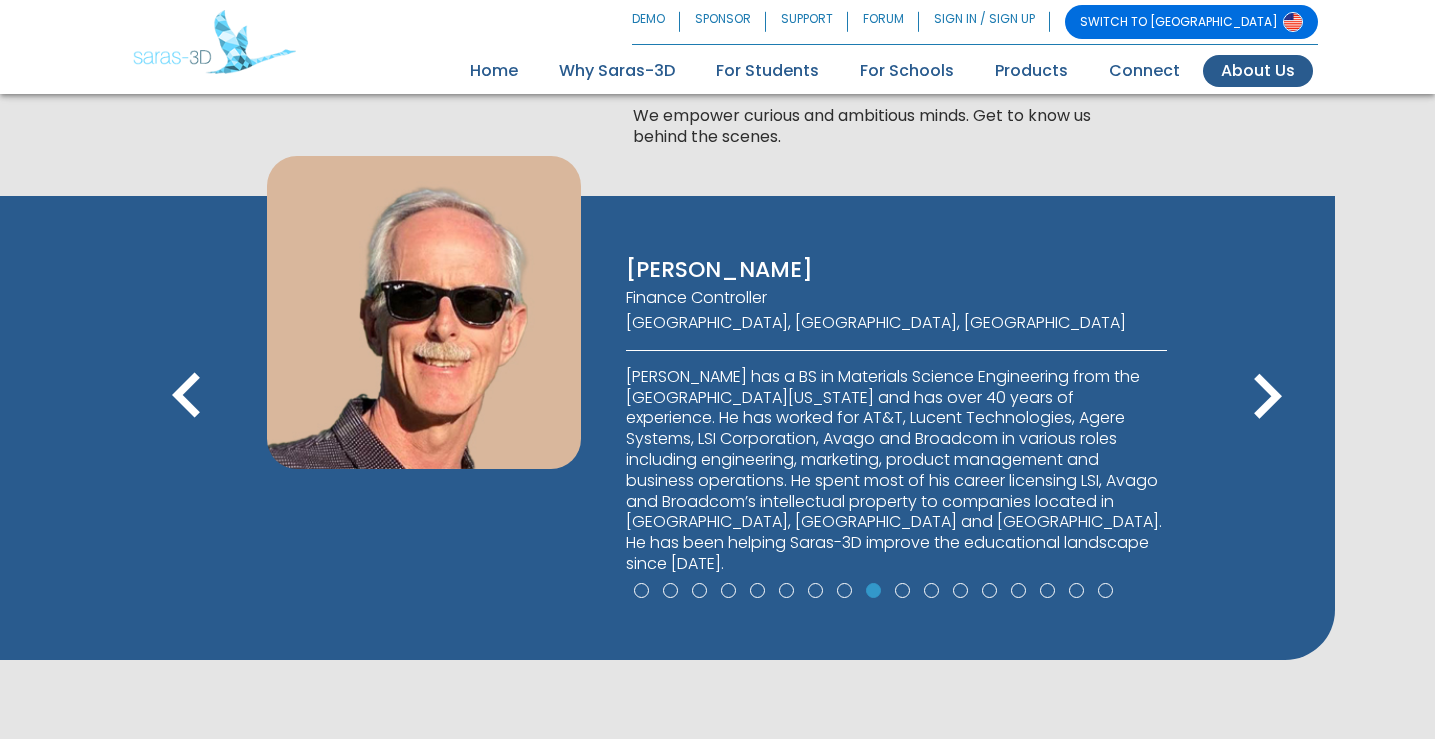 click on "keyboard_arrow_right" at bounding box center (1267, 397) 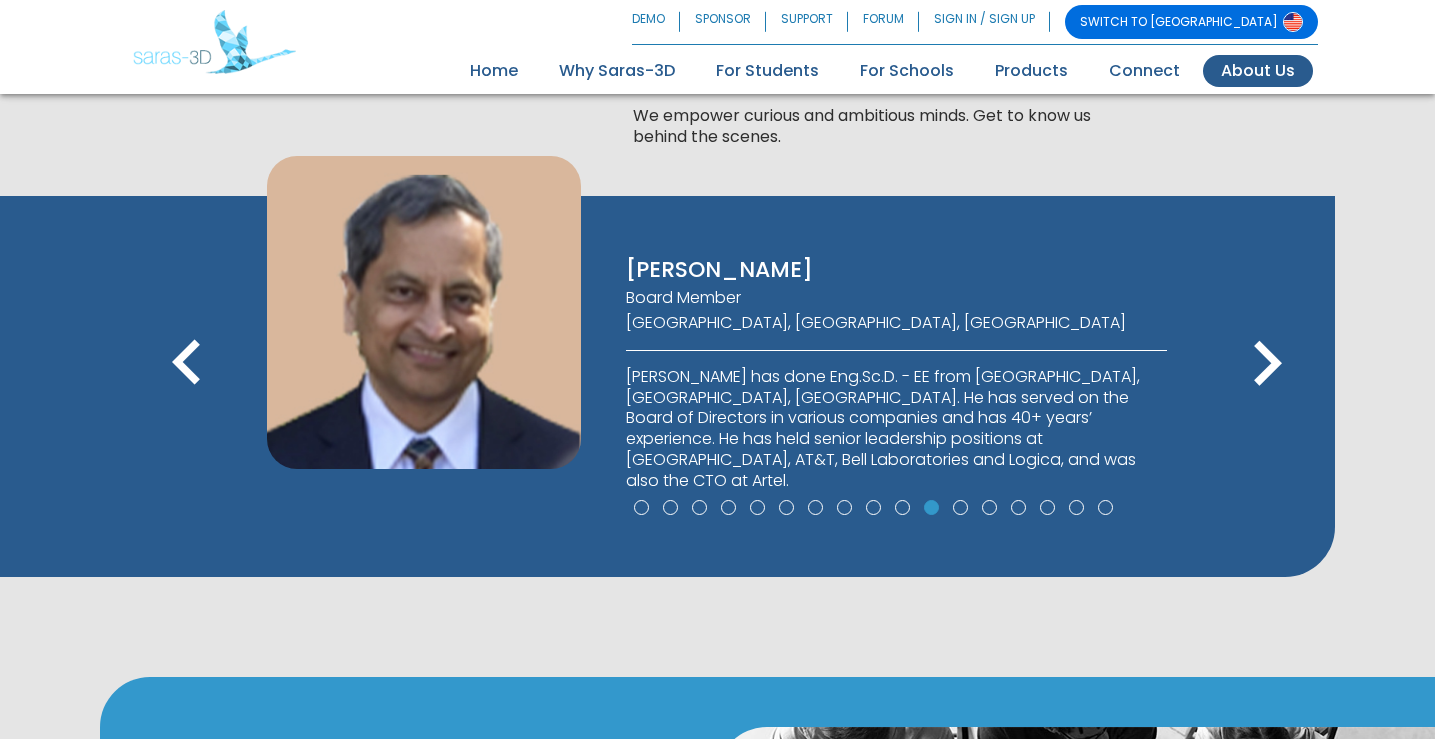 click on "keyboard_arrow_right" at bounding box center (1267, 364) 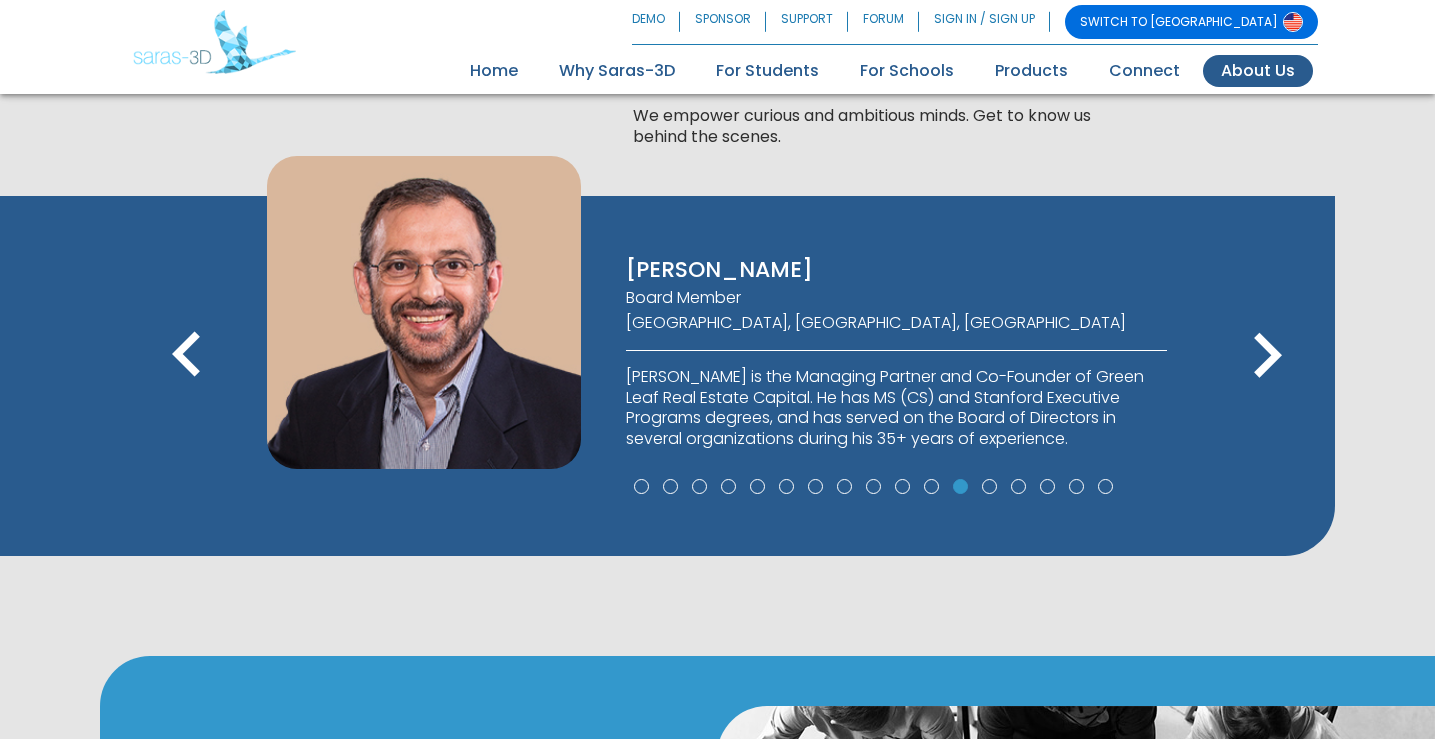 click on "keyboard_arrow_right" at bounding box center (1267, 356) 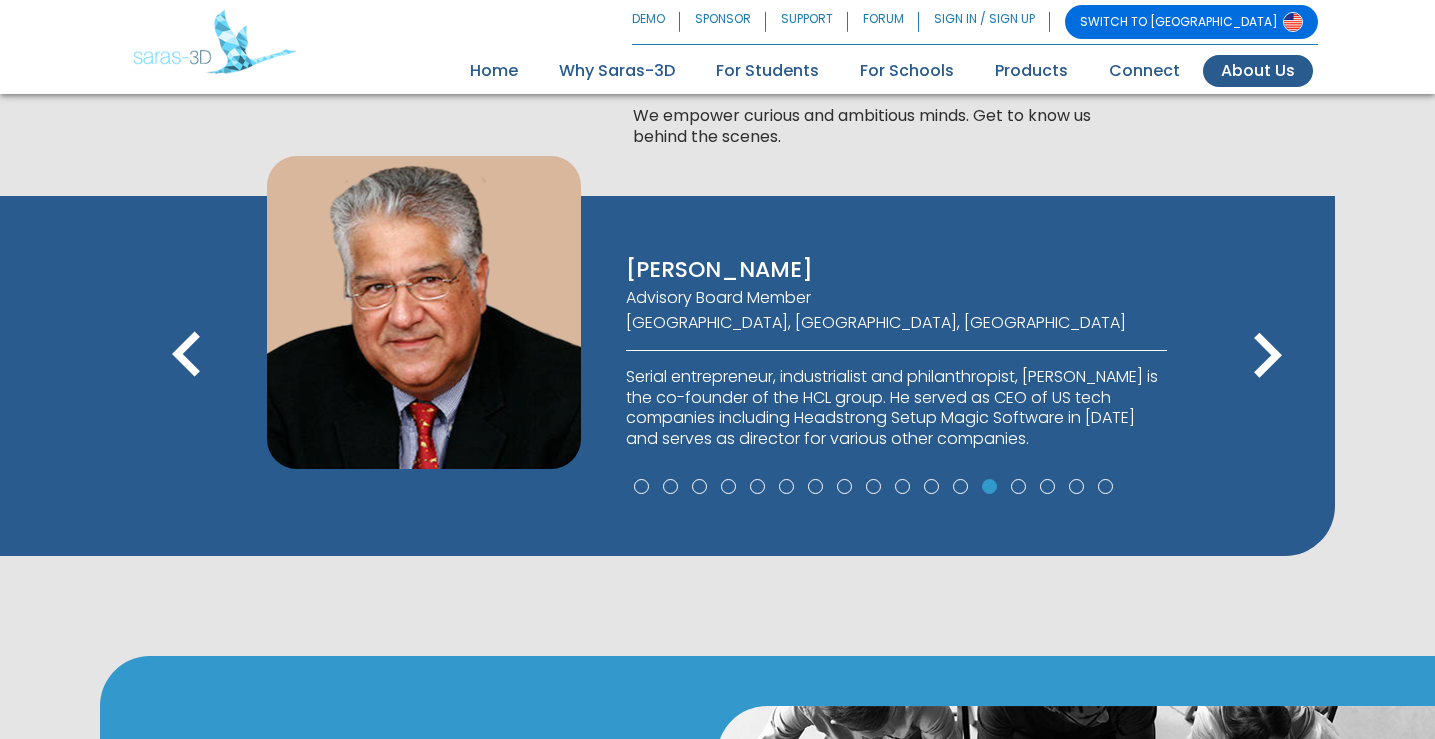 click on "keyboard_arrow_right" at bounding box center [1267, 356] 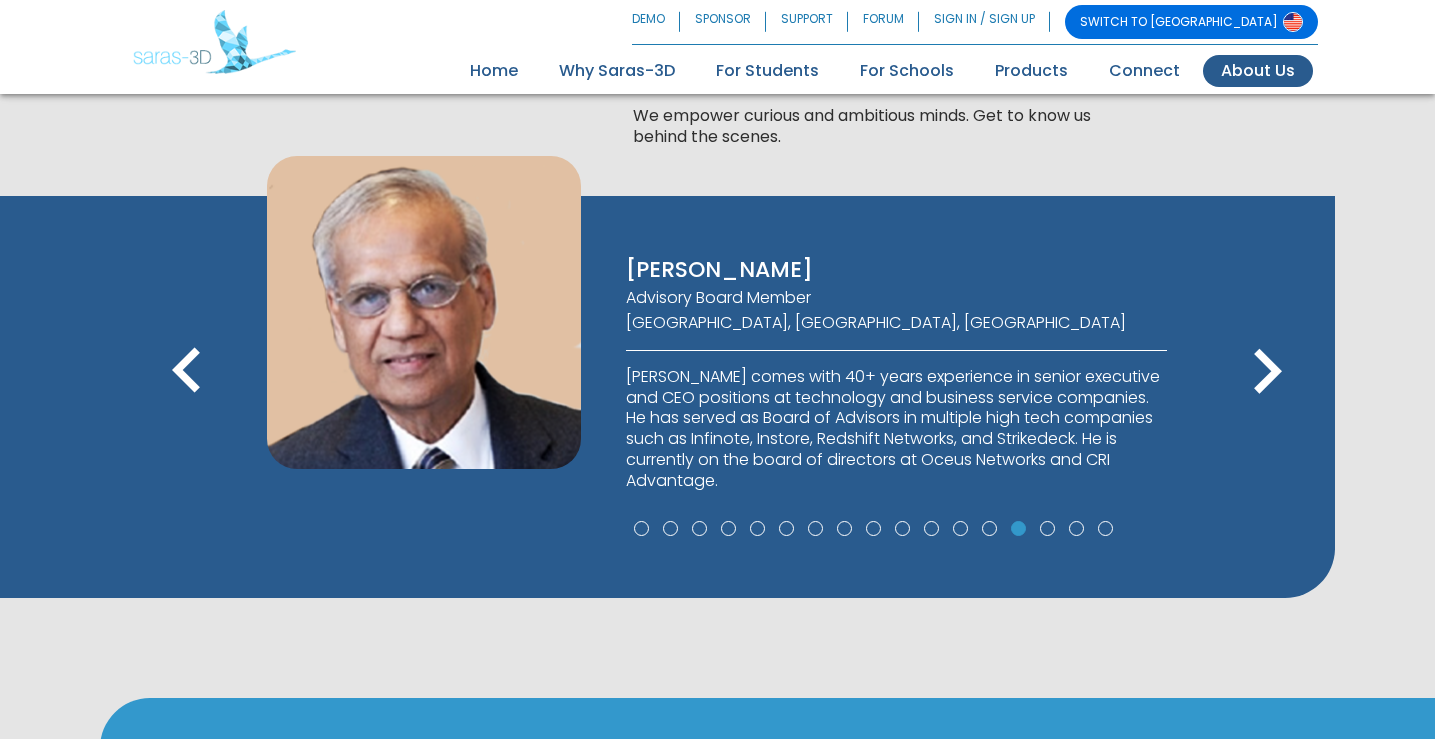 click on "keyboard_arrow_left" at bounding box center [187, 372] 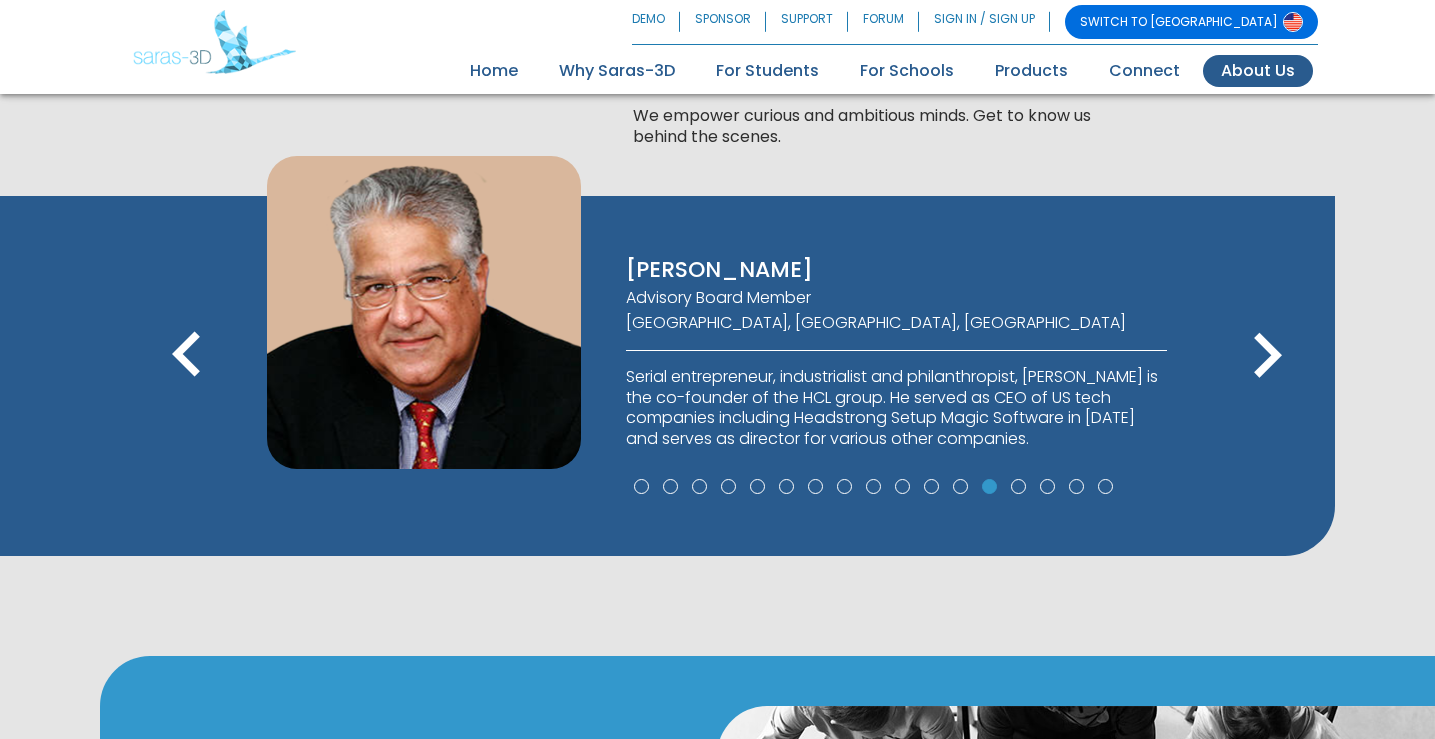 drag, startPoint x: 661, startPoint y: 374, endPoint x: 801, endPoint y: 425, distance: 149 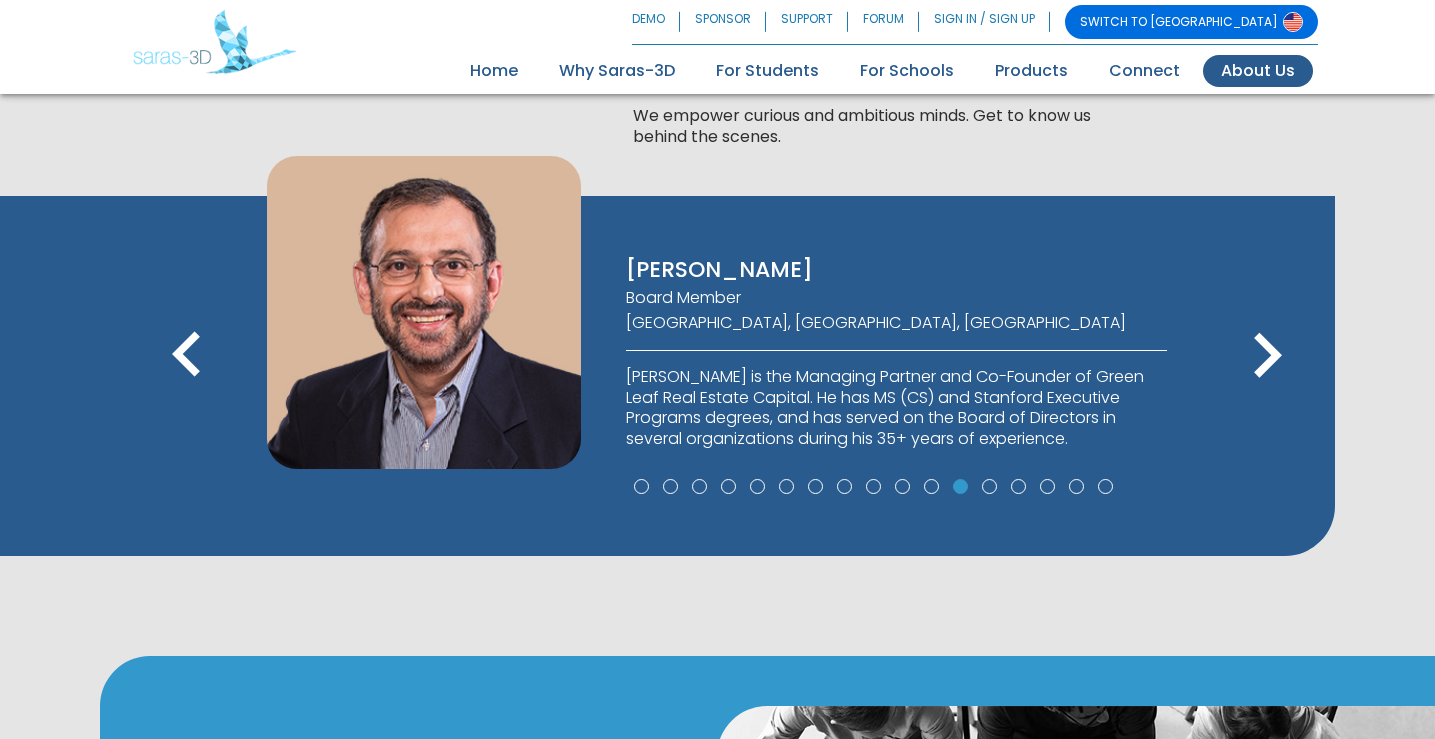 click on "keyboard_arrow_left" at bounding box center (187, 356) 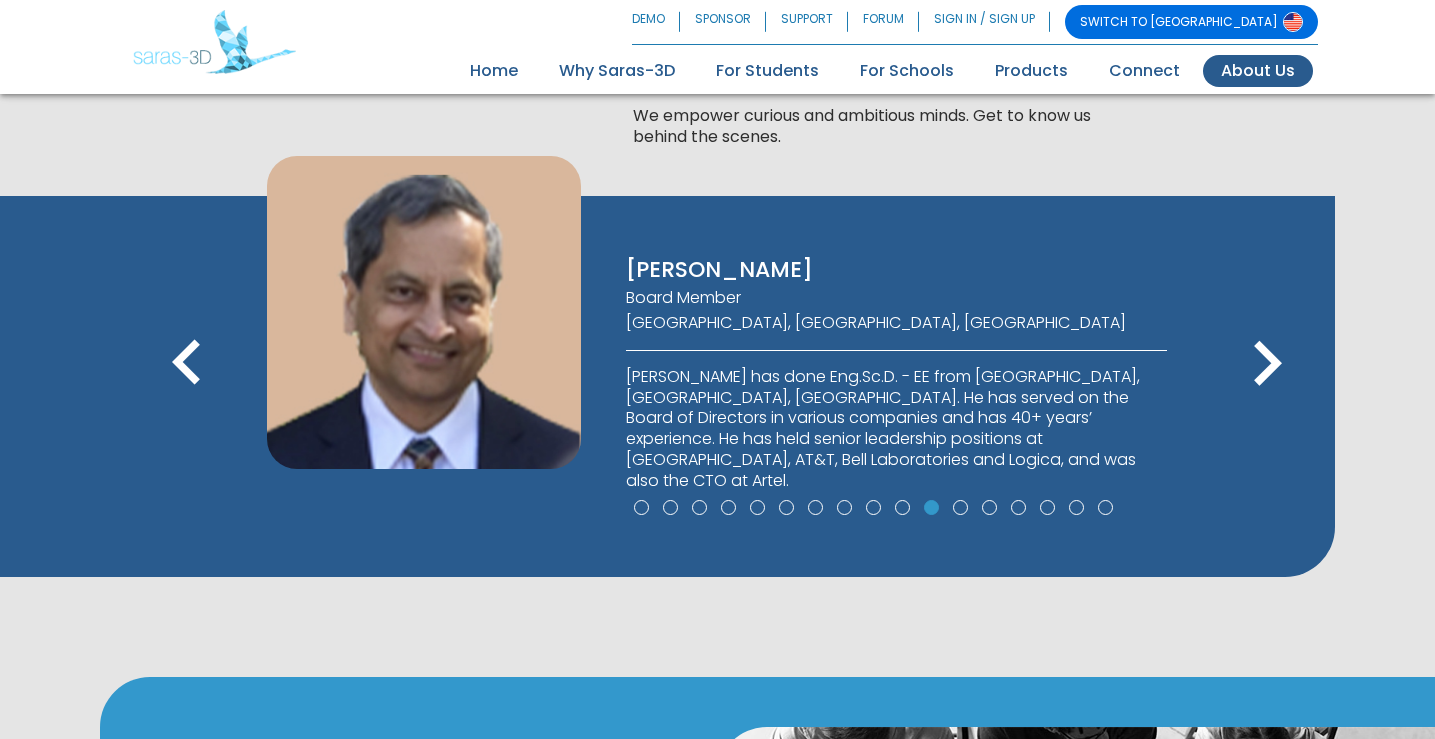 click on "keyboard_arrow_right" at bounding box center (1267, 364) 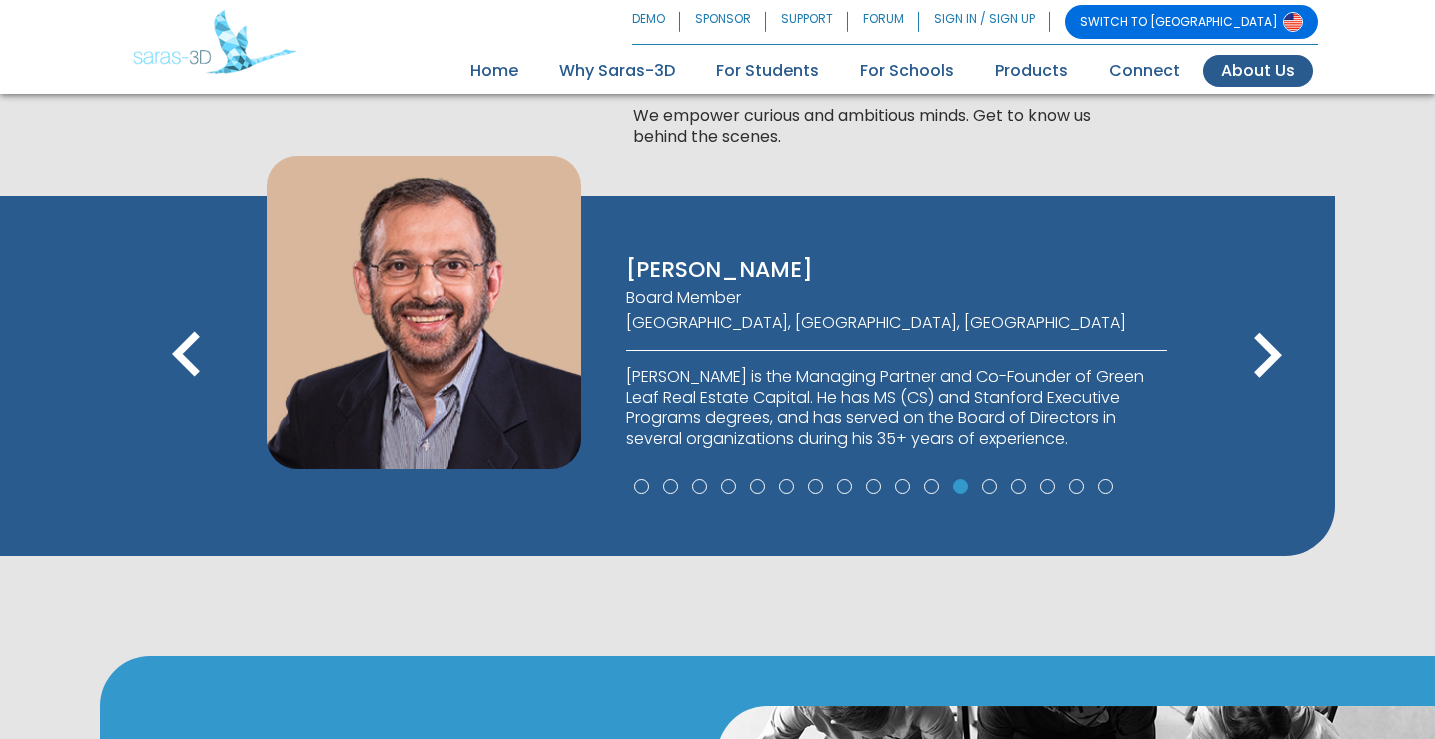drag, startPoint x: 1274, startPoint y: 351, endPoint x: 1252, endPoint y: 311, distance: 45.65085 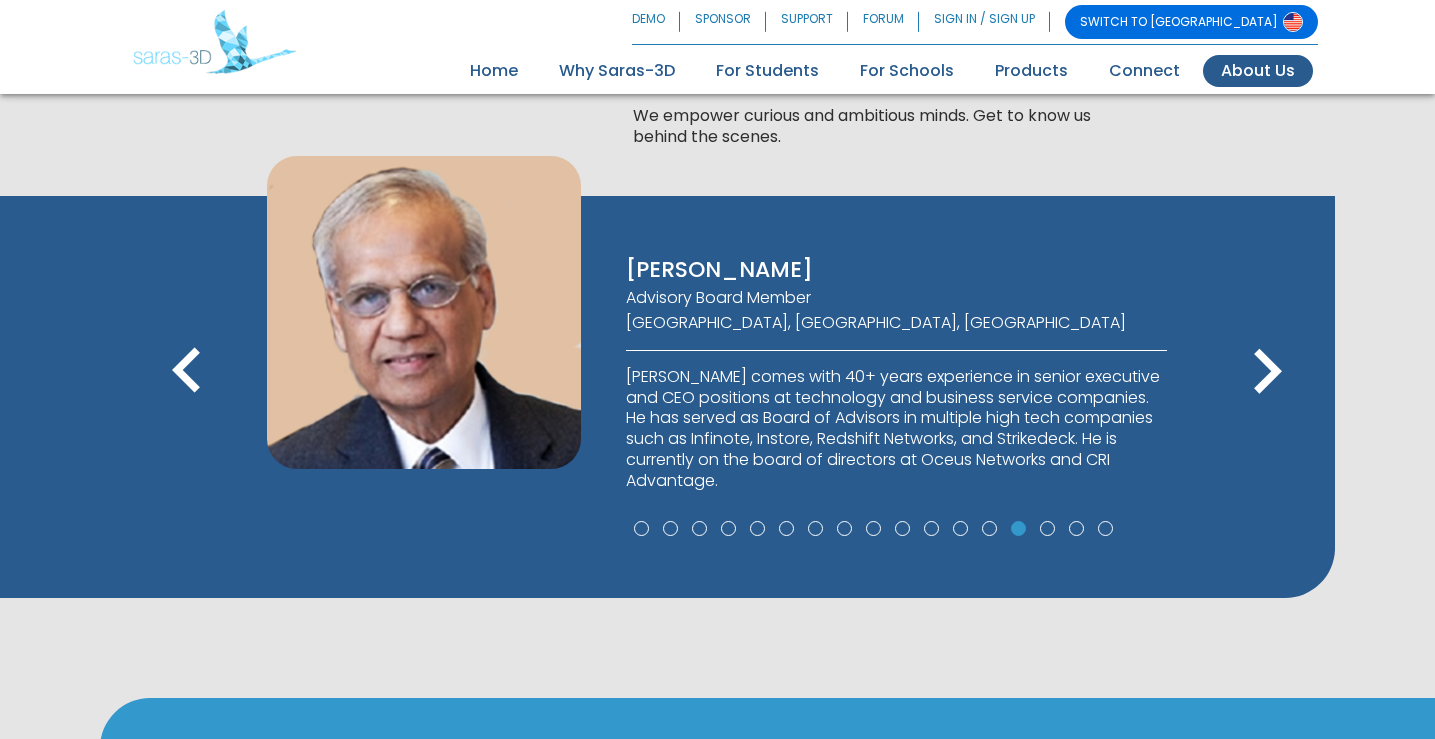 click on "keyboard_arrow_right" at bounding box center (1267, 372) 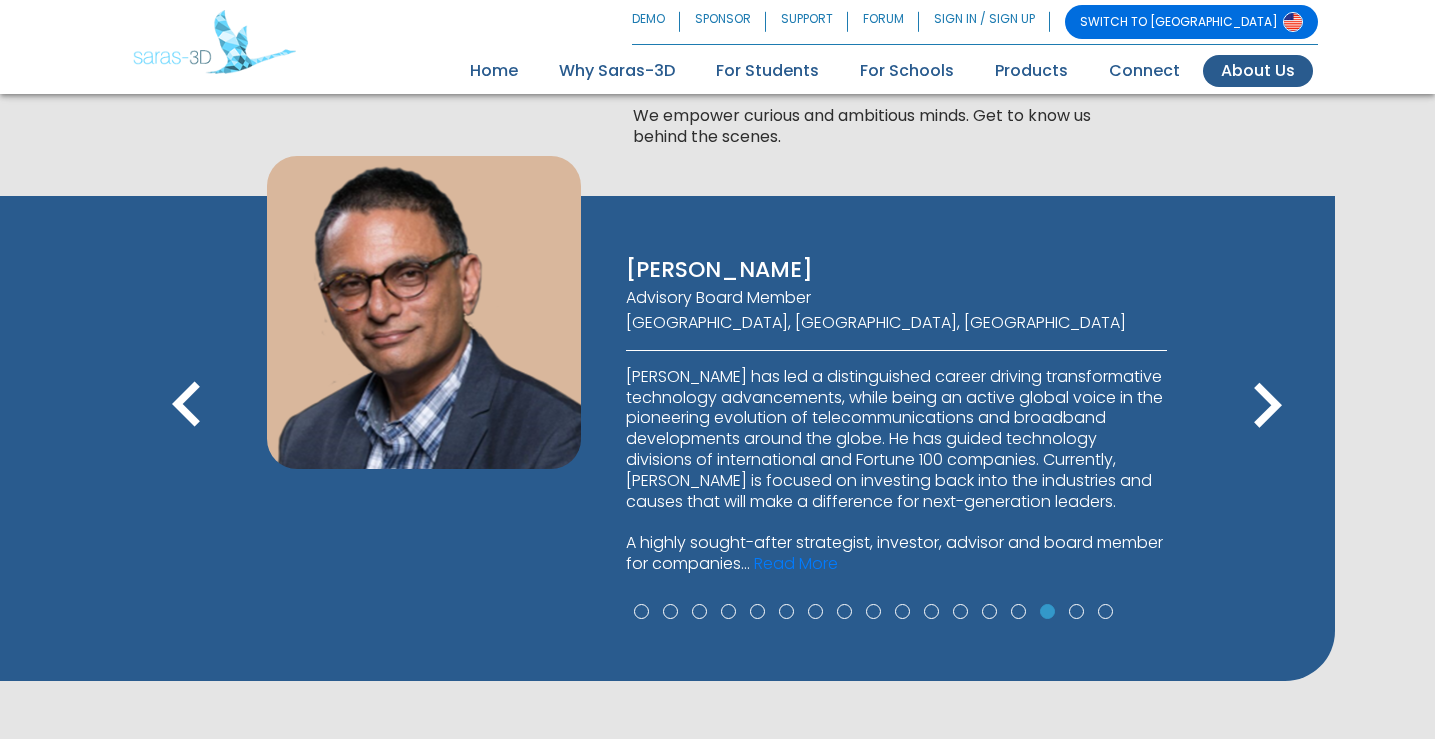 click on "keyboard_arrow_right" at bounding box center [1267, 406] 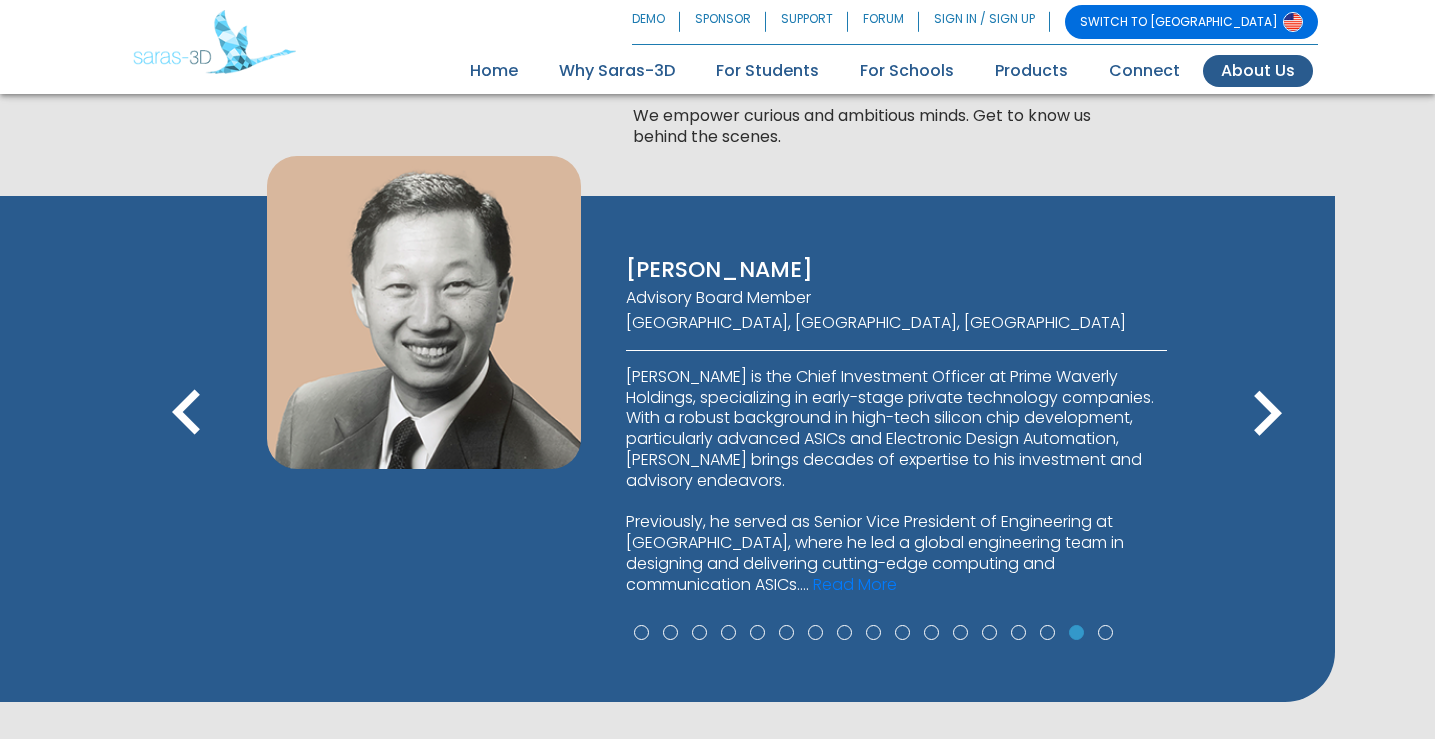 click on "keyboard_arrow_left" at bounding box center [187, 414] 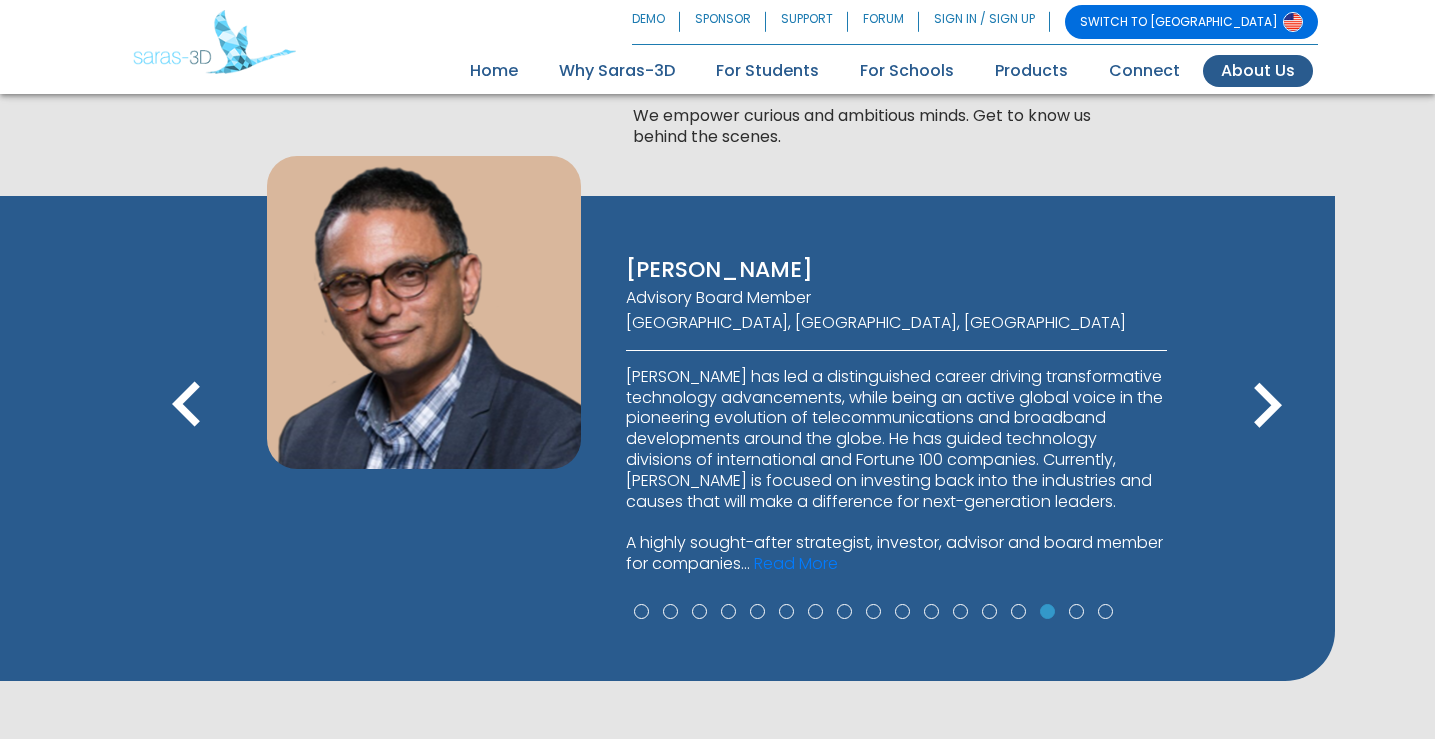 click on "keyboard_arrow_left" at bounding box center [187, 406] 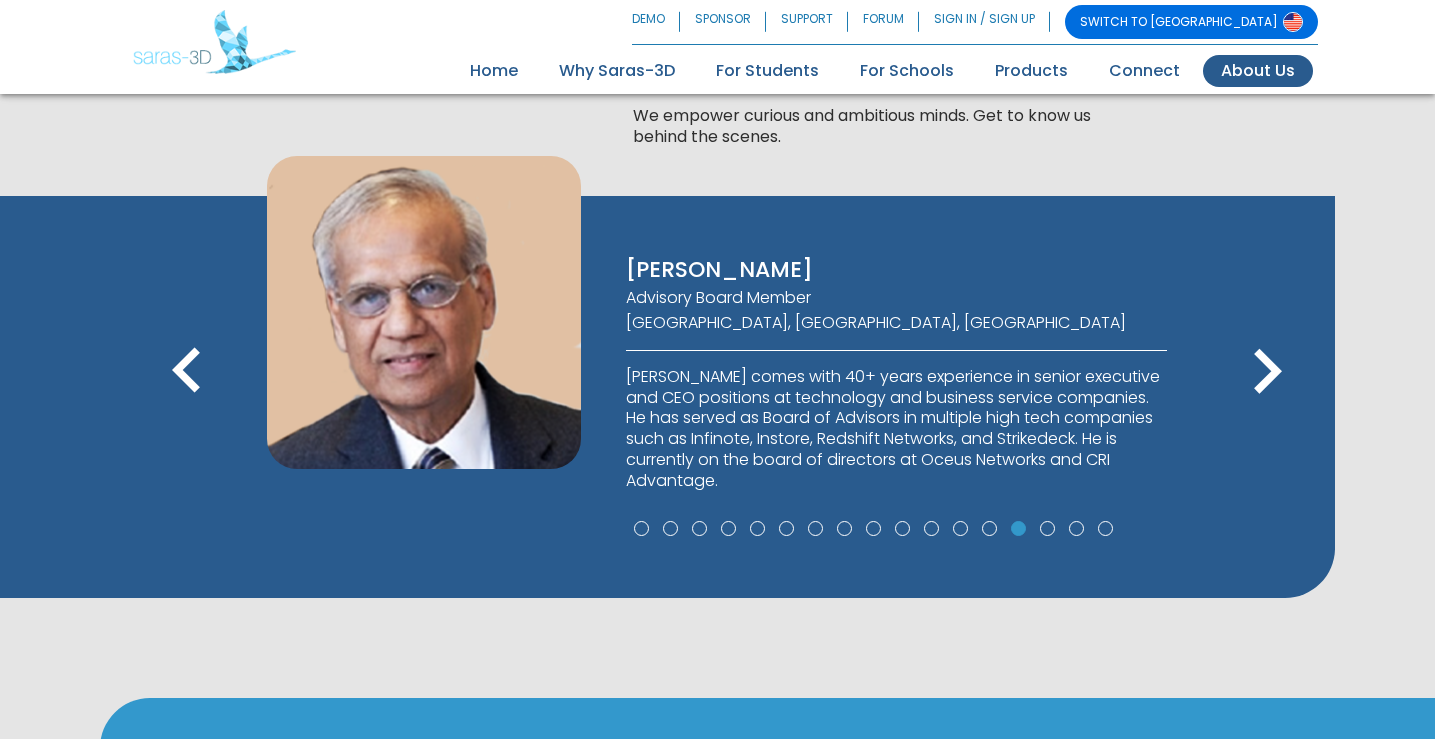 click on "keyboard_arrow_left" at bounding box center [187, 372] 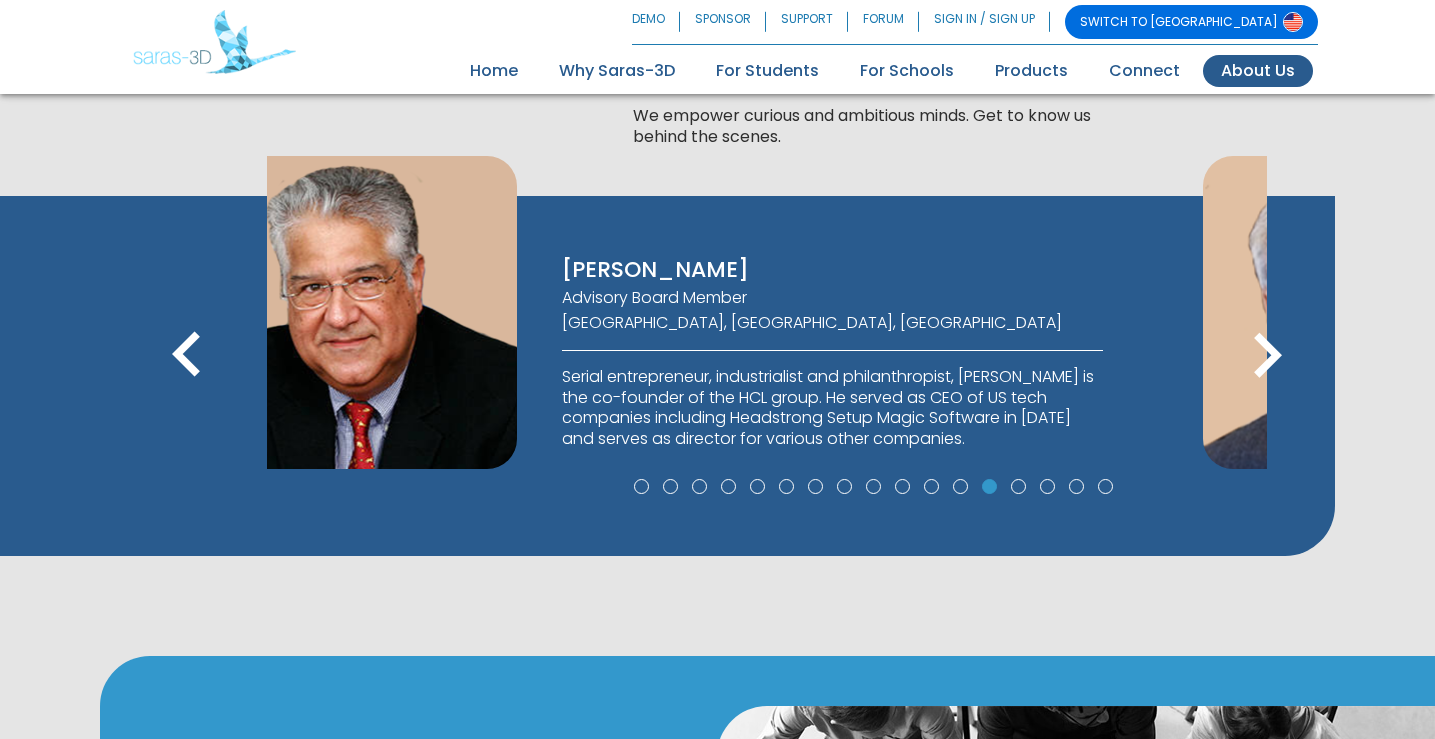 drag, startPoint x: 998, startPoint y: 439, endPoint x: 934, endPoint y: 417, distance: 67.6757 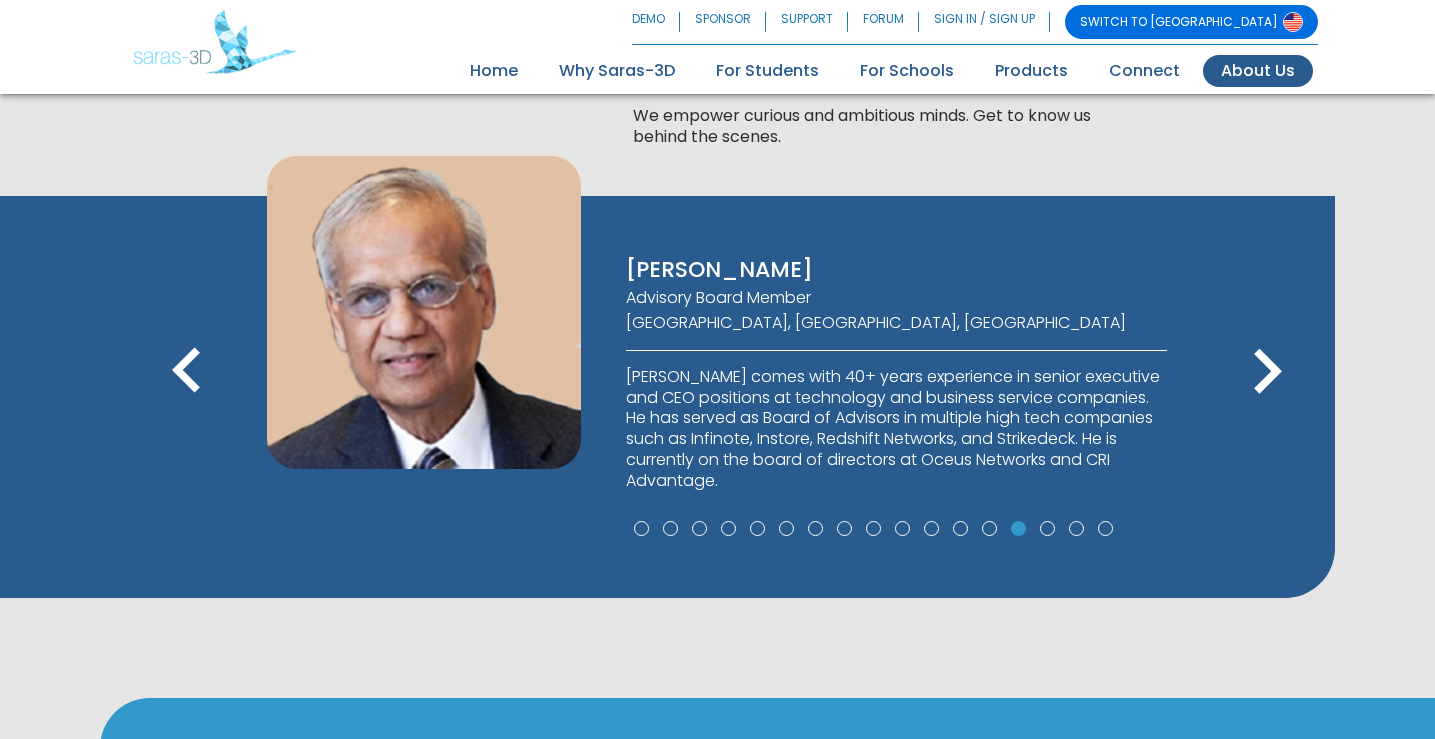 drag, startPoint x: 878, startPoint y: 404, endPoint x: 1248, endPoint y: 424, distance: 370.54016 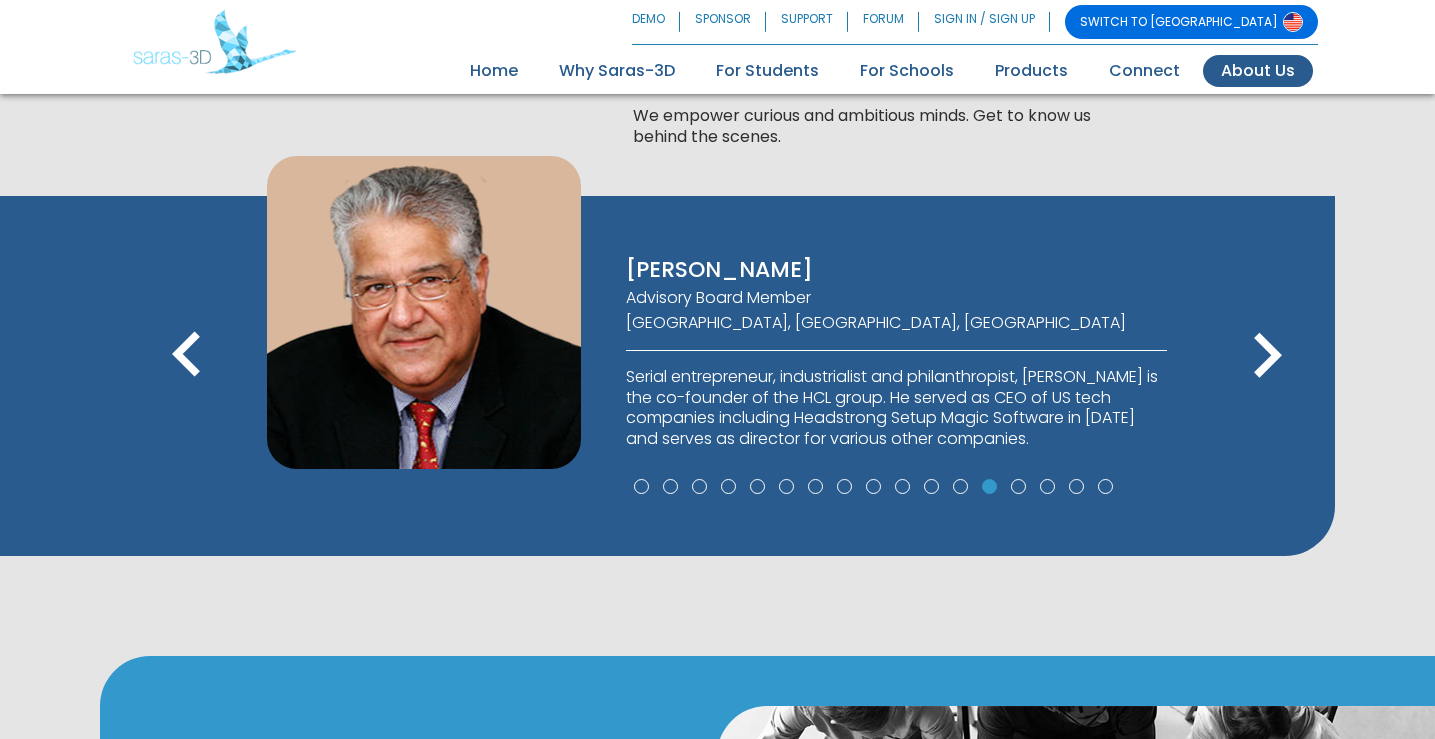 click on "keyboard_arrow_left keyboard_arrow_right" at bounding box center (767, 359) 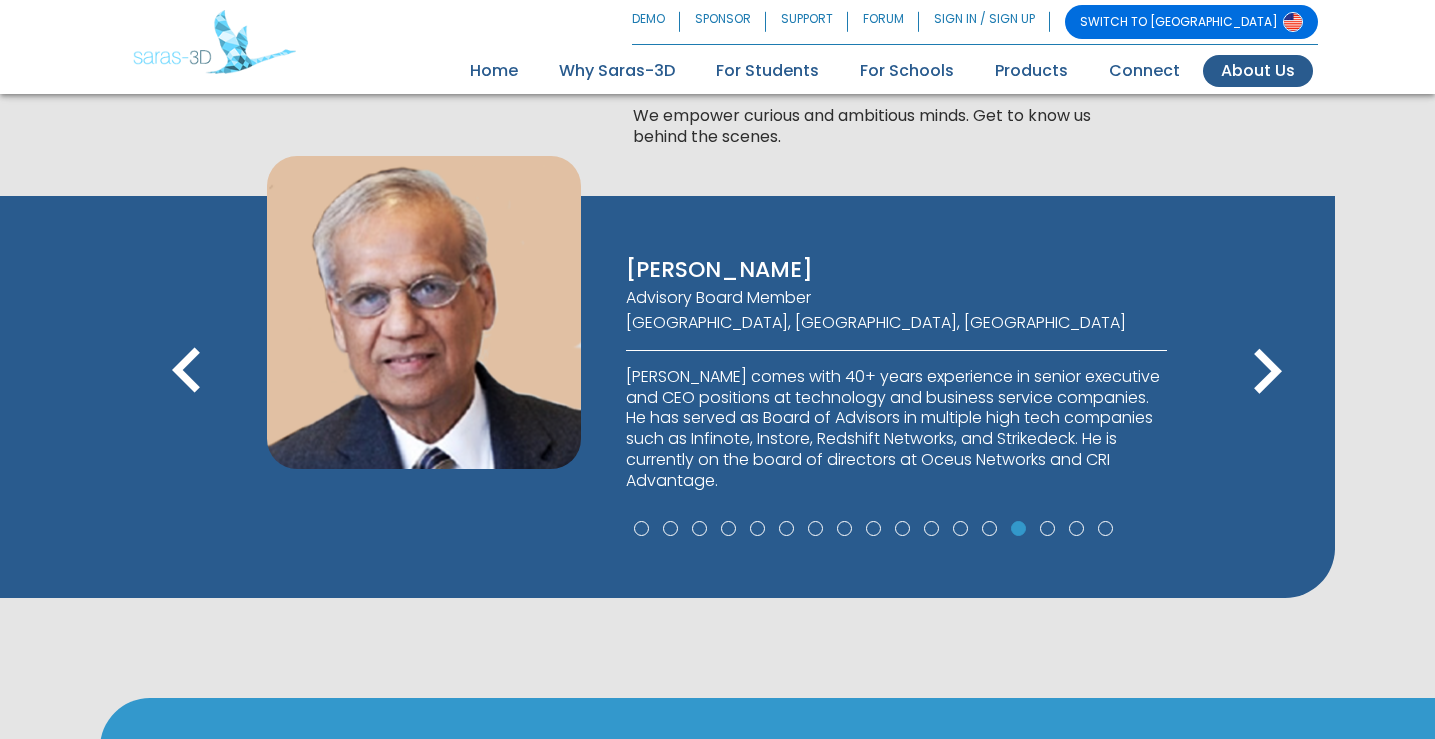 click on "keyboard_arrow_left" at bounding box center (187, 372) 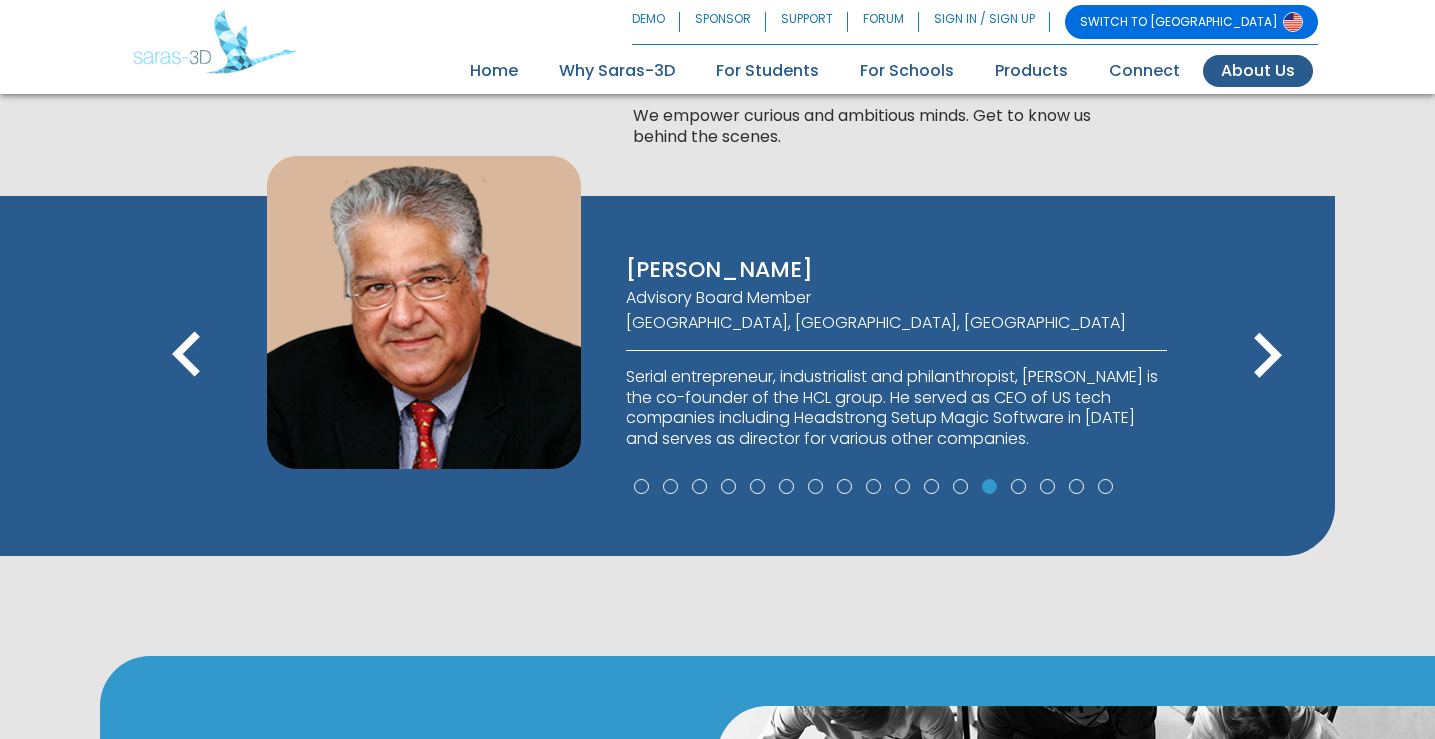 click on "Serial entrepreneur, industrialist and philanthropist, [PERSON_NAME] is the co-founder of the HCL group. He served as CEO of US tech companies including Headstrong Setup Magic Software in [DATE] and serves as director for various other companies." at bounding box center (896, 408) 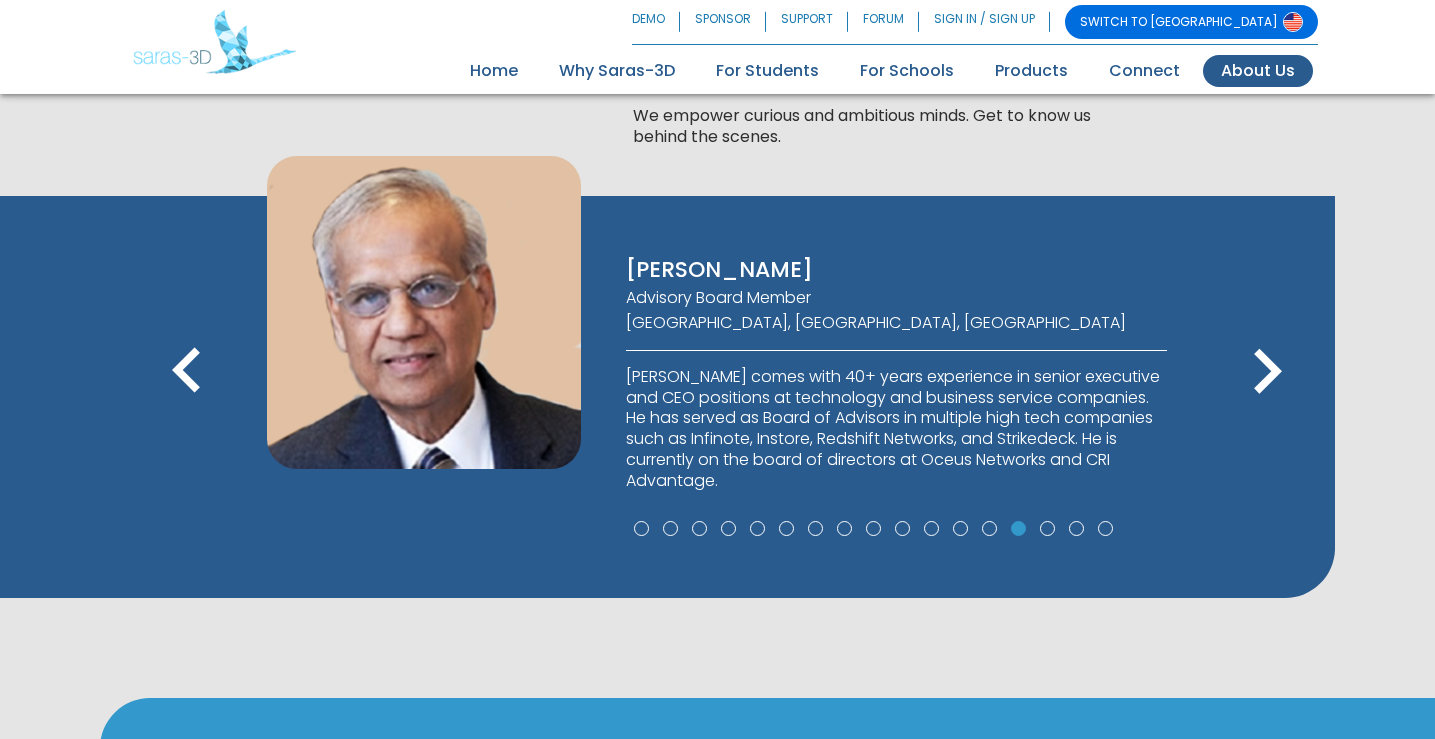 click on "keyboard_arrow_right" at bounding box center (1267, 372) 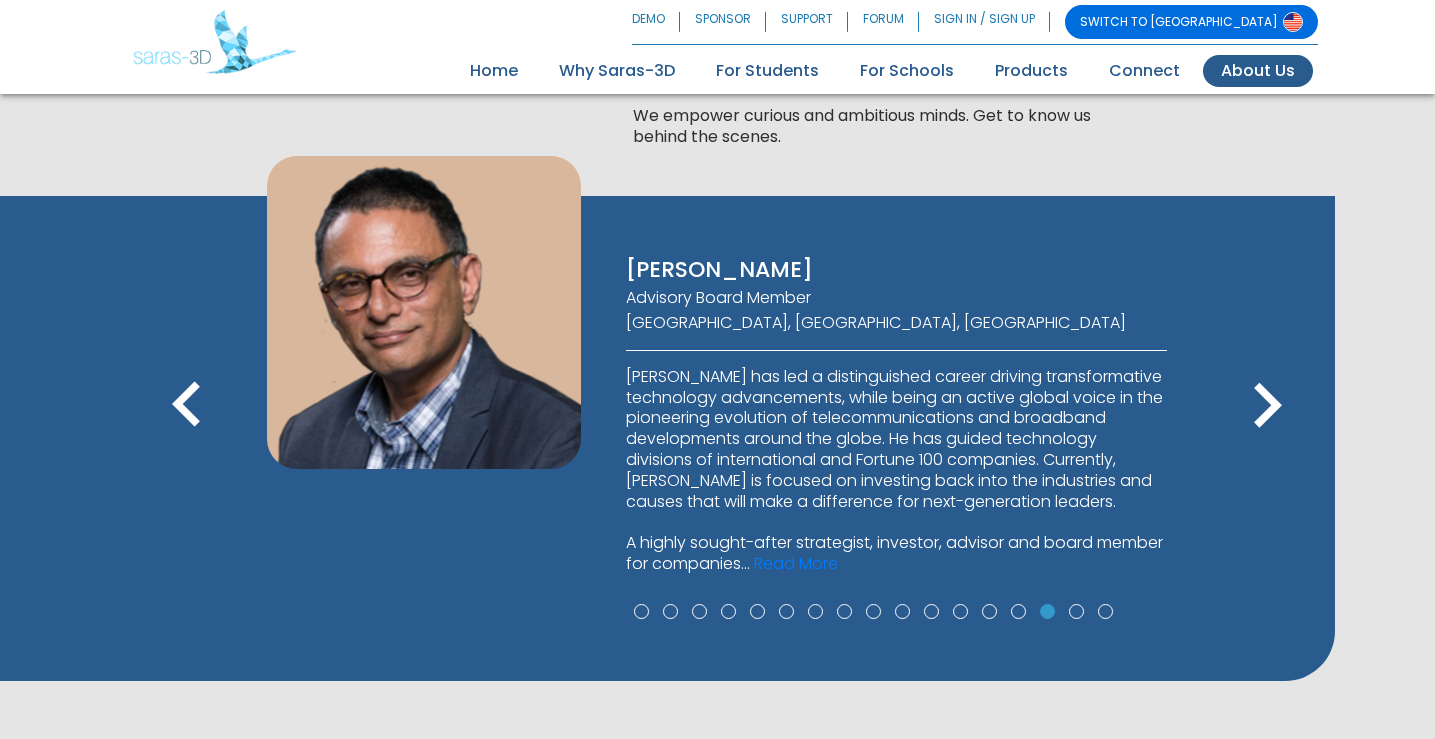 click on "keyboard_arrow_left" at bounding box center [187, 406] 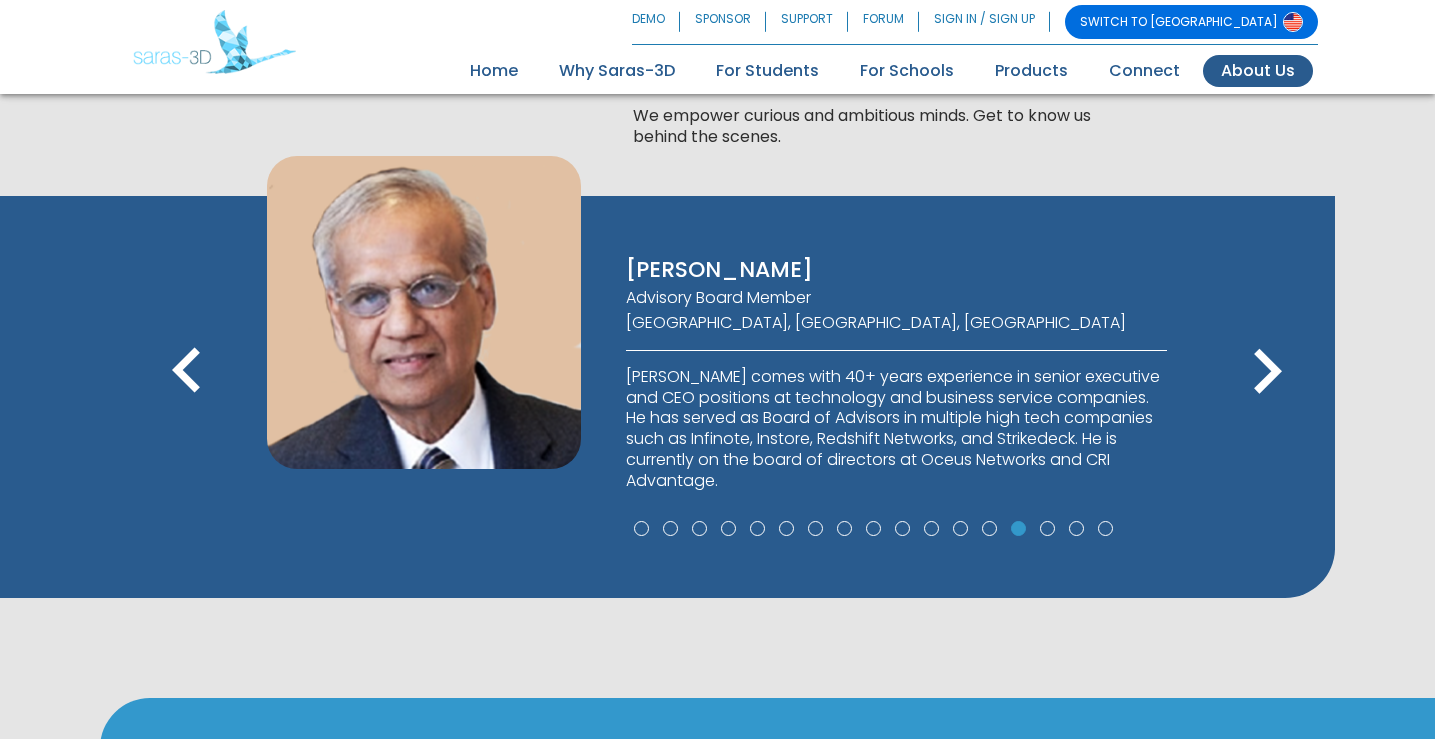 click on "keyboard_arrow_left" at bounding box center [187, 372] 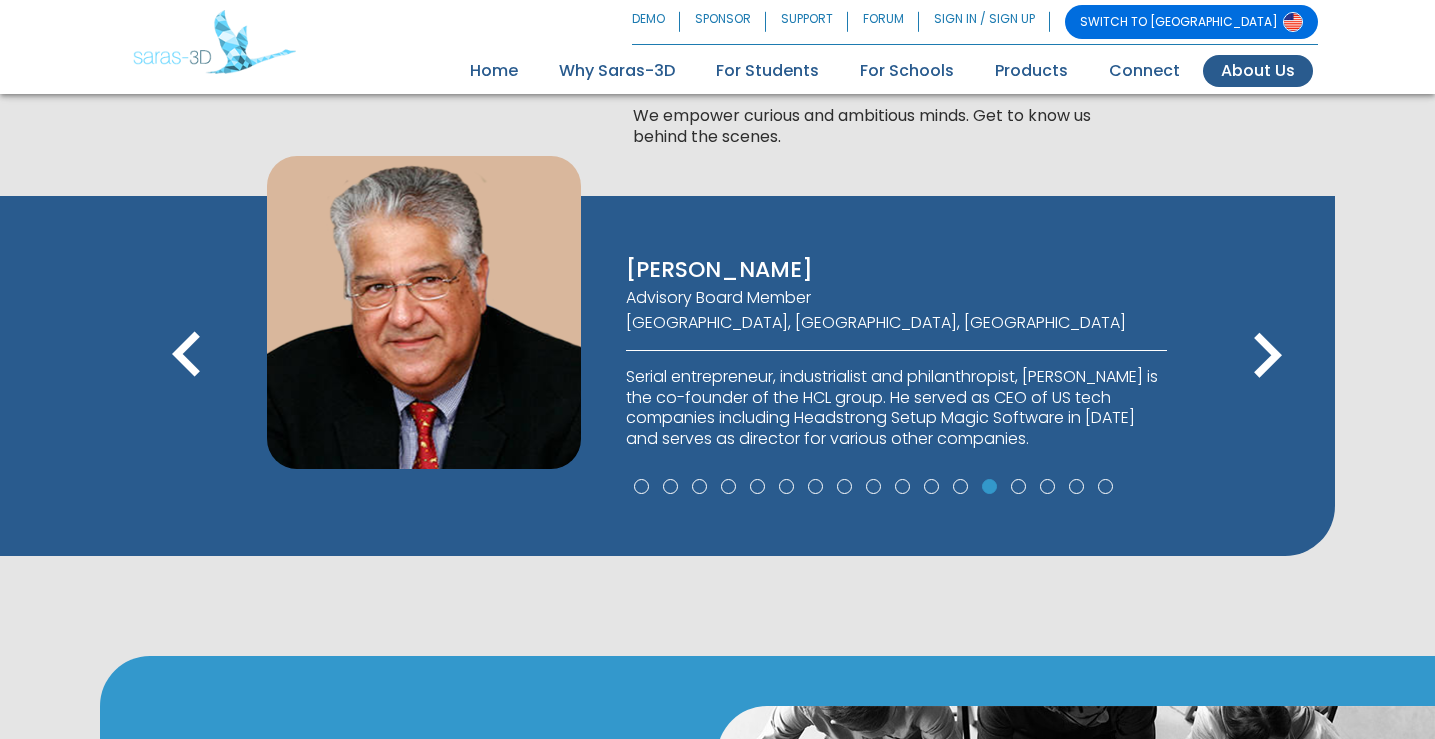 drag, startPoint x: 809, startPoint y: 400, endPoint x: 825, endPoint y: 403, distance: 16.27882 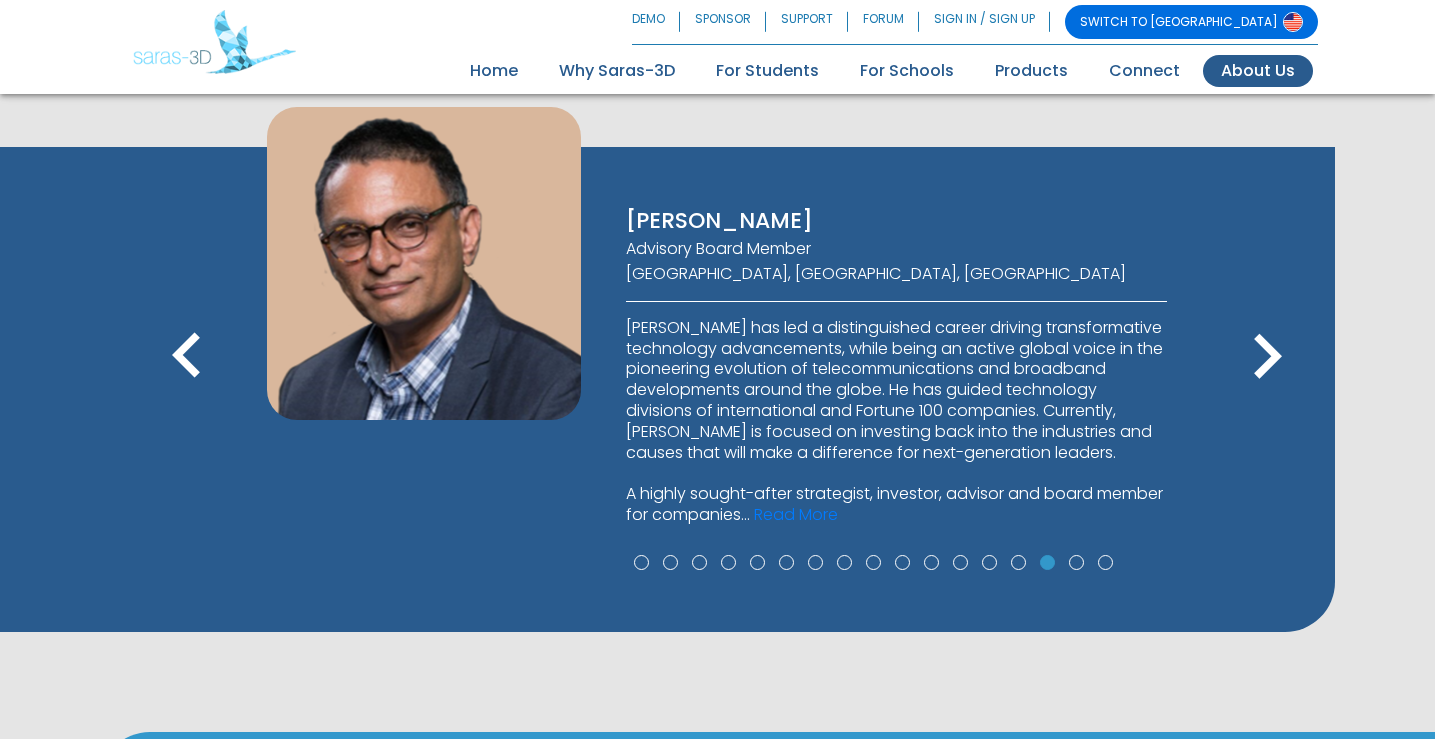 scroll, scrollTop: 1382, scrollLeft: 0, axis: vertical 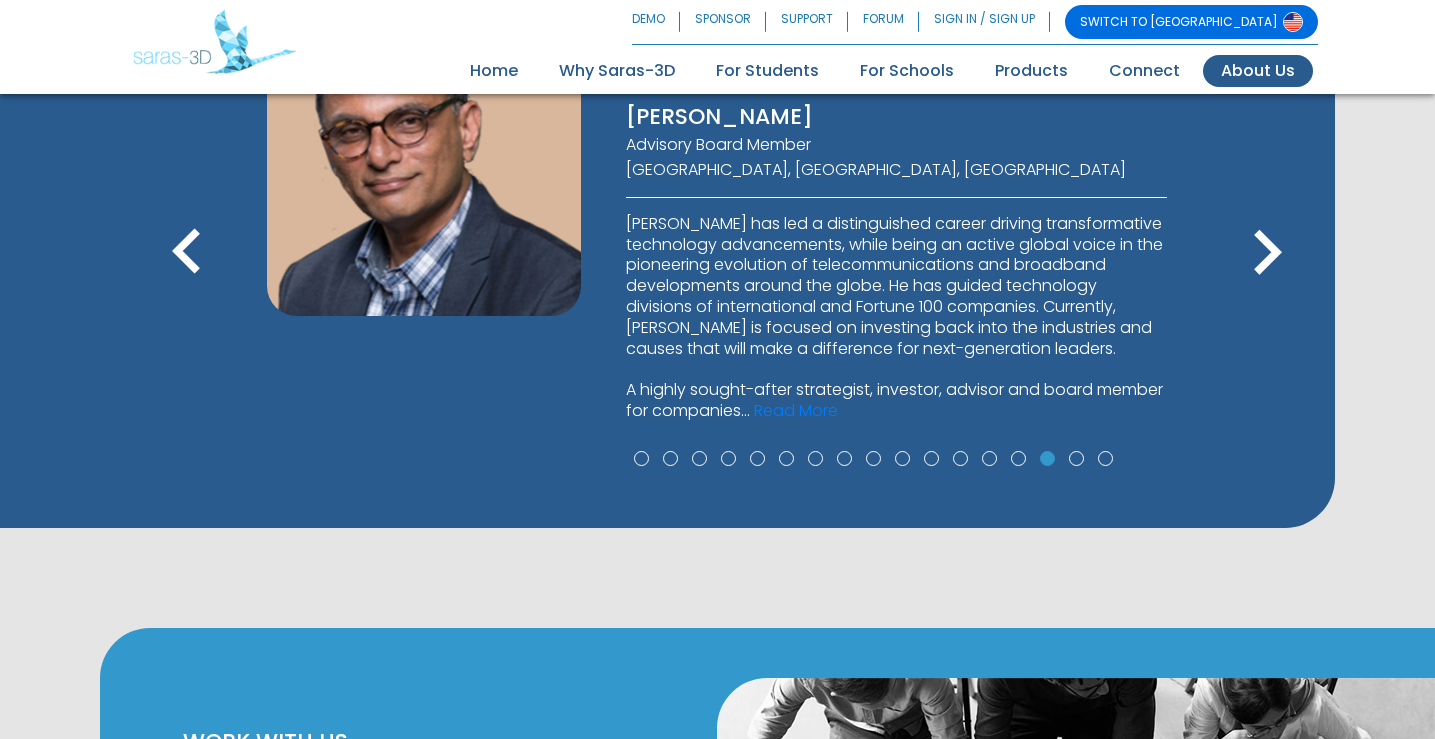 click on "keyboard_arrow_left" at bounding box center [187, 253] 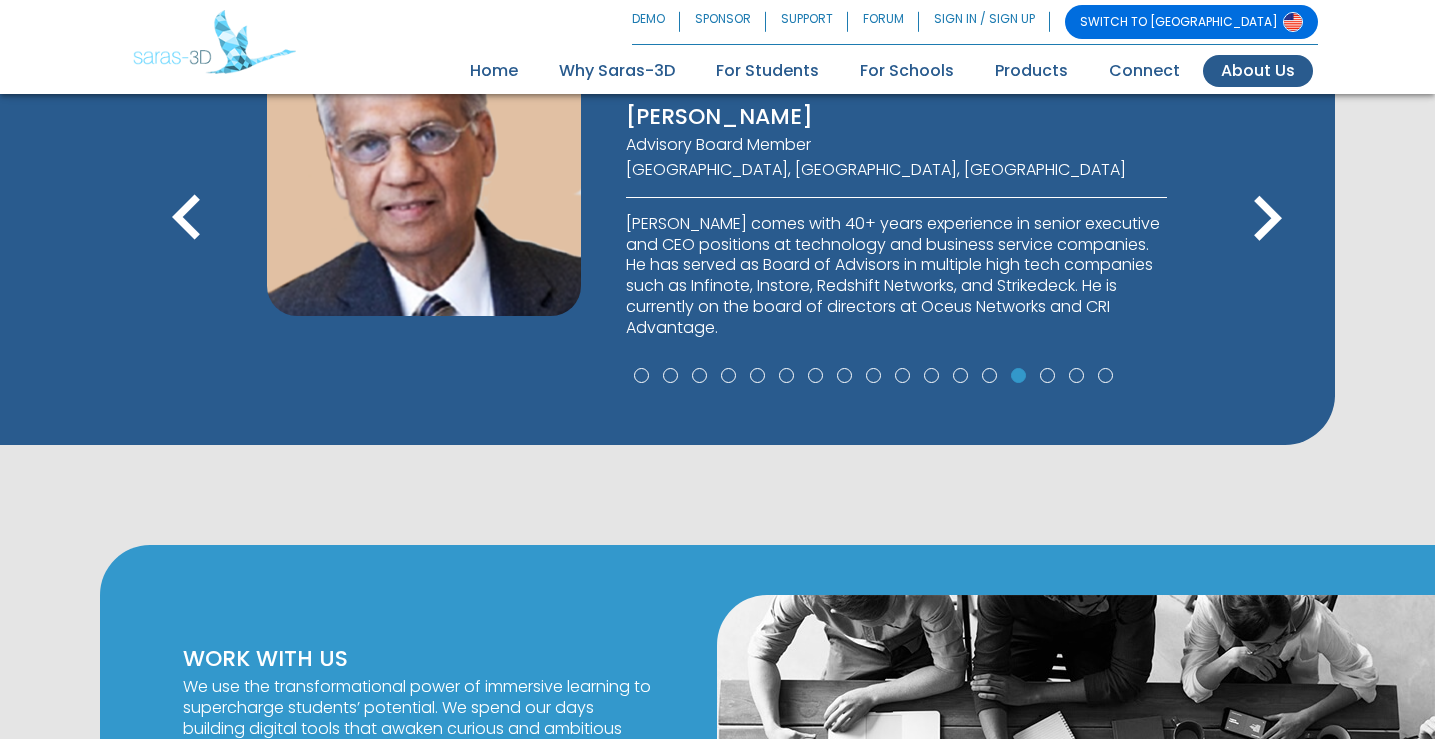 click on "keyboard_arrow_right" at bounding box center [1267, 219] 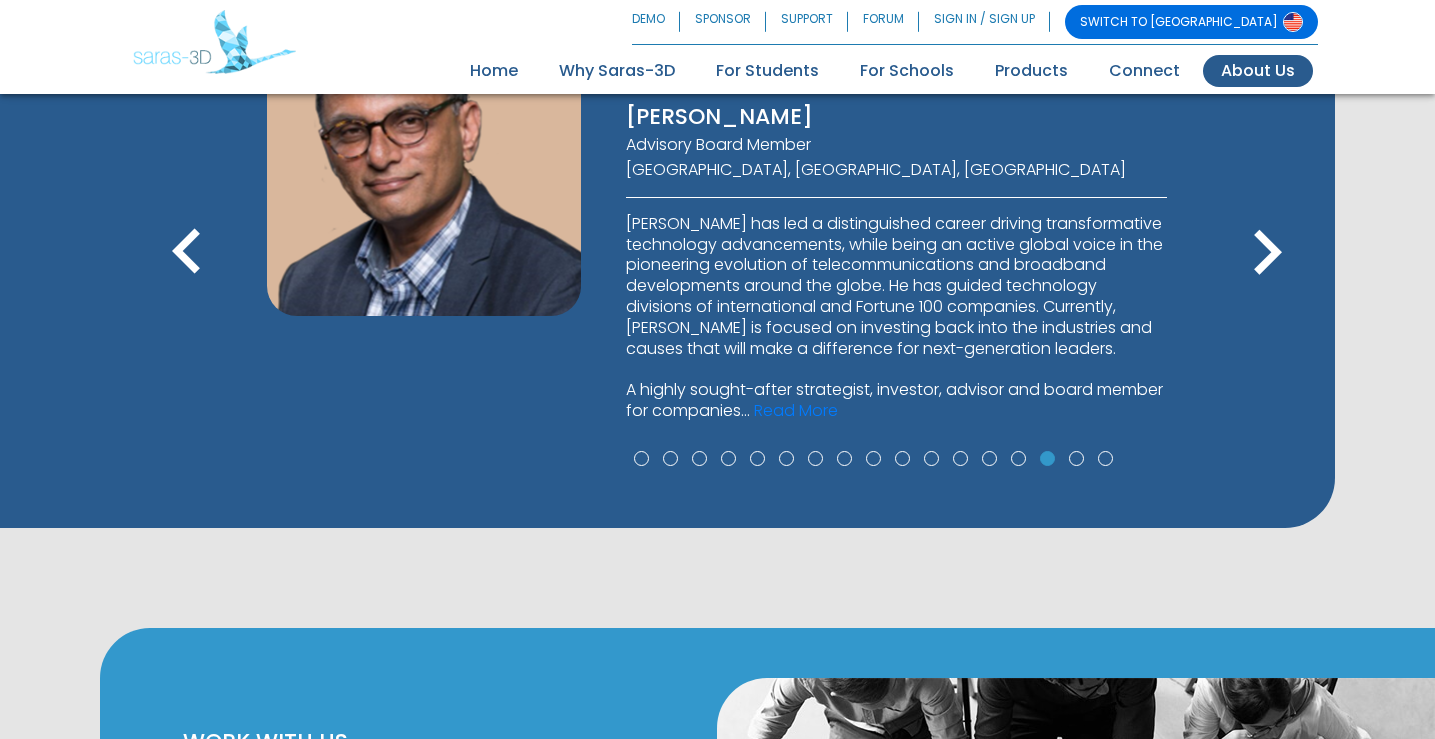 click on "keyboard_arrow_right" at bounding box center [1267, 253] 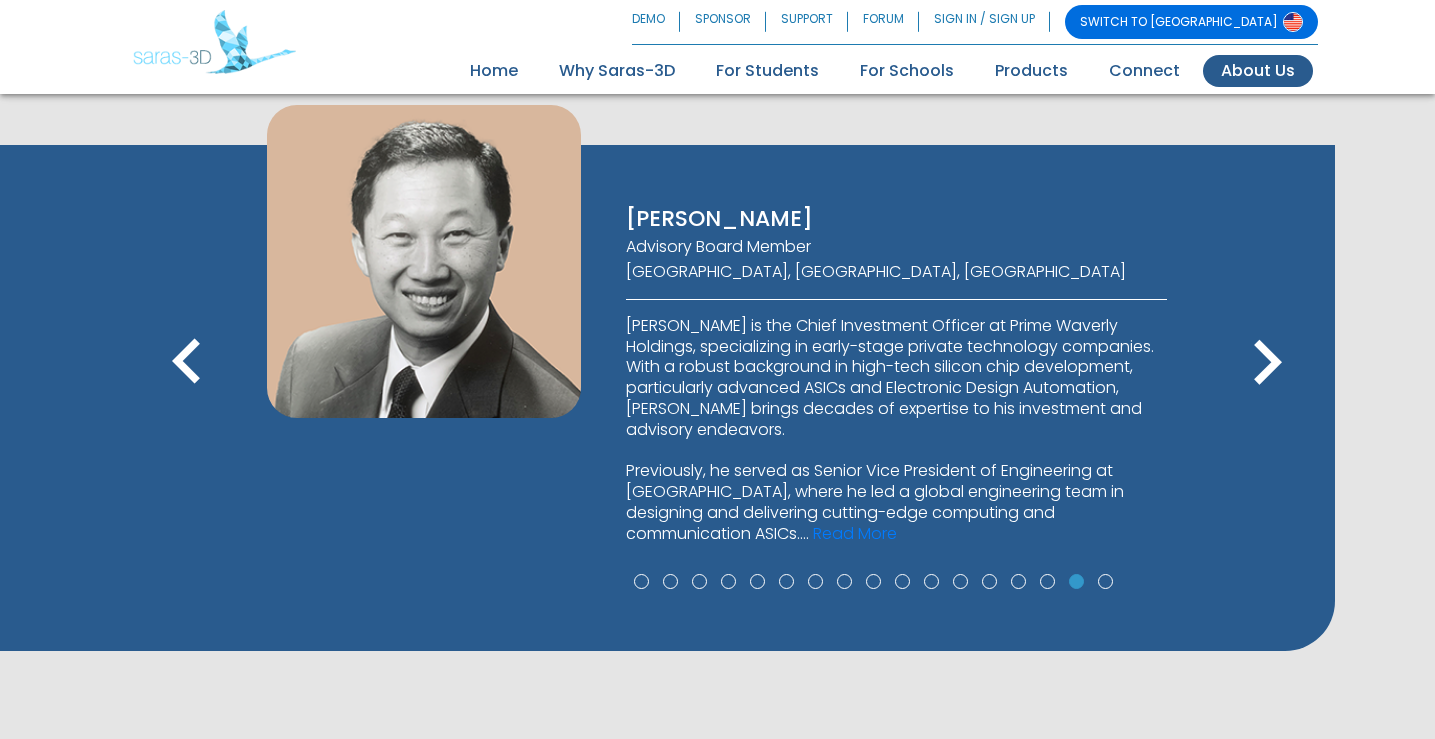 scroll, scrollTop: 1182, scrollLeft: 0, axis: vertical 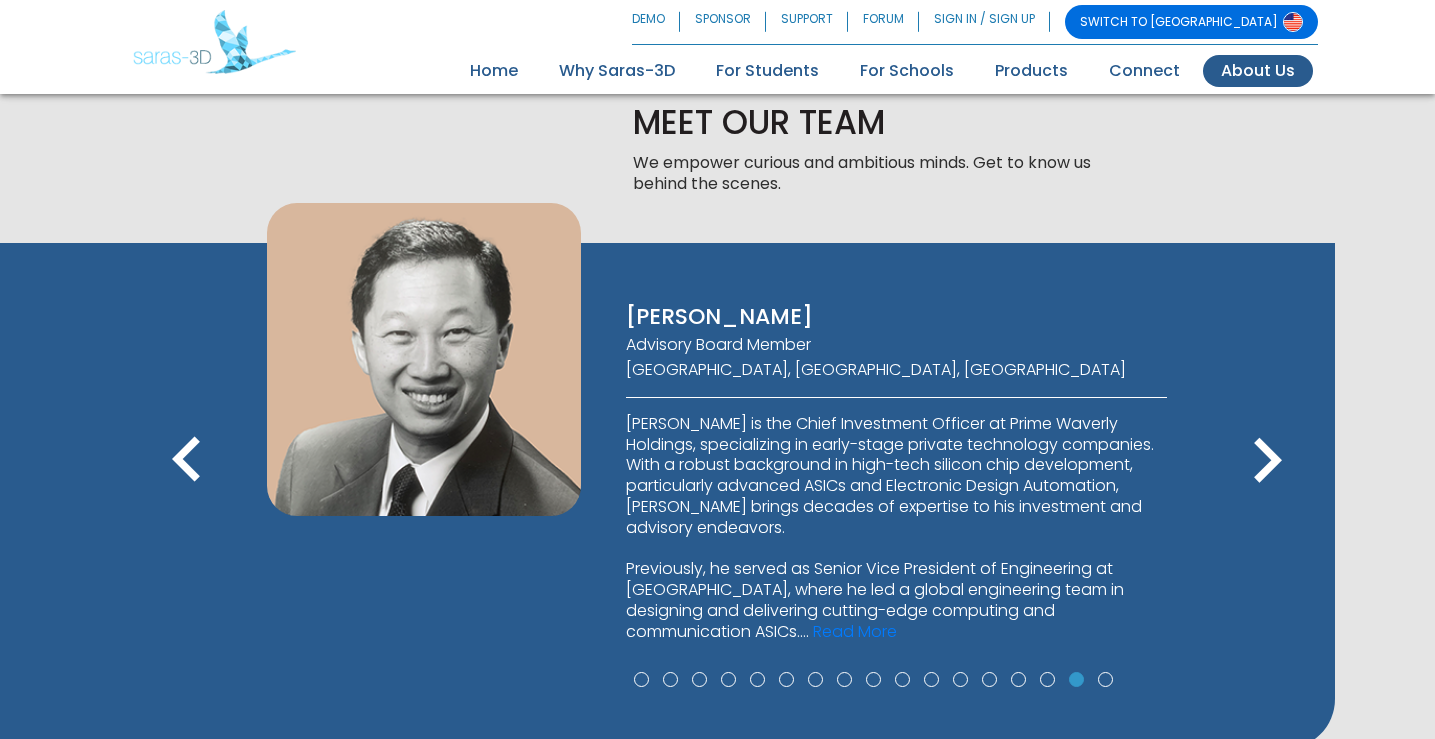 click on "keyboard_arrow_left" at bounding box center [187, 461] 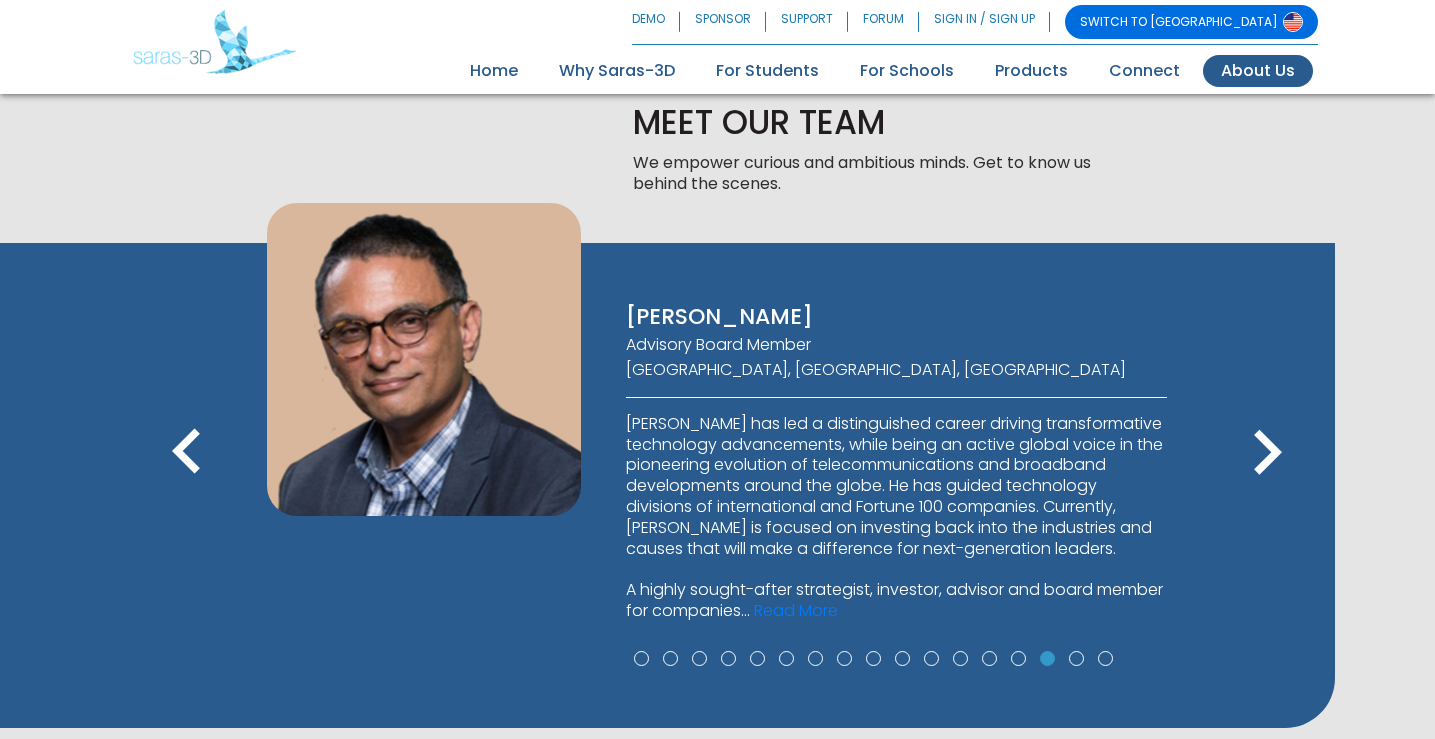 click on "keyboard_arrow_left" at bounding box center [187, 453] 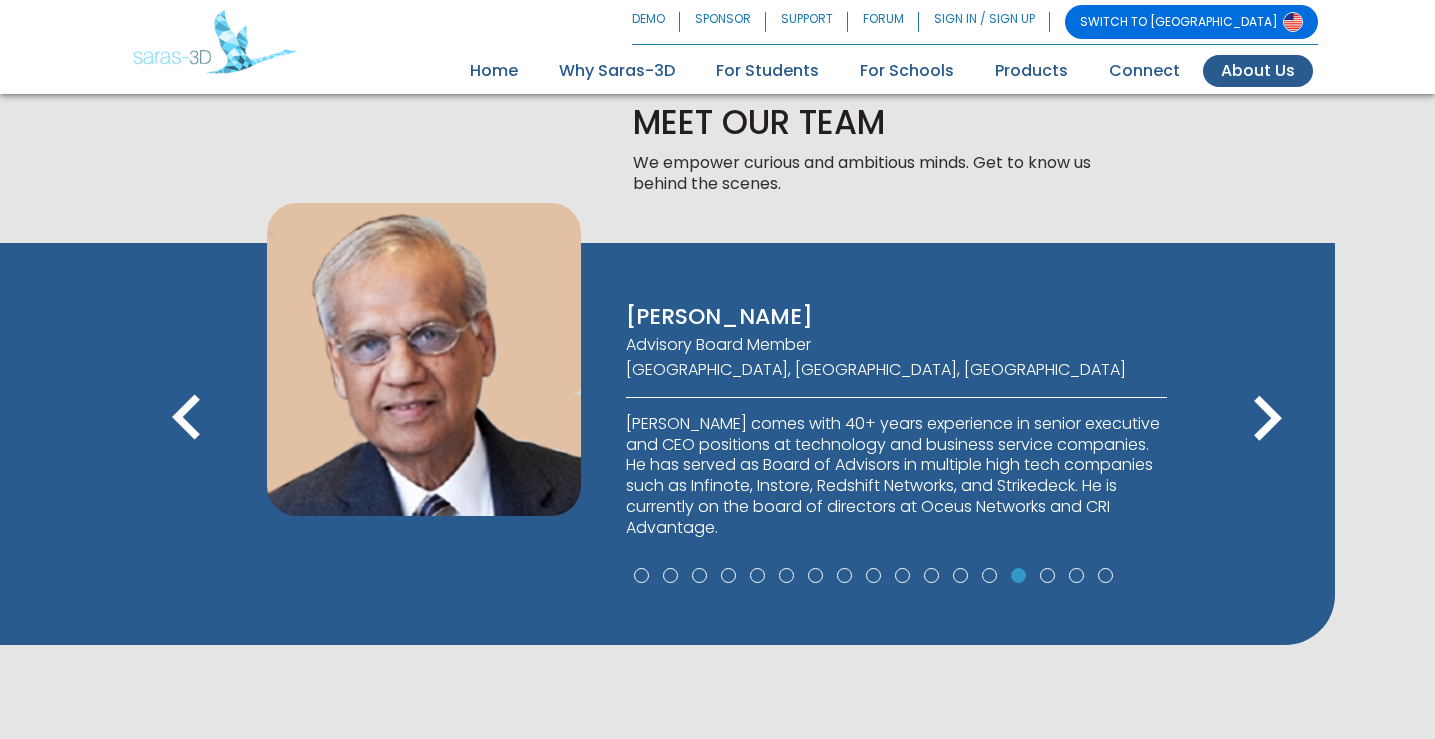 click on "keyboard_arrow_left" at bounding box center [187, 419] 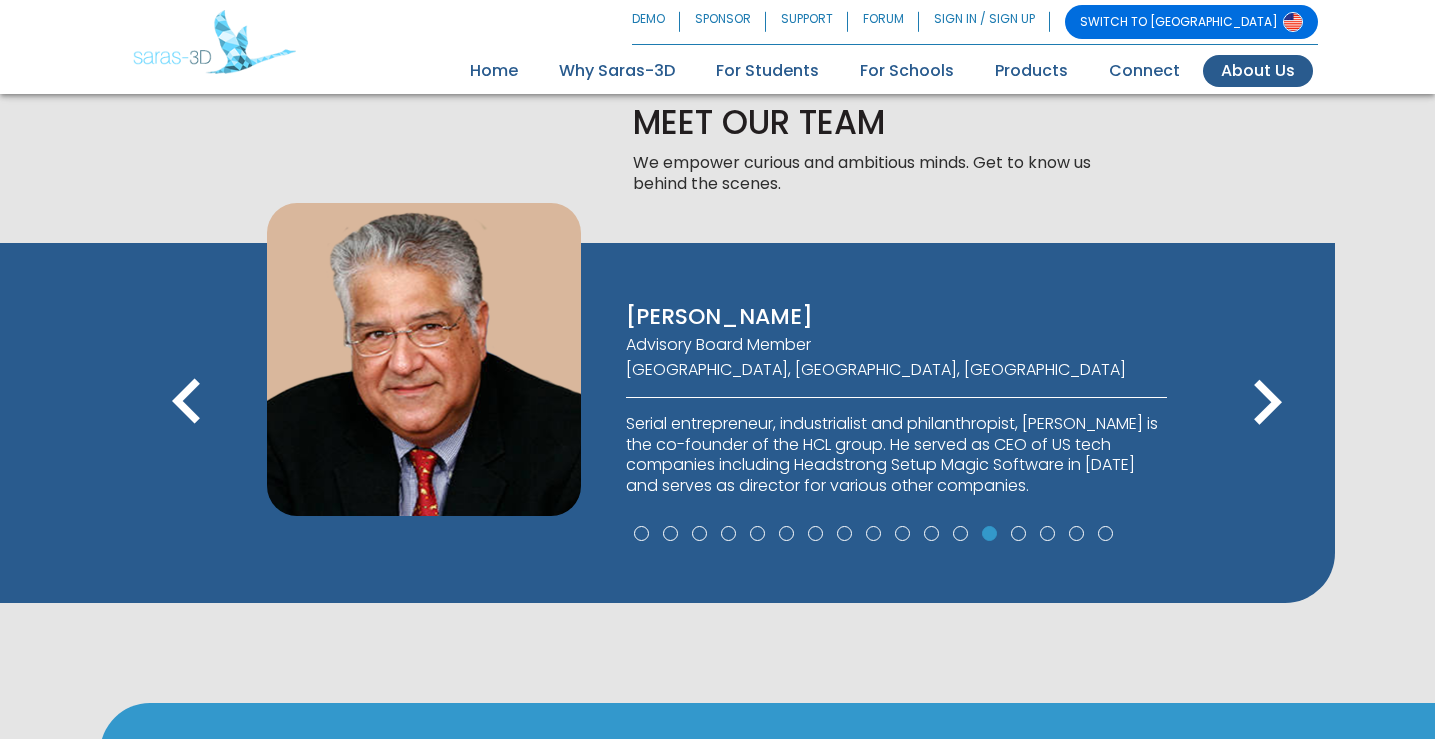 click on "keyboard_arrow_left keyboard_arrow_right" at bounding box center (767, 406) 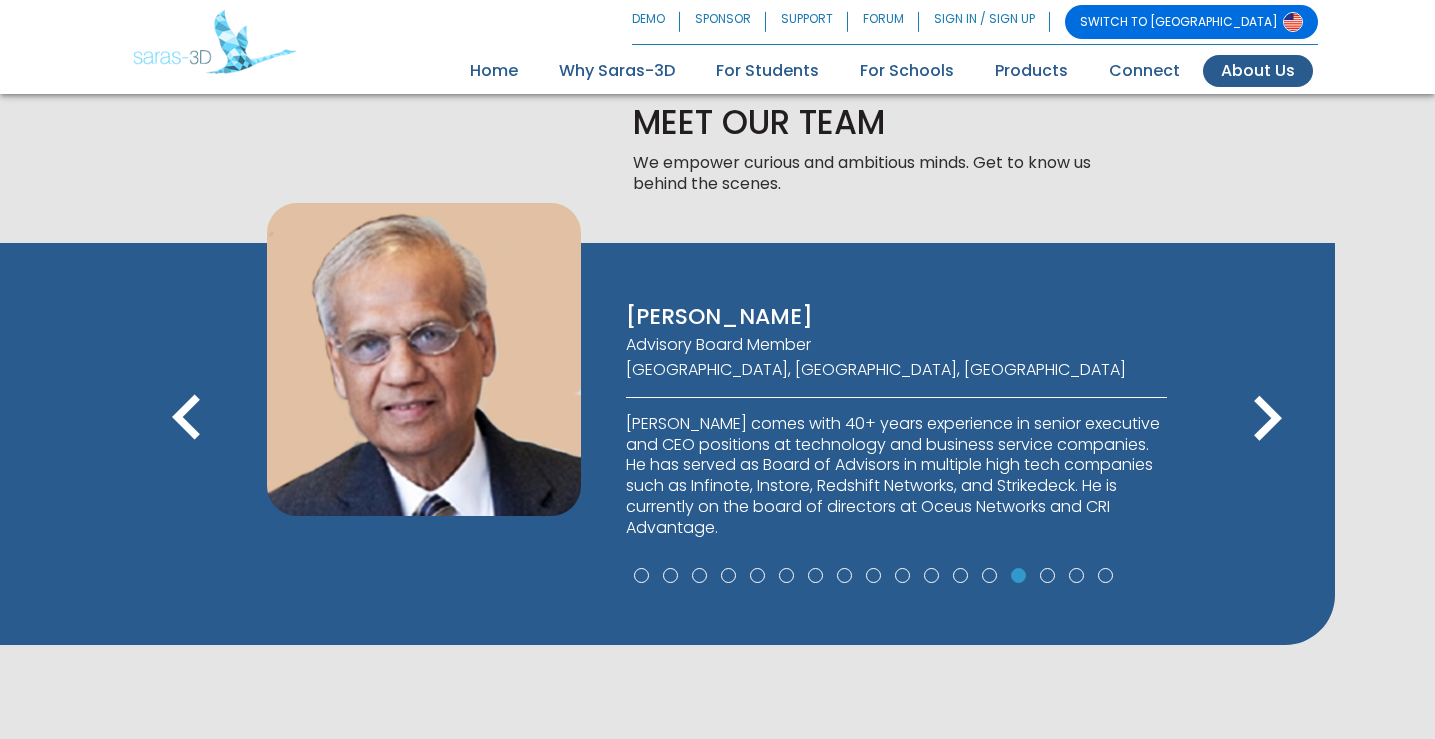 click on "MEET OUR TEAM
We empower curious and ambitious minds. Get to know us behind the scenes." at bounding box center [868, 160] 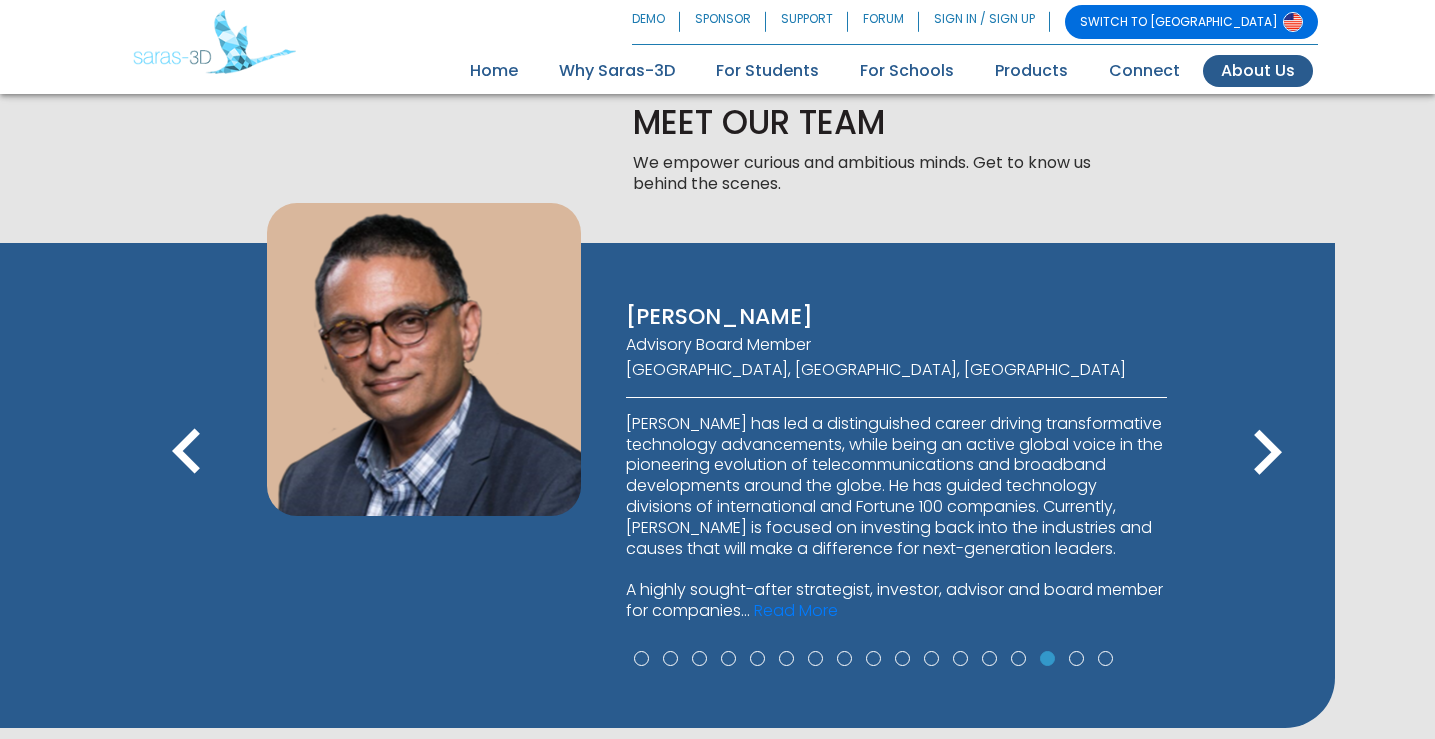 click at bounding box center [1423, 435] 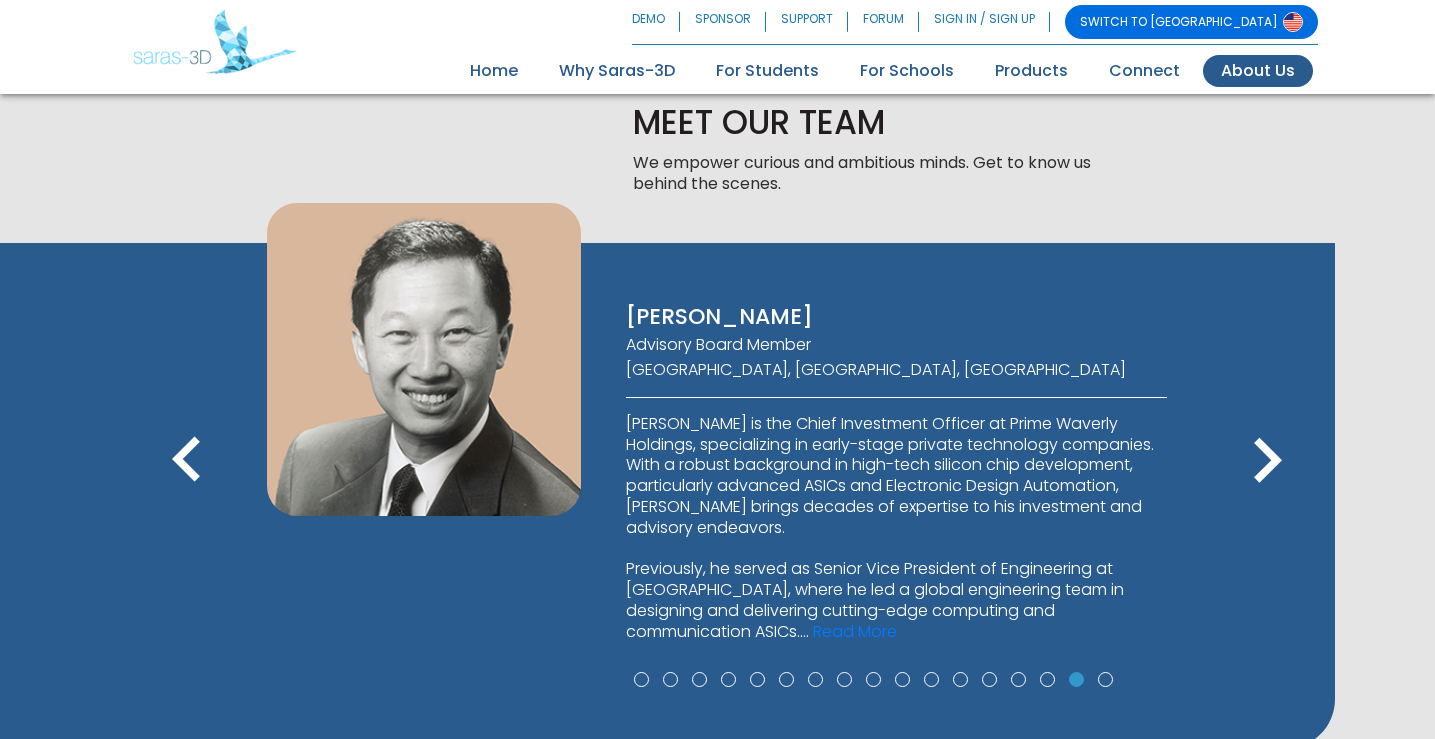 scroll, scrollTop: 1282, scrollLeft: 0, axis: vertical 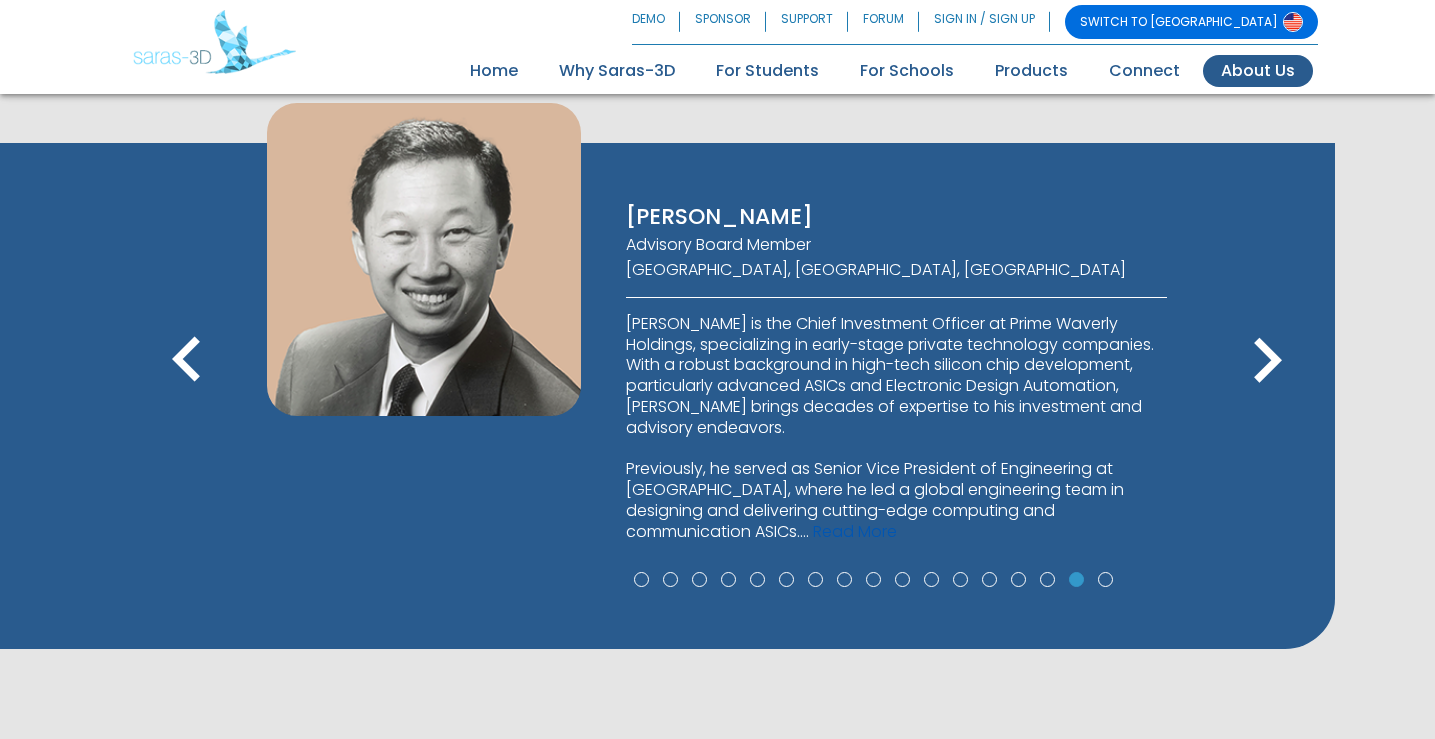 click on "Read More" at bounding box center [855, 531] 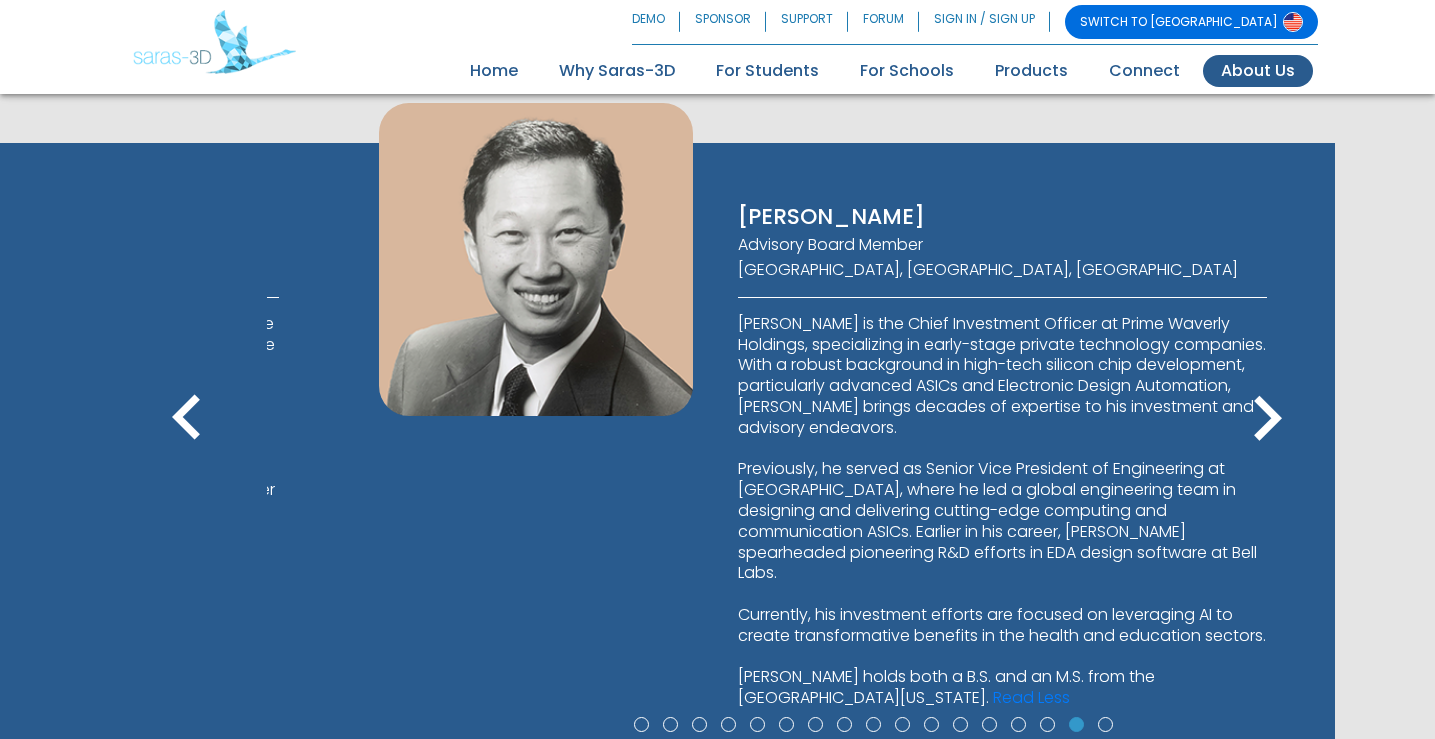 drag, startPoint x: 703, startPoint y: 357, endPoint x: 815, endPoint y: 367, distance: 112.44554 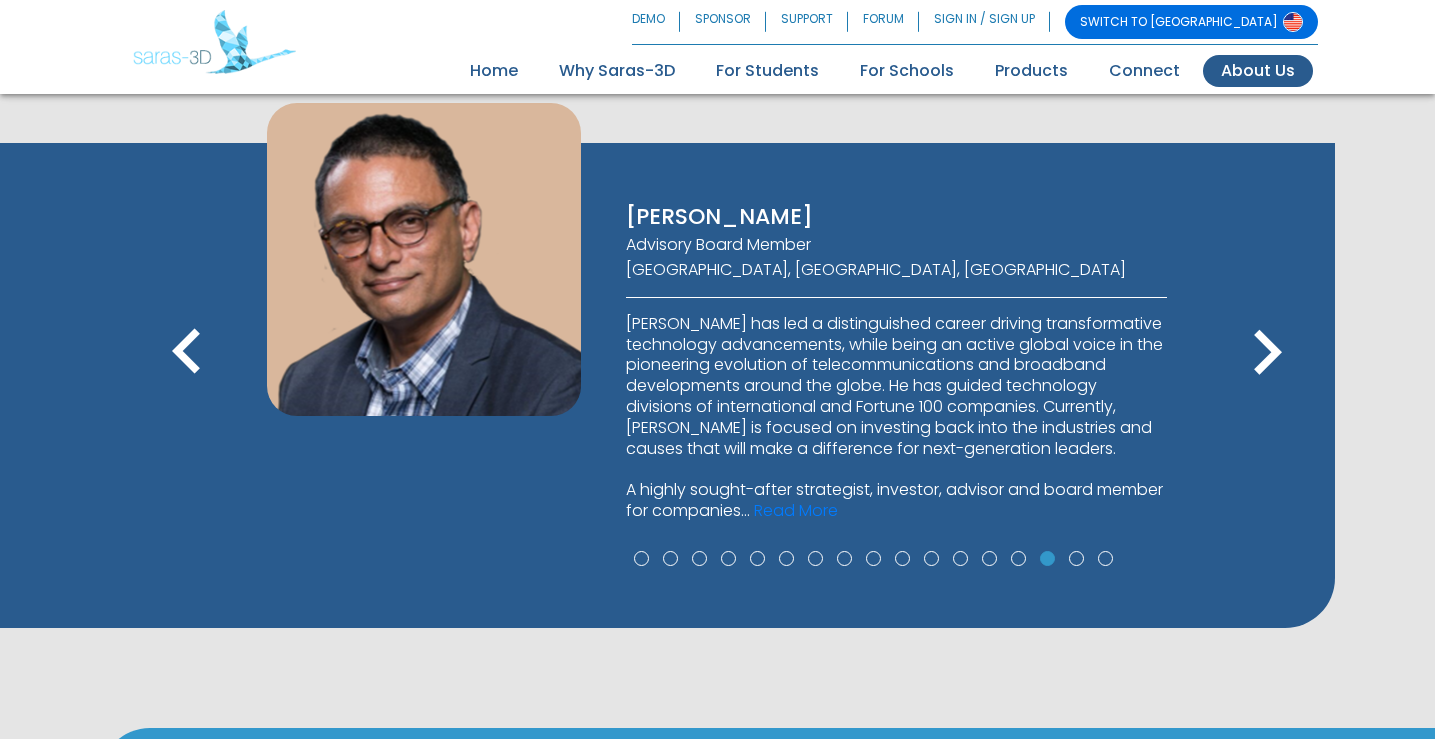drag, startPoint x: 858, startPoint y: 385, endPoint x: 405, endPoint y: 389, distance: 453.01767 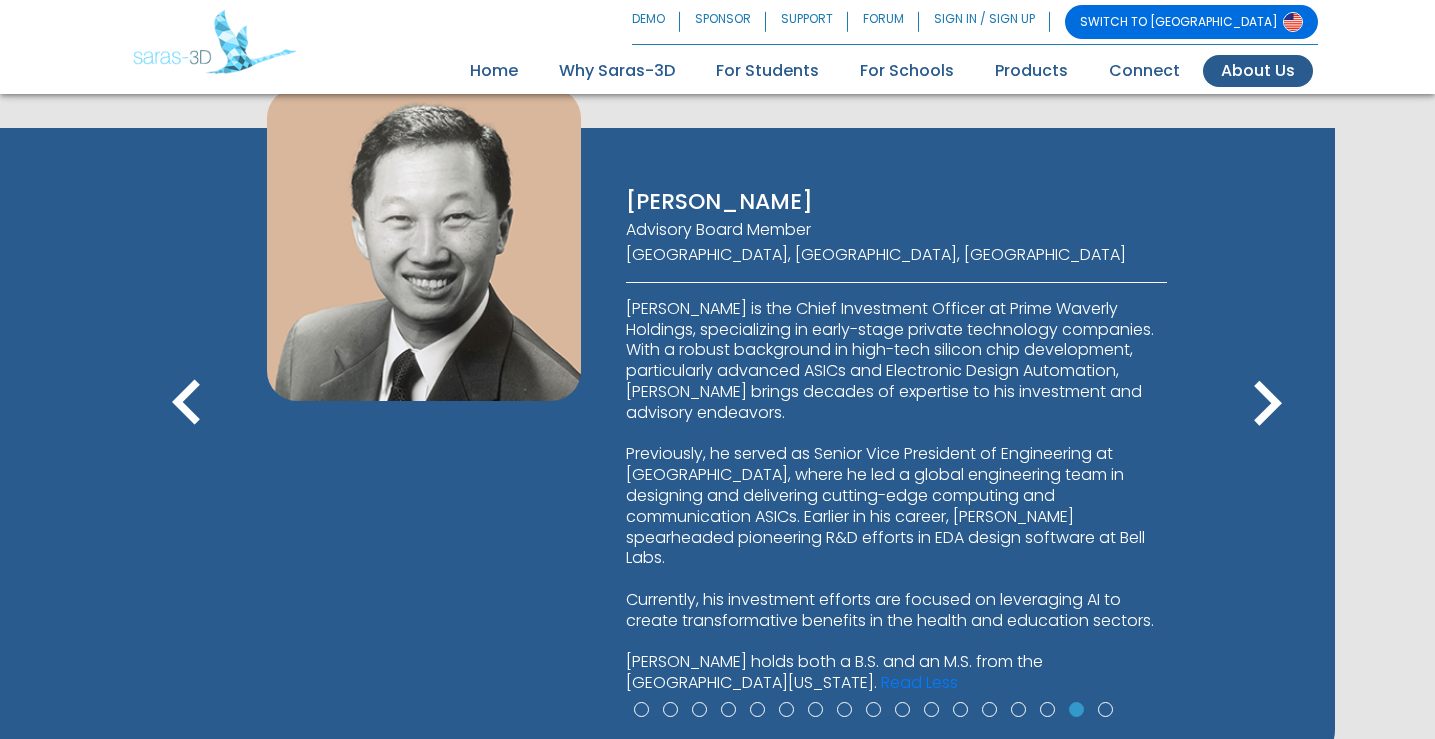 scroll, scrollTop: 1282, scrollLeft: 0, axis: vertical 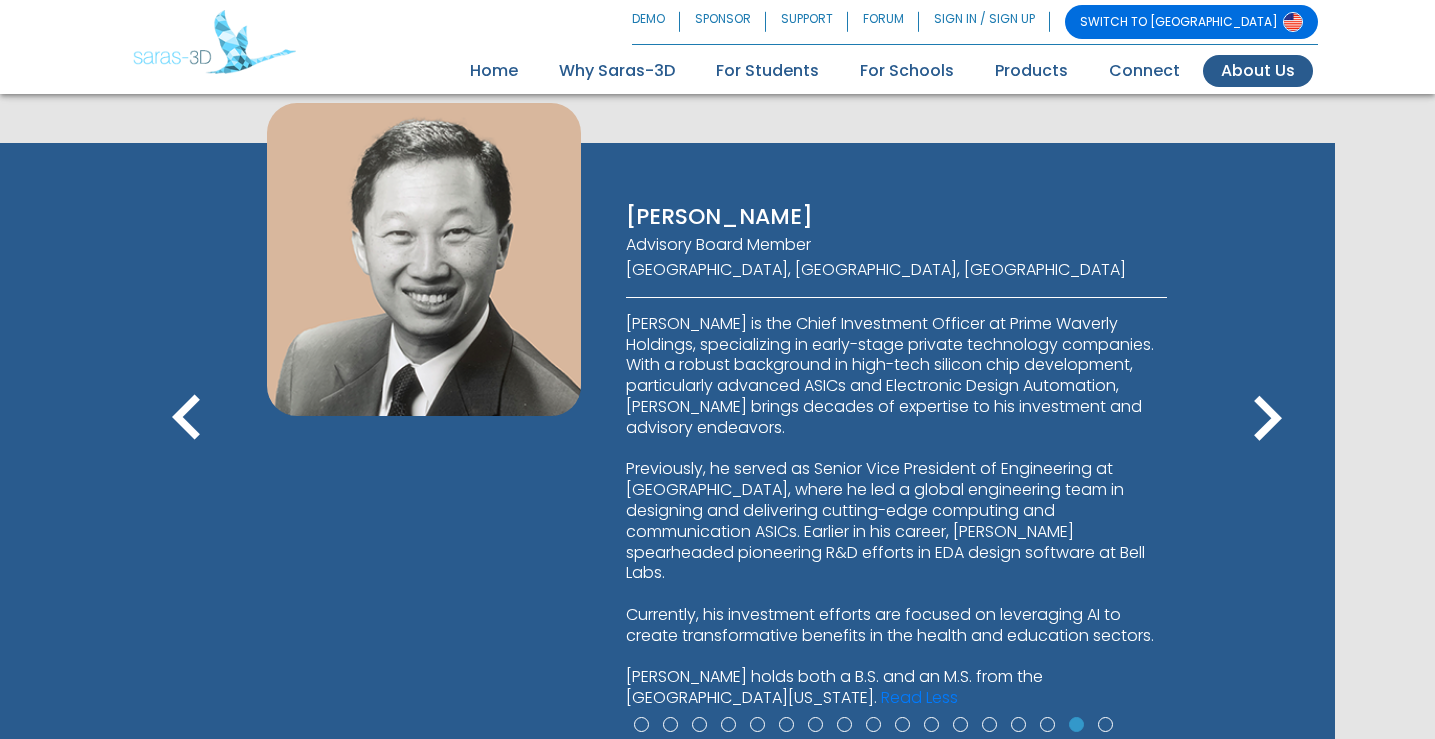 click on "[PERSON_NAME]
Advisory Board Member
[GEOGRAPHIC_DATA], [GEOGRAPHIC_DATA], [GEOGRAPHIC_DATA]
[PERSON_NAME] is the Chief Investment Officer at Prime Waverly Holdings, specializing in early-stage private technology companies. With a robust background in high-tech silicon chip development, particularly advanced ASICs and Electronic Design Automation, [PERSON_NAME] brings decades of expertise to his investment and advisory endeavors.
Previously, he served as Senior Vice President of Engineering at [GEOGRAPHIC_DATA], where he led a global engineering team in designing and delivering cutting-edge computing and communication ASICs.																																			 ...
Earlier in his career, [PERSON_NAME] spearheaded pioneering R&D efforts in EDA design software at [GEOGRAPHIC_DATA].
Currently, his investment efforts are focused on leveraging AI to create transformative benefits in the health and education sectors." at bounding box center [896, 418] 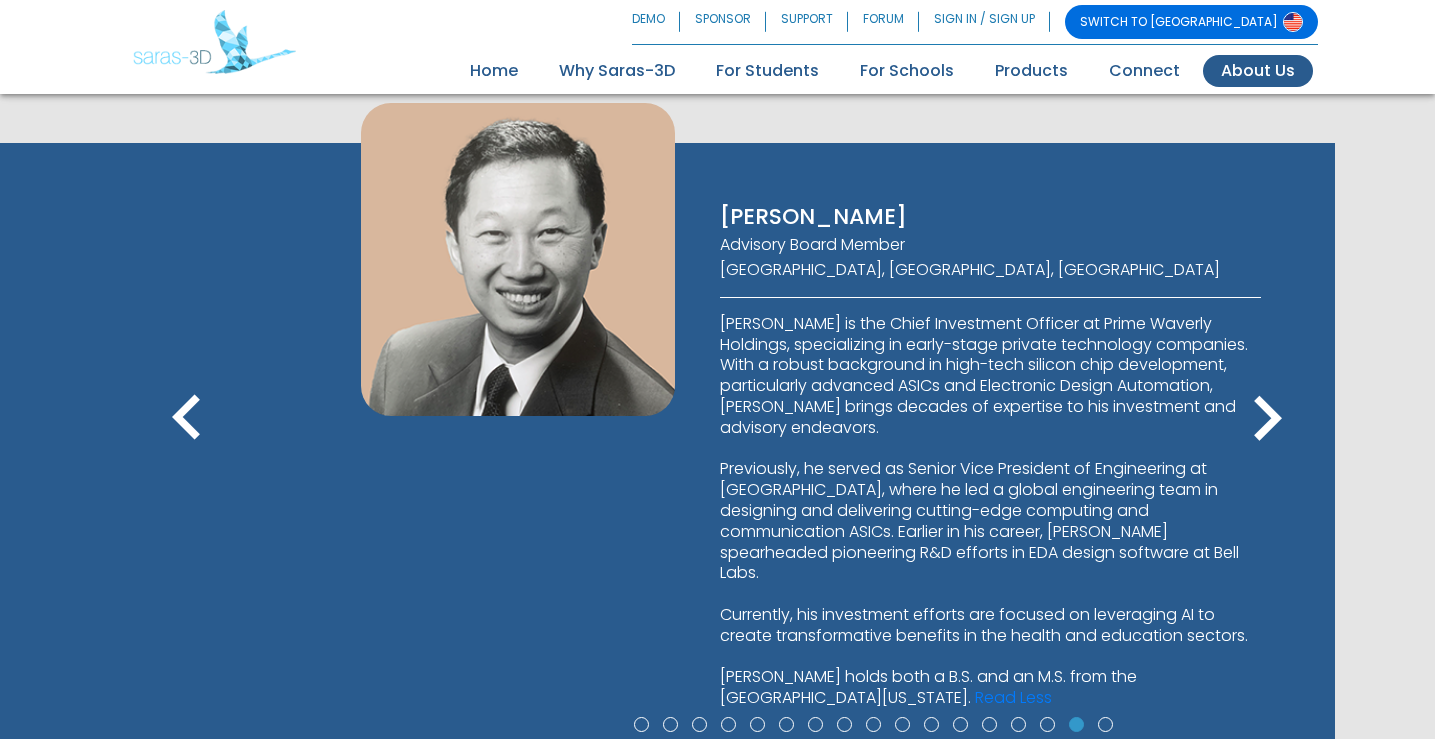 drag, startPoint x: 616, startPoint y: 197, endPoint x: 714, endPoint y: 214, distance: 99.46356 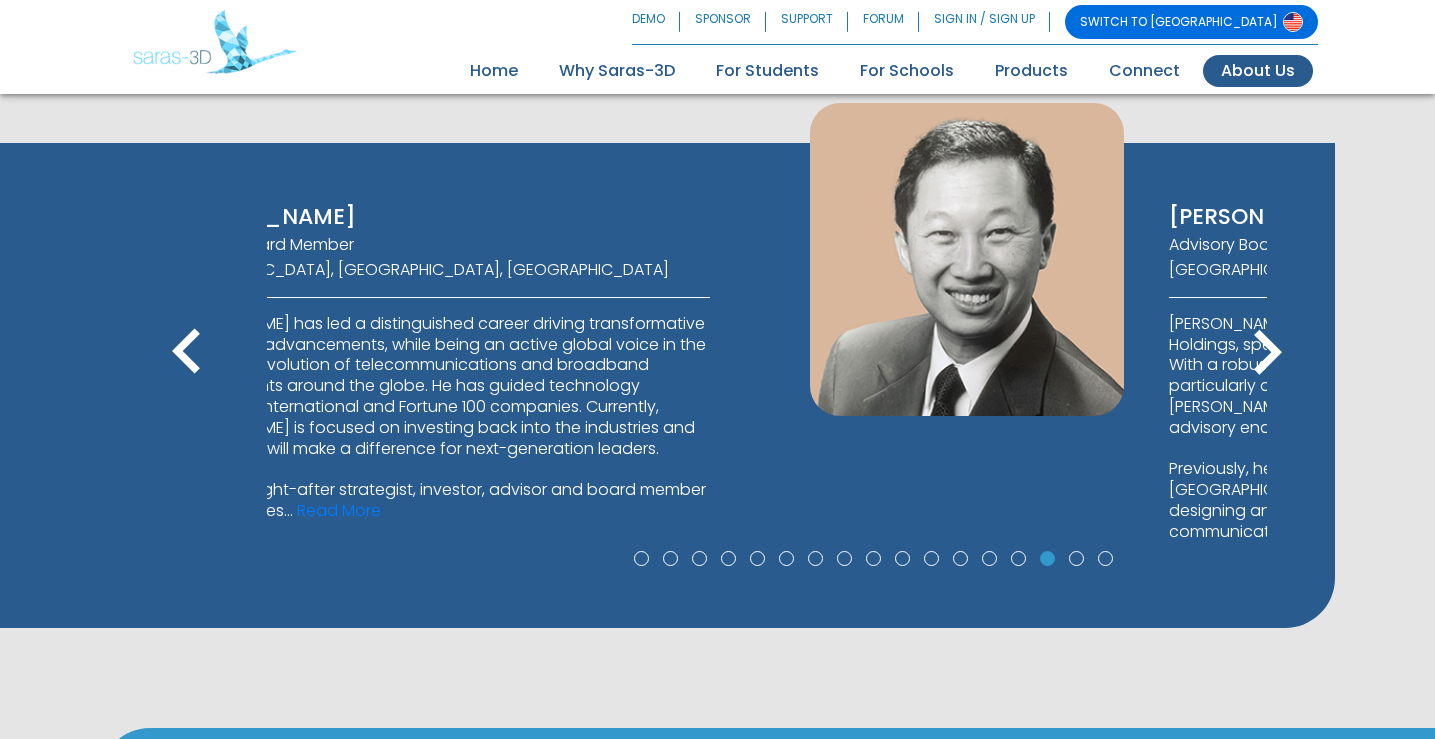drag, startPoint x: 832, startPoint y: 253, endPoint x: 375, endPoint y: 253, distance: 457 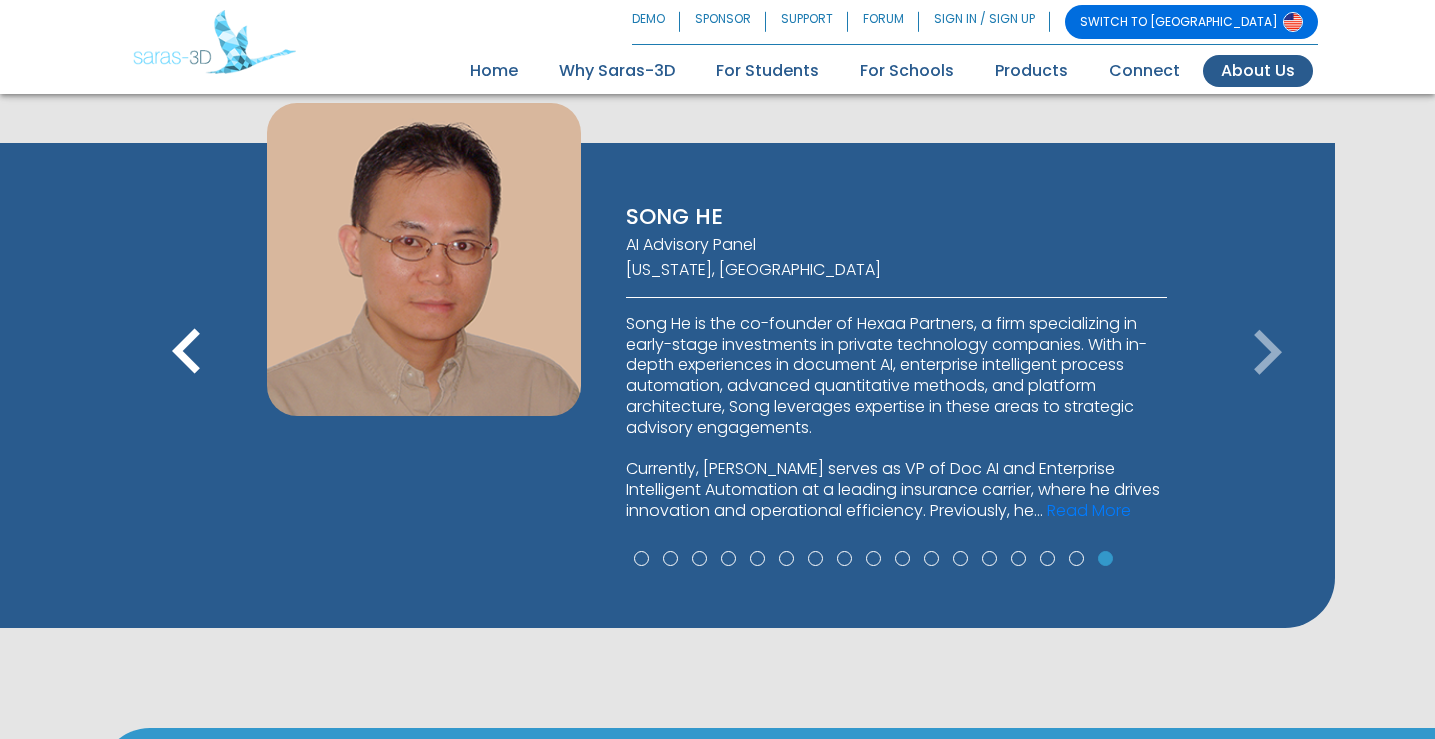 click on "keyboard_arrow_left" at bounding box center [187, 353] 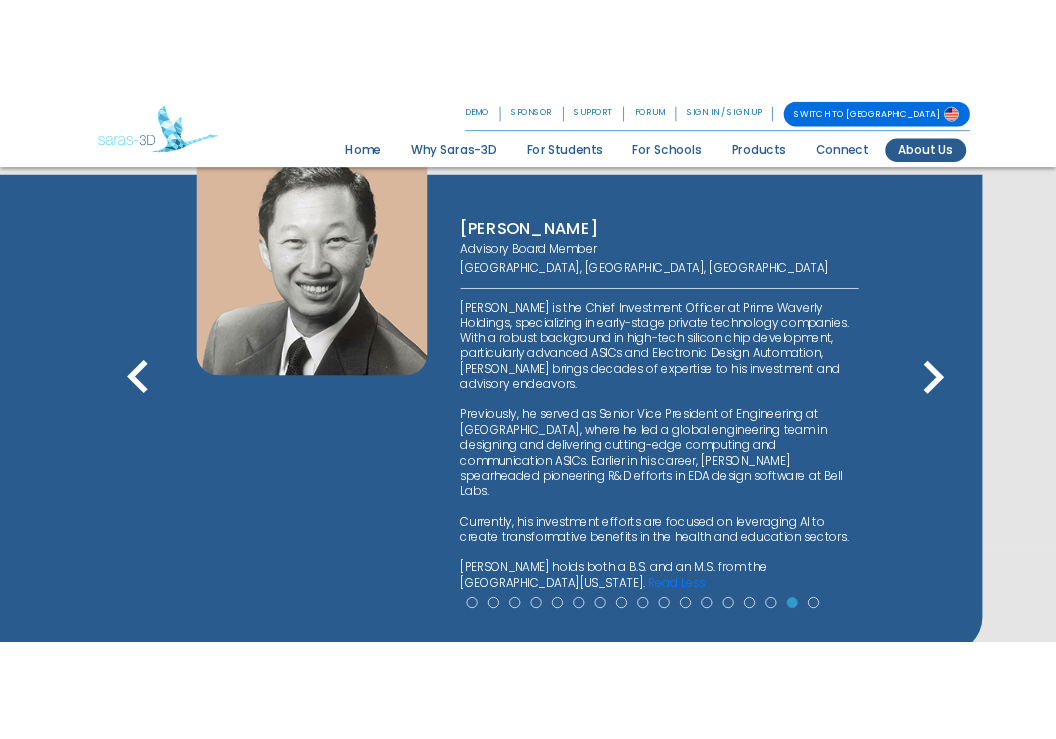 scroll, scrollTop: 1382, scrollLeft: 0, axis: vertical 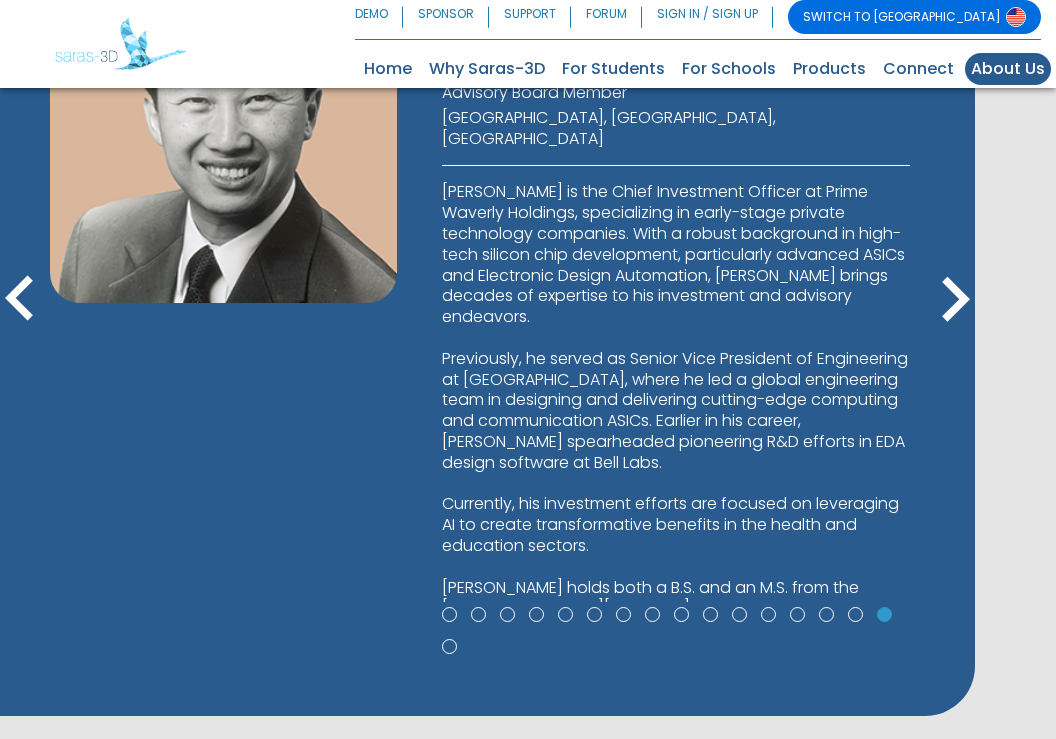 drag, startPoint x: 756, startPoint y: 247, endPoint x: 710, endPoint y: 306, distance: 74.8131 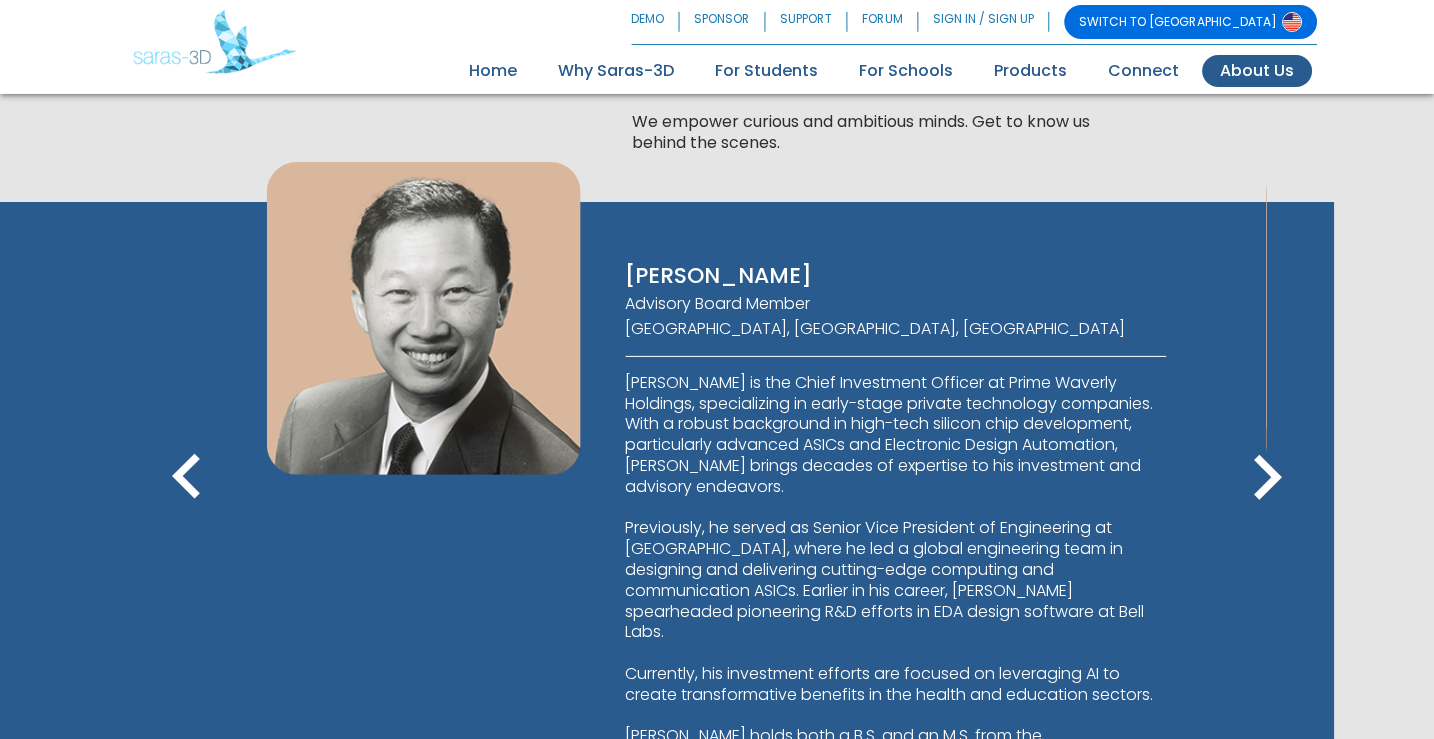 scroll, scrollTop: 1335, scrollLeft: 0, axis: vertical 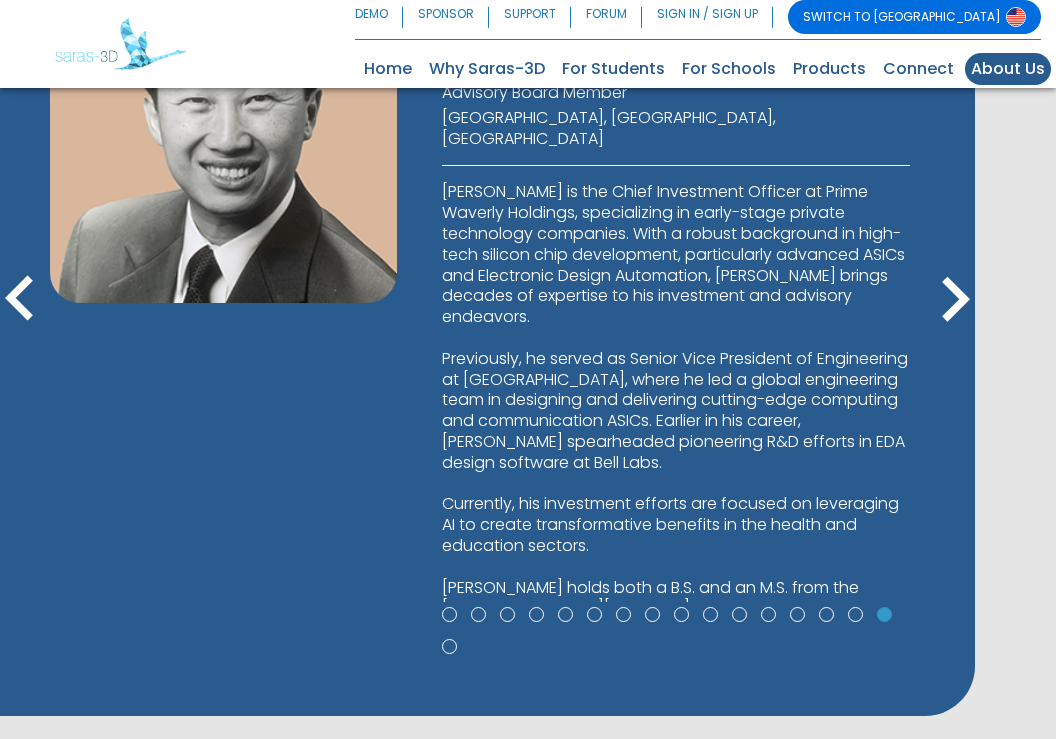 click on "[PERSON_NAME] is the Chief Investment Officer at Prime Waverly Holdings, specializing in early-stage private technology companies. With a robust background in high-tech silicon chip development, particularly advanced ASICs and Electronic Design Automation, [PERSON_NAME] brings decades of expertise to his investment and advisory endeavors.
Previously, he served as Senior Vice President of Engineering at [GEOGRAPHIC_DATA], where he led a global engineering team in designing and delivering cutting-edge computing and communication ASICs.																																			 ...
Earlier in his career, [PERSON_NAME] spearheaded pioneering R&D efforts in EDA design software at [GEOGRAPHIC_DATA].
Currently, his investment efforts are focused on leveraging AI to create transformative benefits in the health and education sectors.
[PERSON_NAME] holds both a B.S. and an M.S. from the [GEOGRAPHIC_DATA][US_STATE].
Read Less" at bounding box center (676, 400) 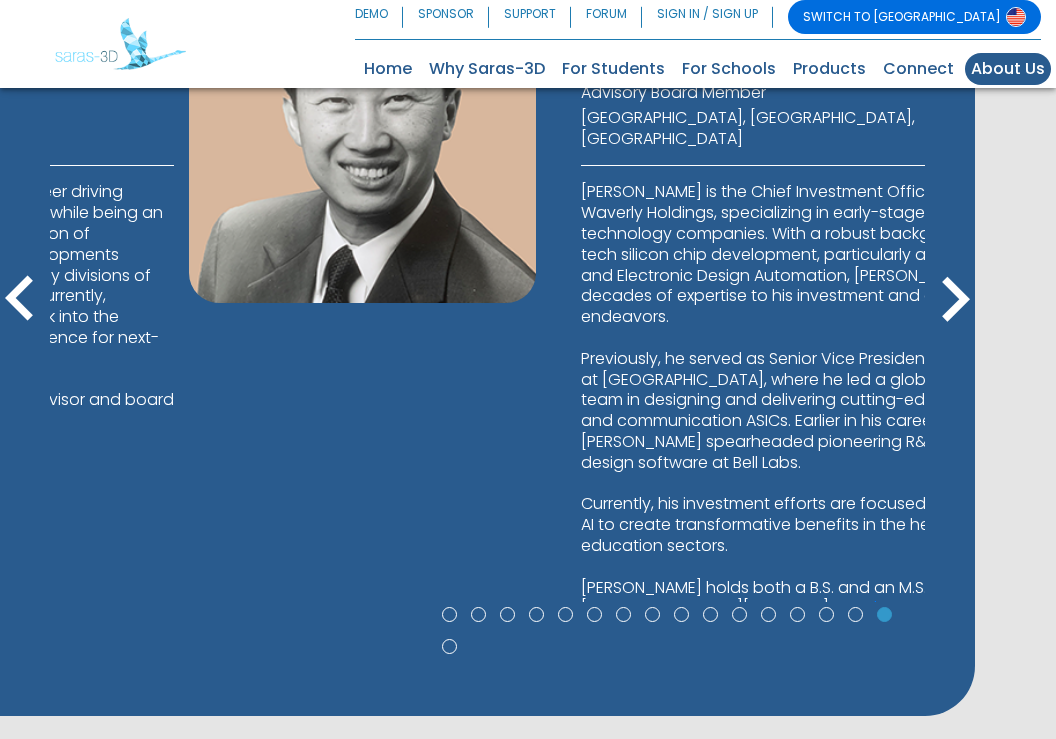drag, startPoint x: 494, startPoint y: 193, endPoint x: 462, endPoint y: 235, distance: 52.801514 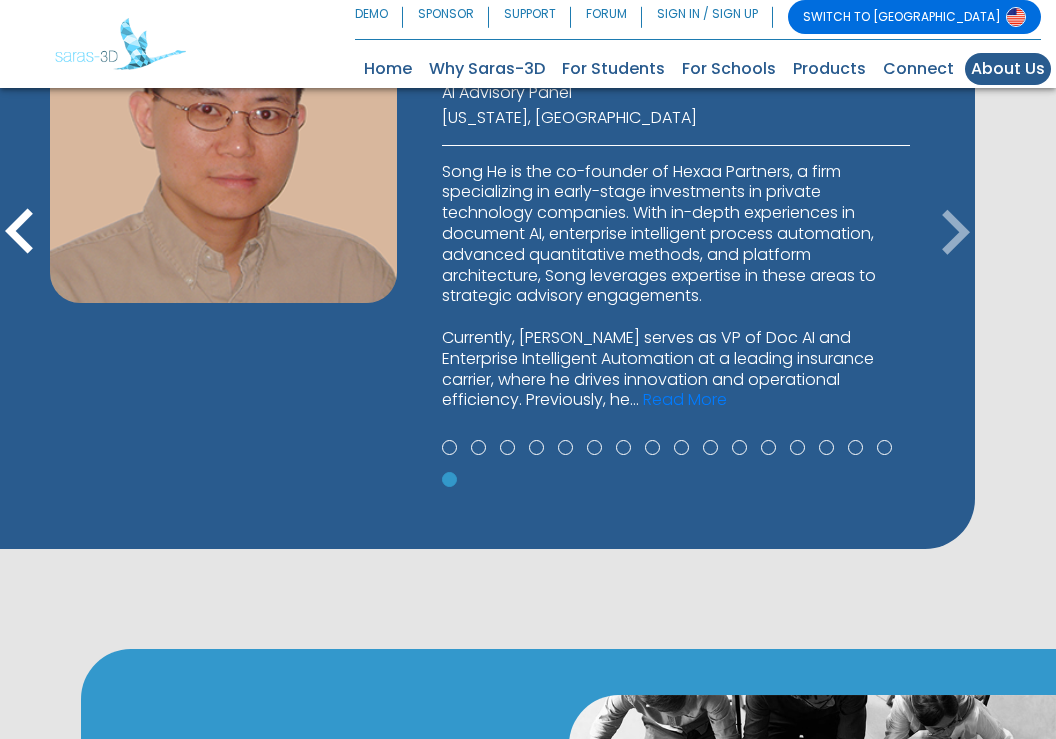 drag, startPoint x: 531, startPoint y: 245, endPoint x: 966, endPoint y: 293, distance: 437.64026 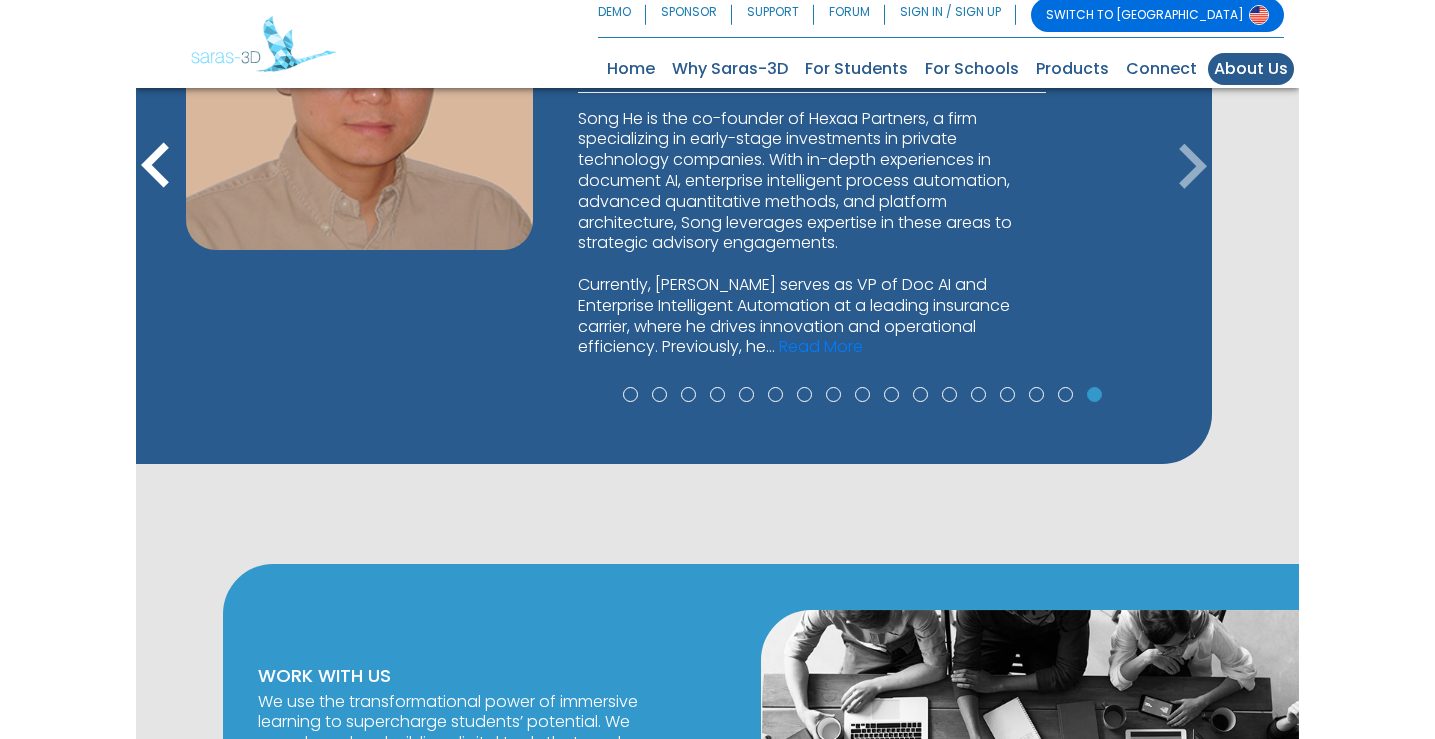 scroll, scrollTop: 1188, scrollLeft: 0, axis: vertical 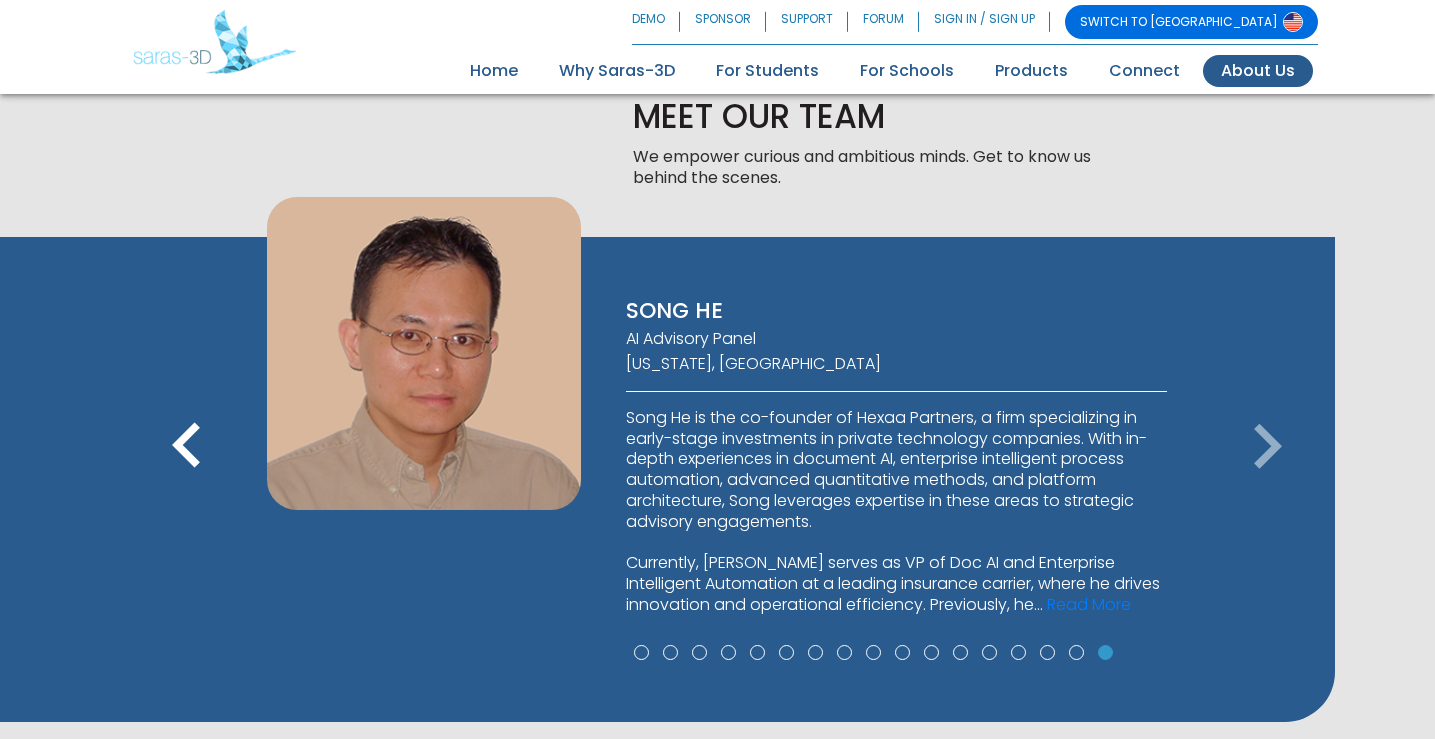 click on "MEET OUR TEAM
We empower curious and ambitious minds. Get to know us behind the scenes." at bounding box center [868, 154] 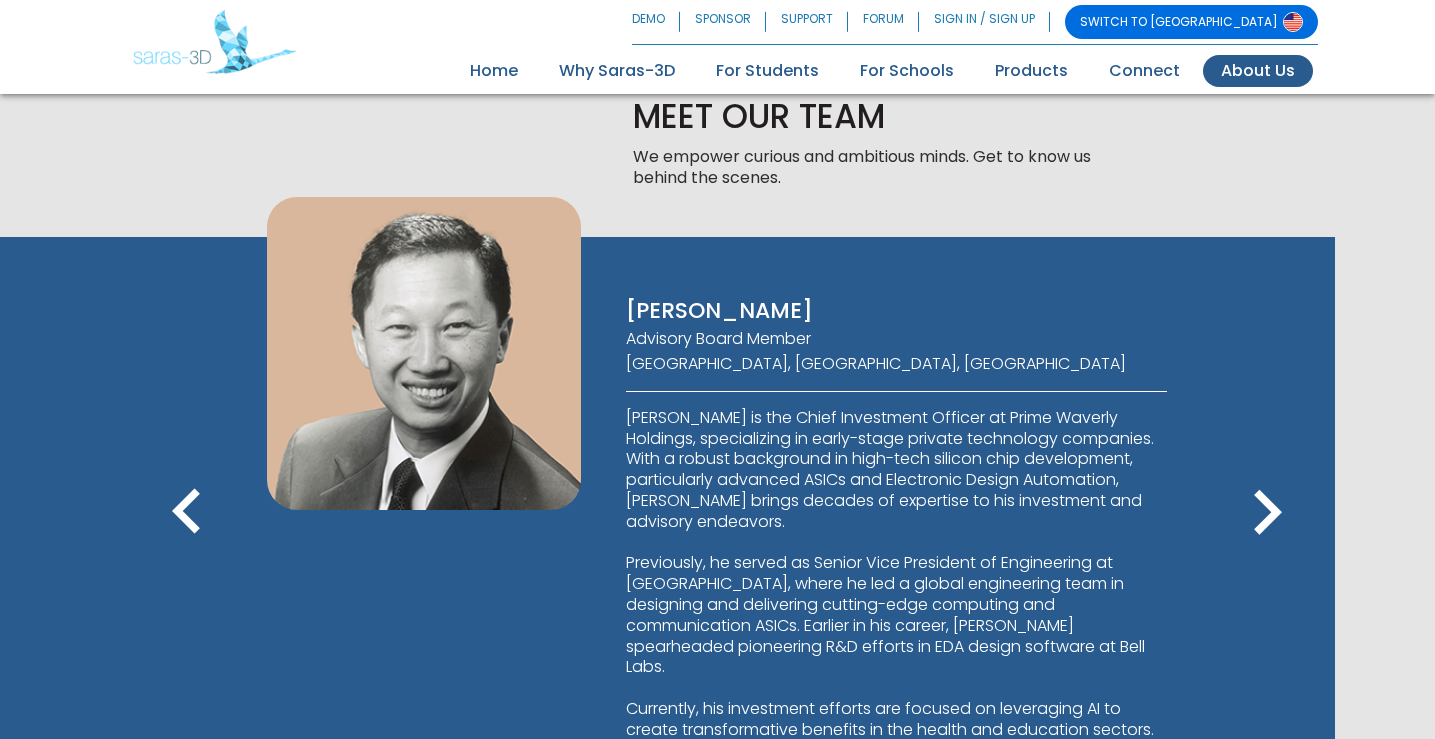 click on "[PERSON_NAME]
CEO
[GEOGRAPHIC_DATA], [GEOGRAPHIC_DATA], [GEOGRAPHIC_DATA]
[PERSON_NAME]
Founder & CTO
[GEOGRAPHIC_DATA], [GEOGRAPHIC_DATA], [GEOGRAPHIC_DATA]
..." at bounding box center (667, 538) 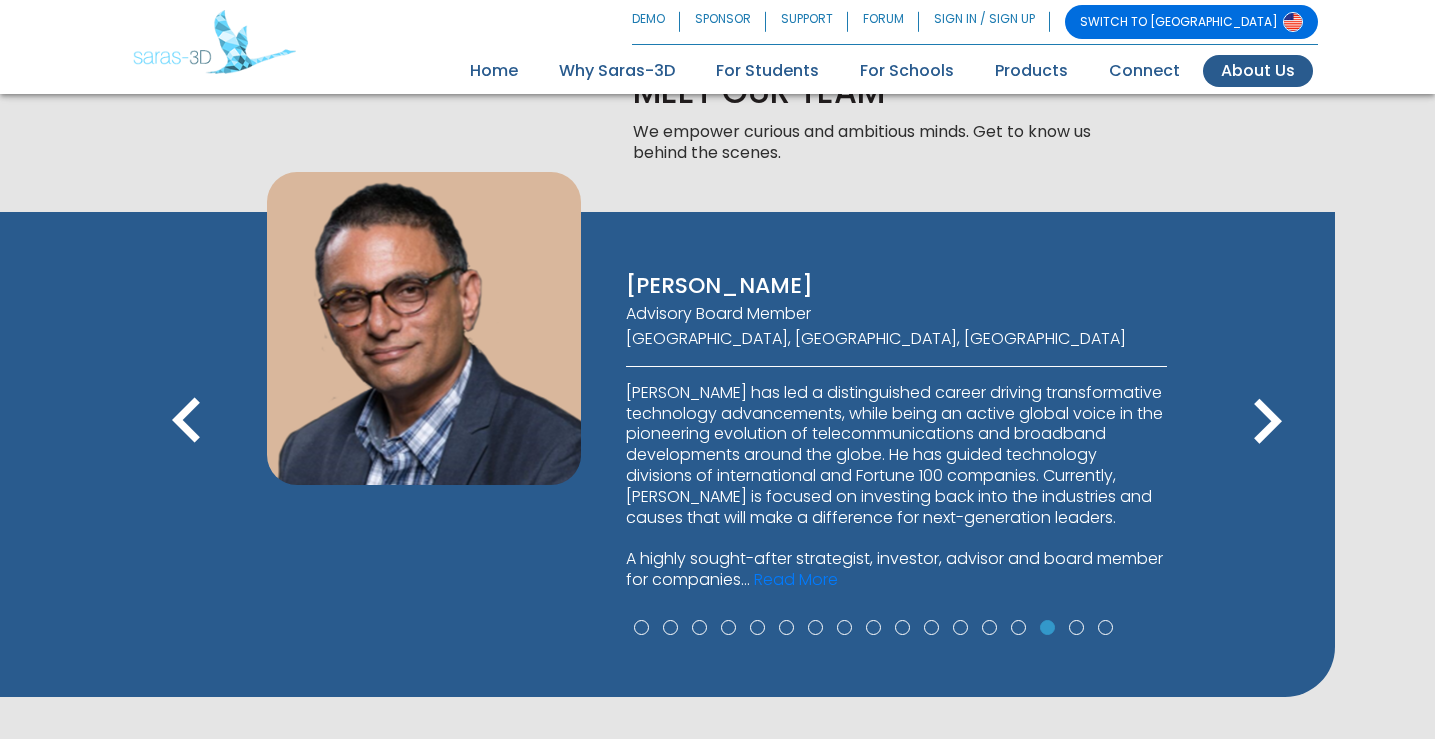 scroll, scrollTop: 1288, scrollLeft: 0, axis: vertical 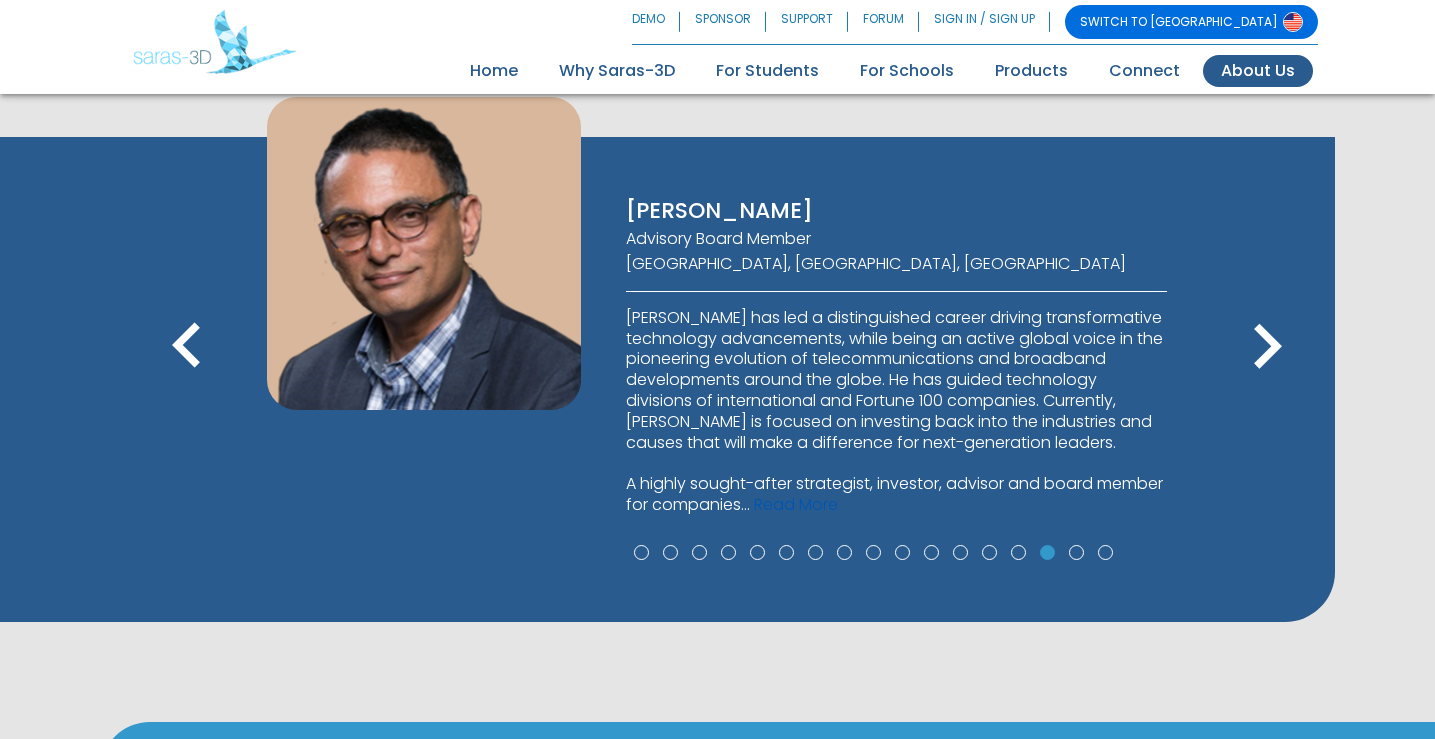 click on "Read More" at bounding box center [796, 504] 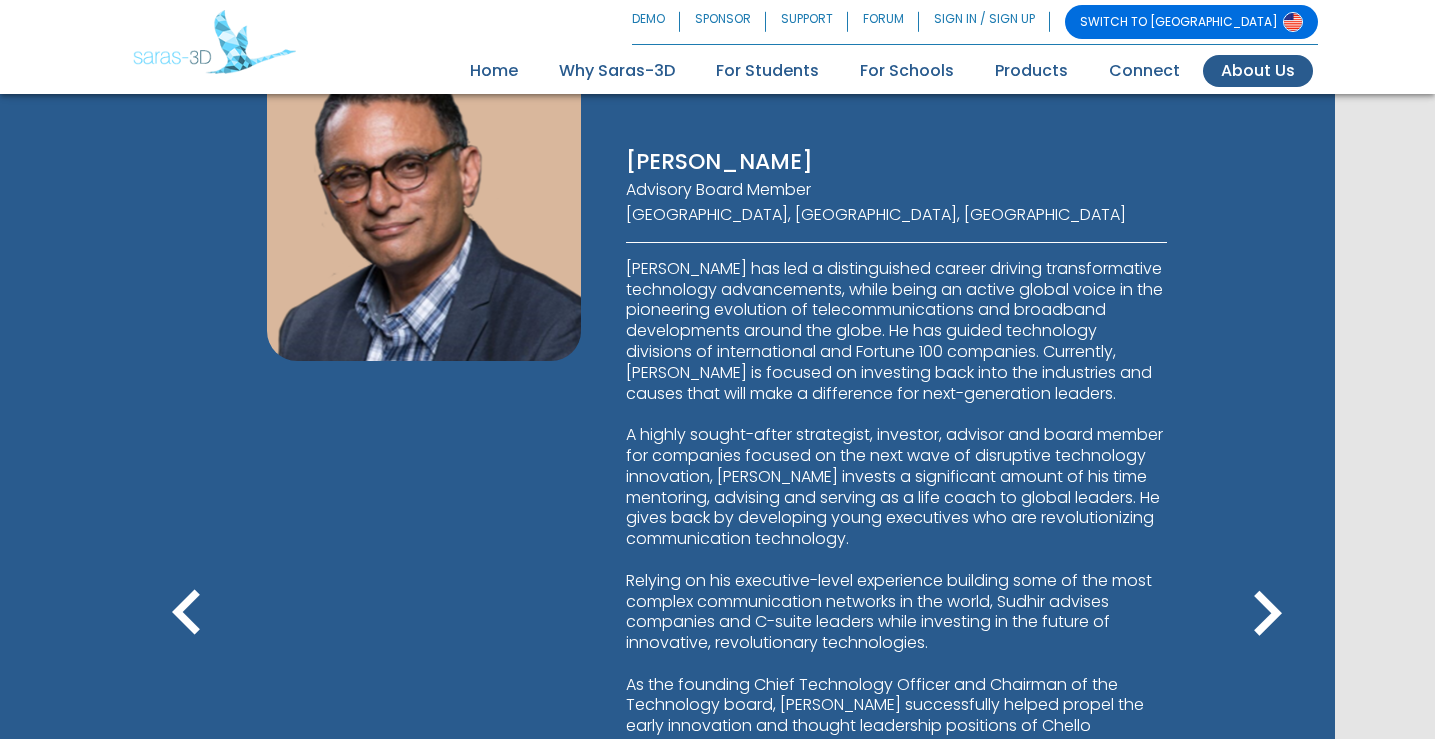 scroll, scrollTop: 1288, scrollLeft: 0, axis: vertical 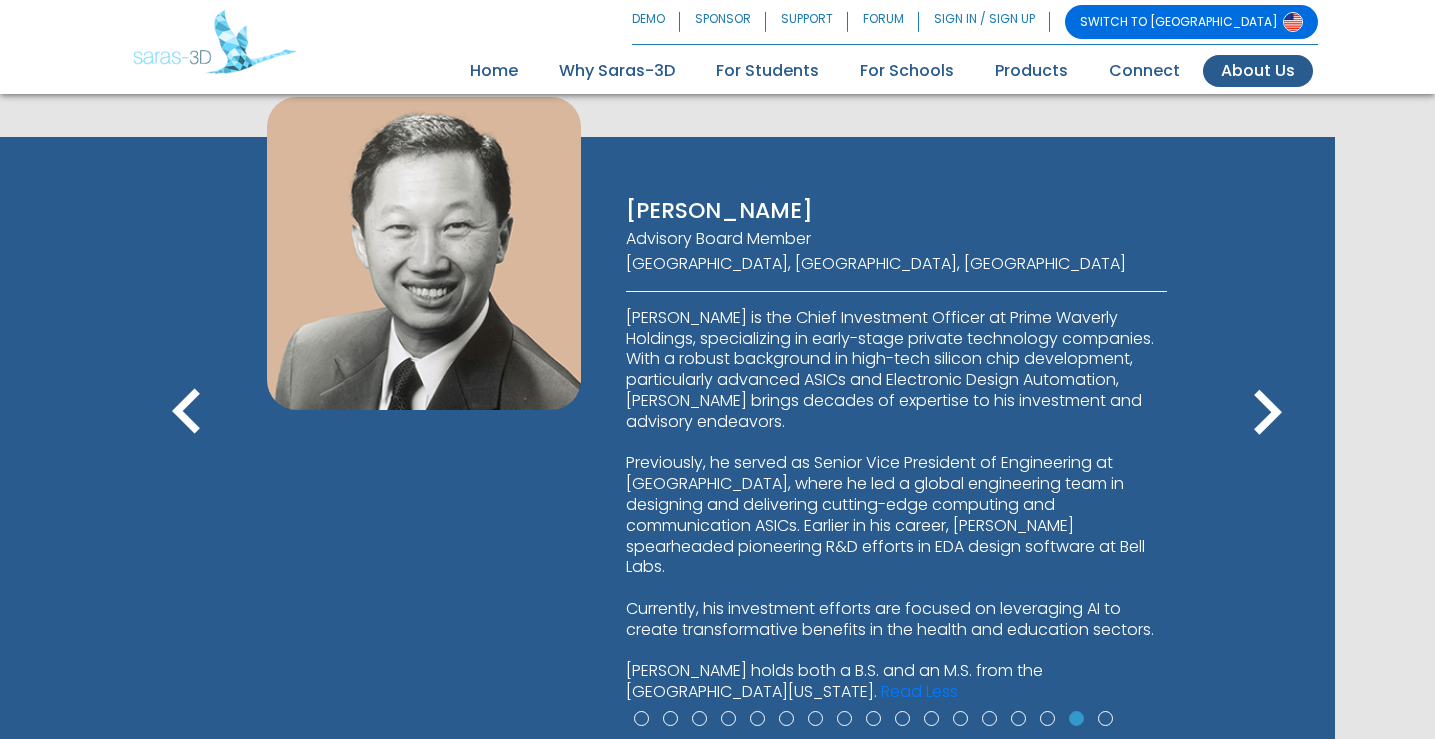 click on "keyboard_arrow_left" at bounding box center (187, 413) 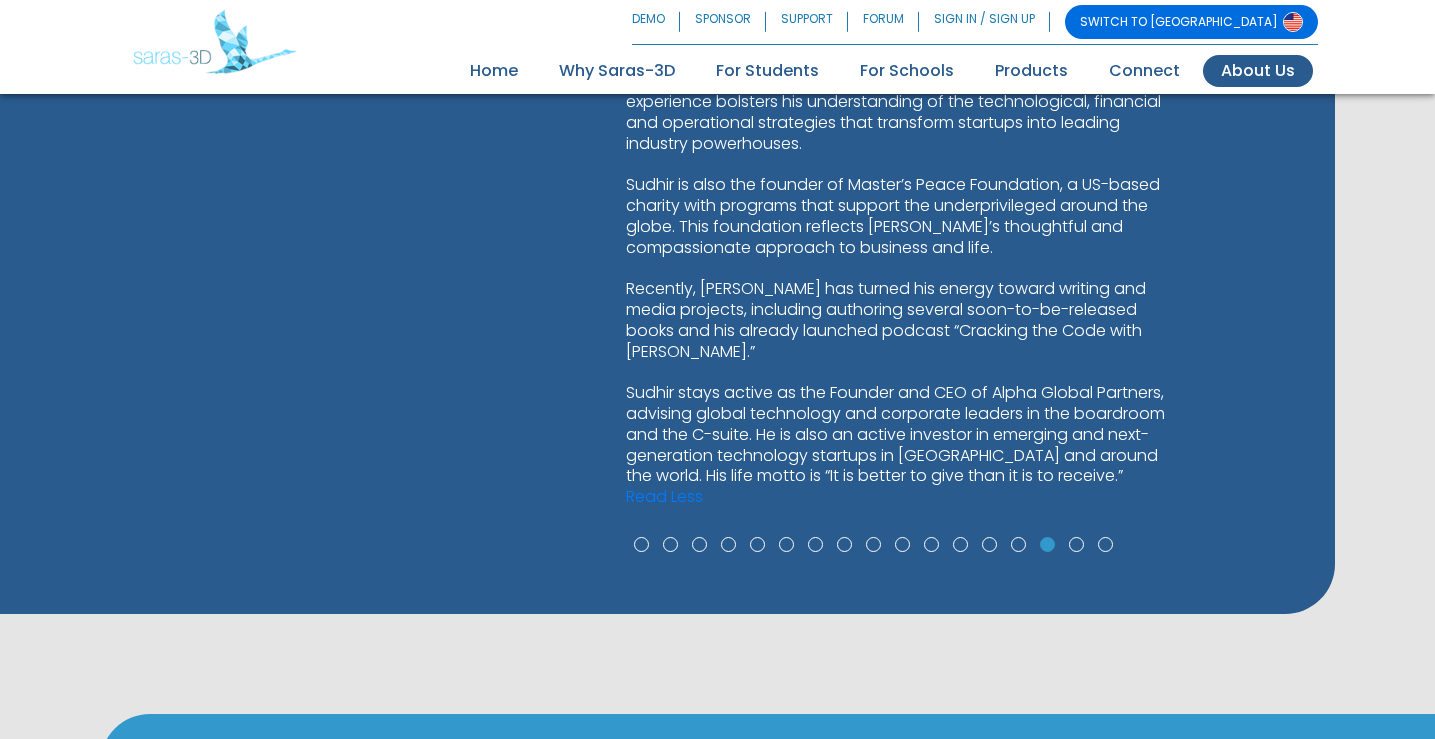 scroll, scrollTop: 2088, scrollLeft: 0, axis: vertical 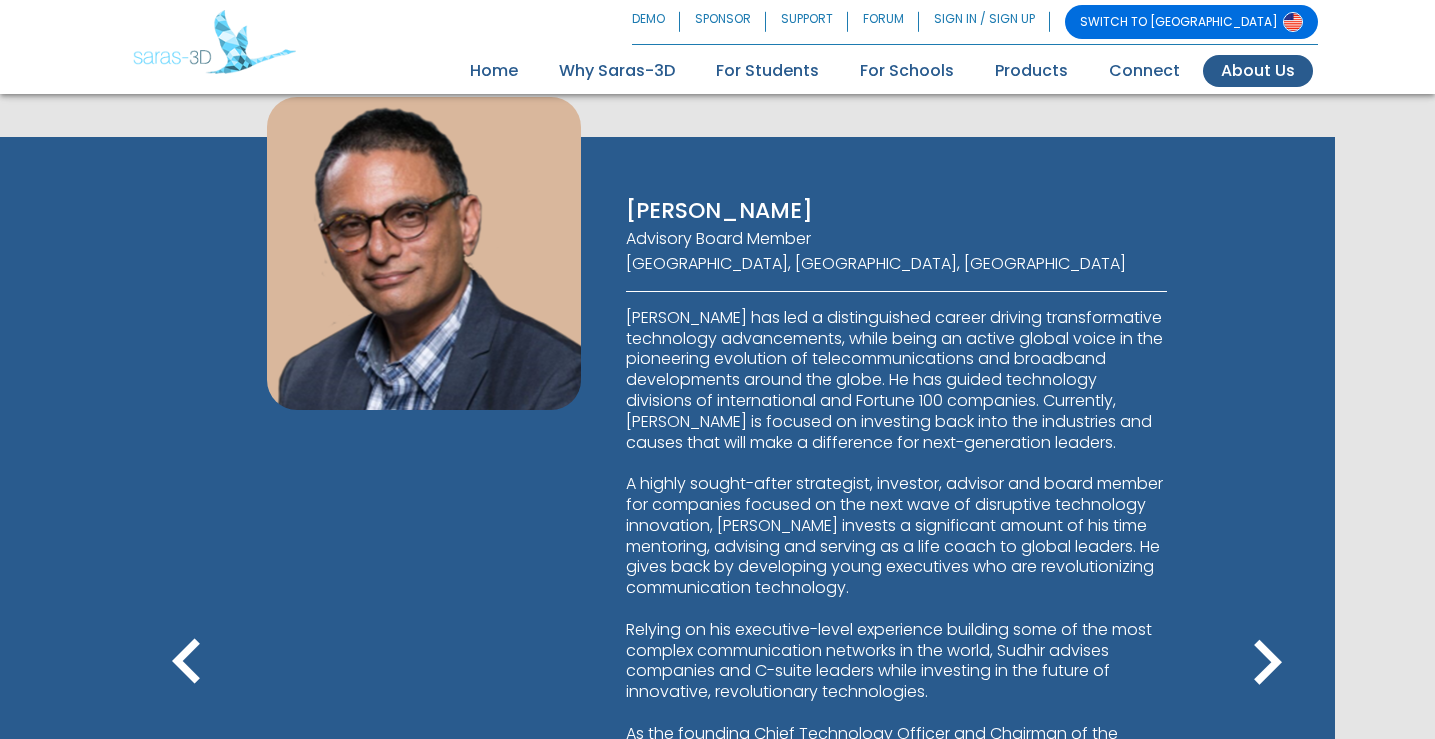 click on "[PERSON_NAME]" at bounding box center [896, 211] 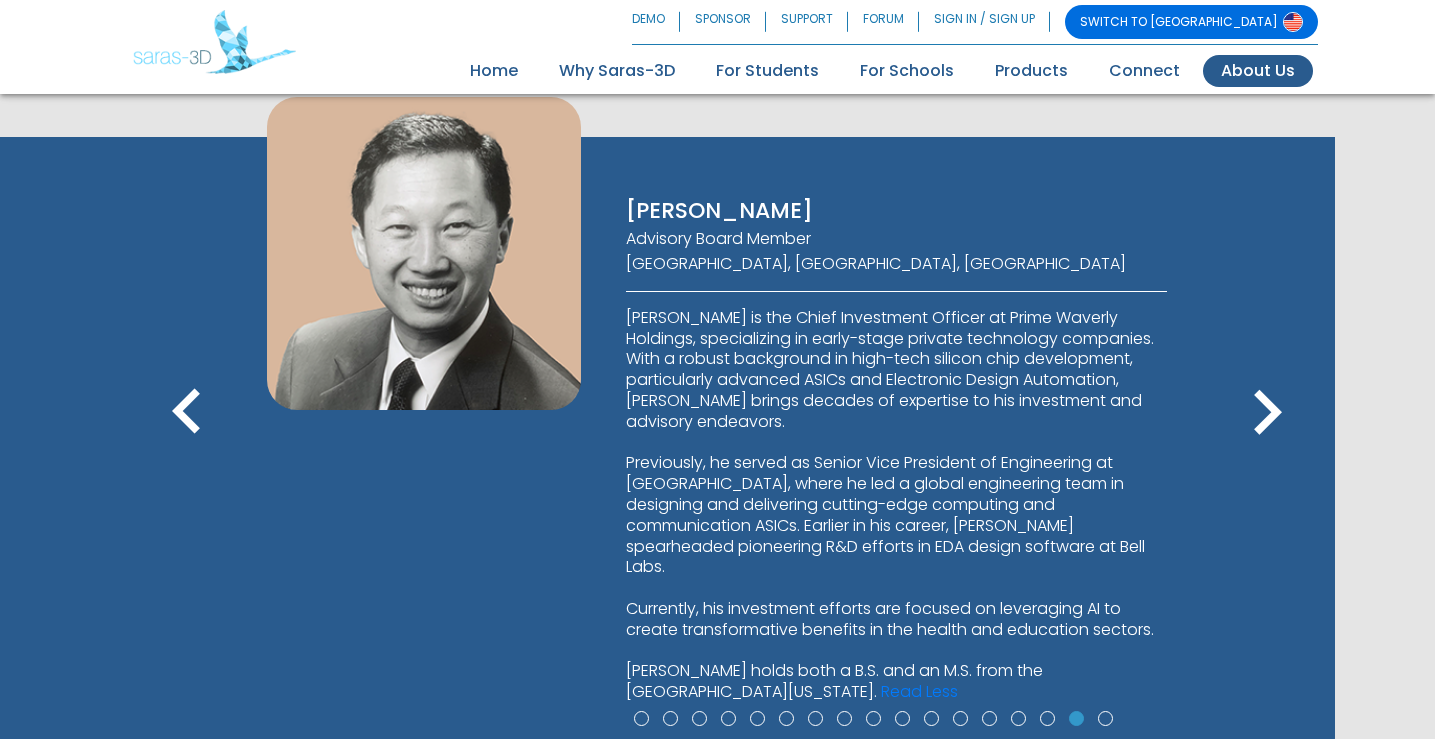 click on "keyboard_arrow_left" at bounding box center [187, 413] 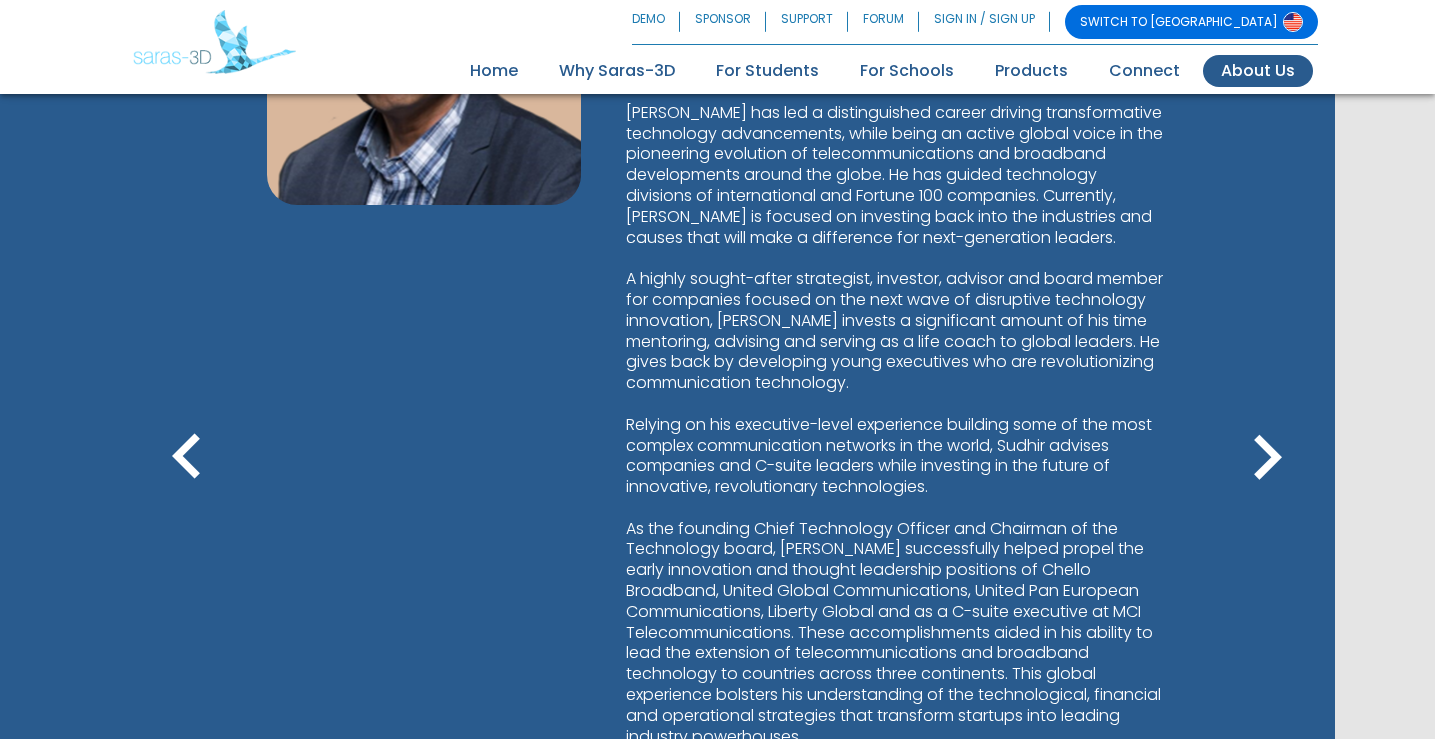 scroll, scrollTop: 1488, scrollLeft: 0, axis: vertical 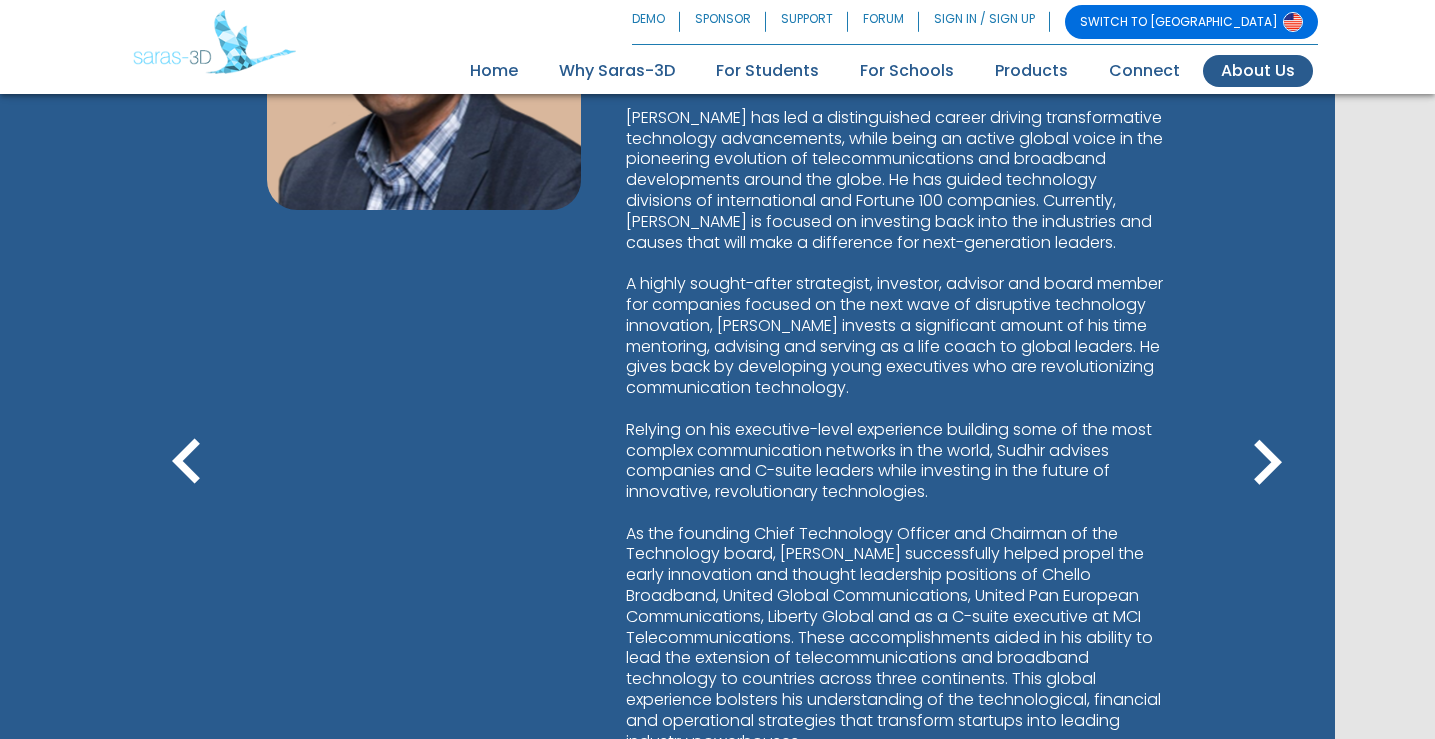 type 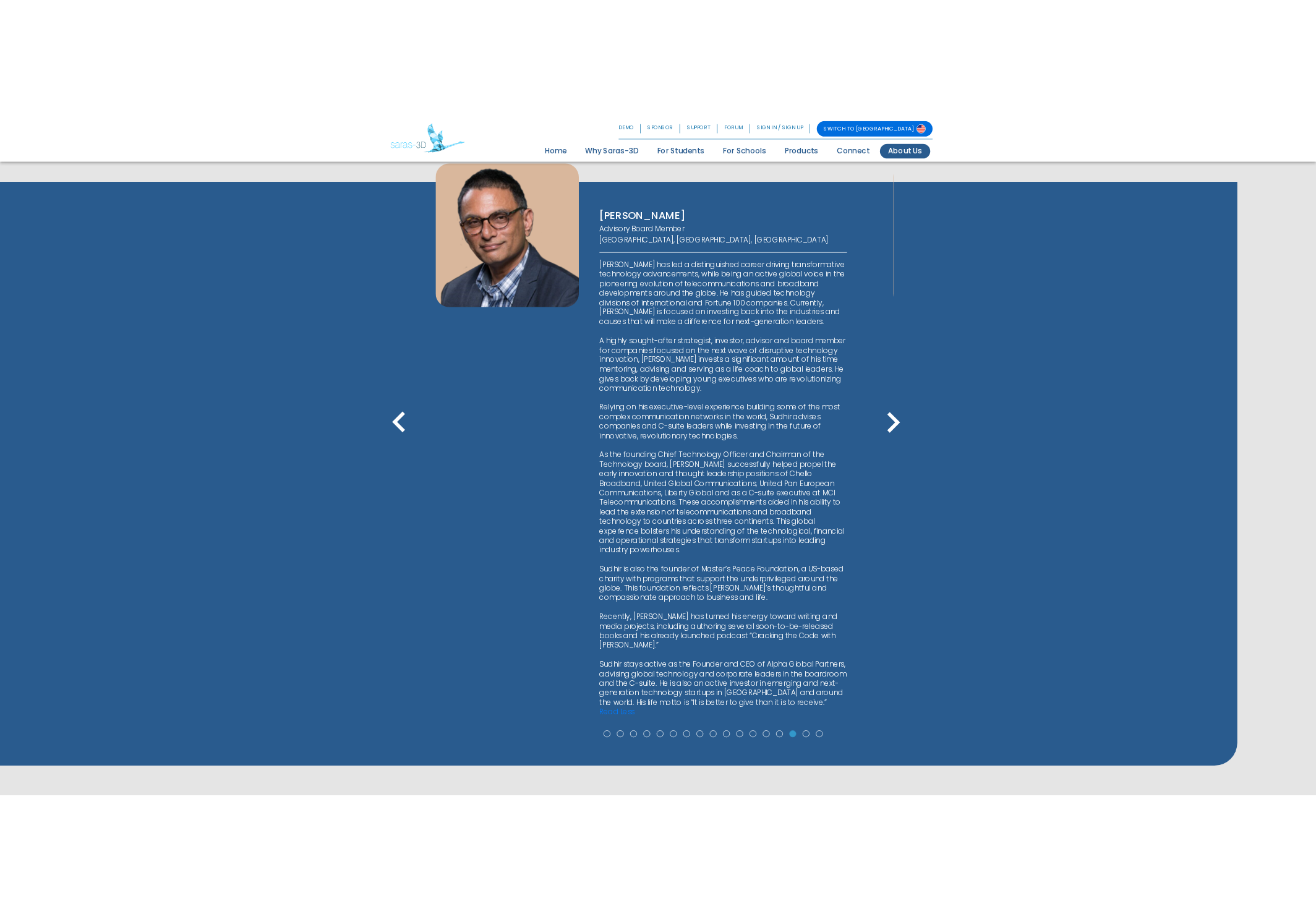 scroll, scrollTop: 889, scrollLeft: 0, axis: vertical 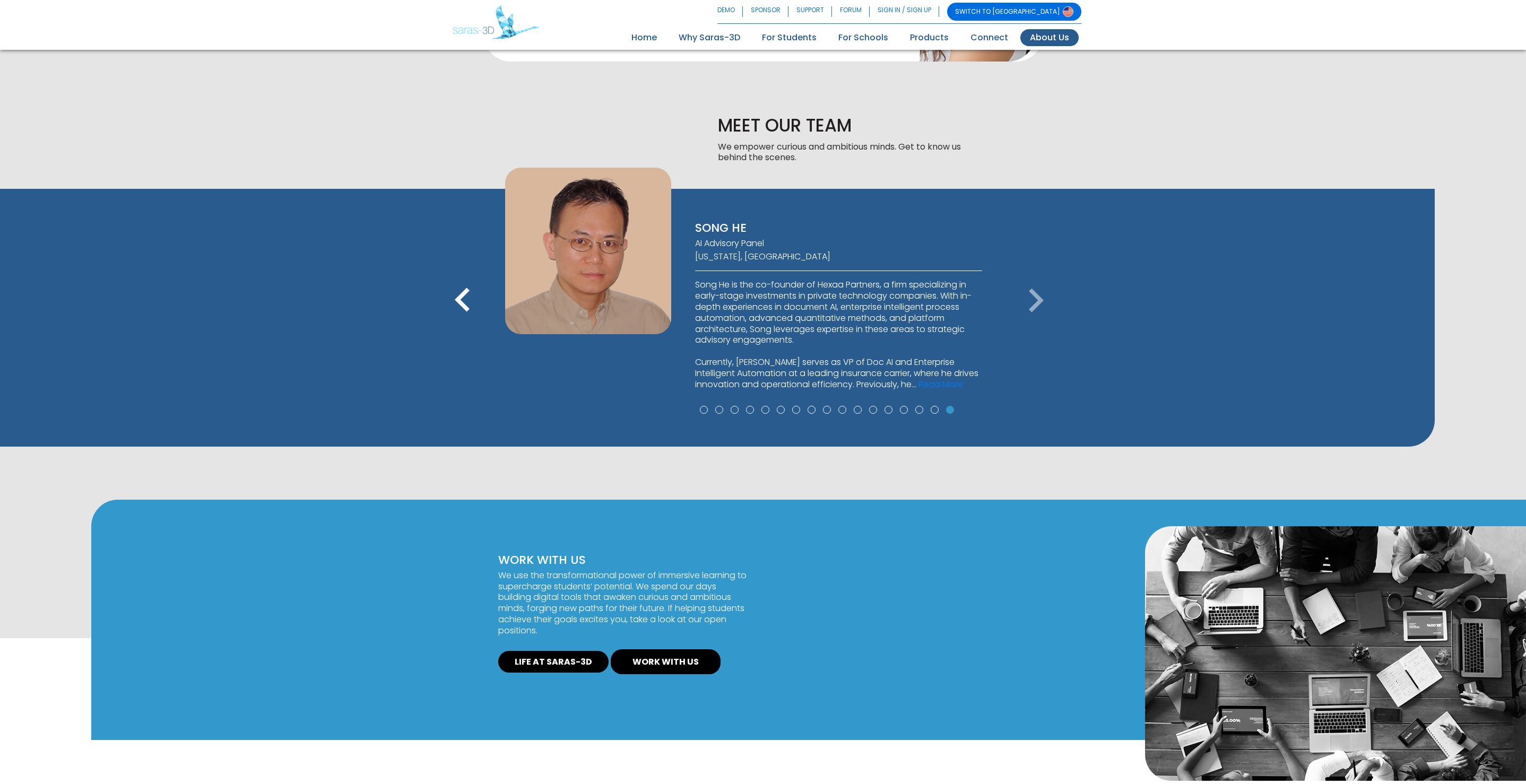 click on "keyboard_arrow_left" at bounding box center (463, 301) 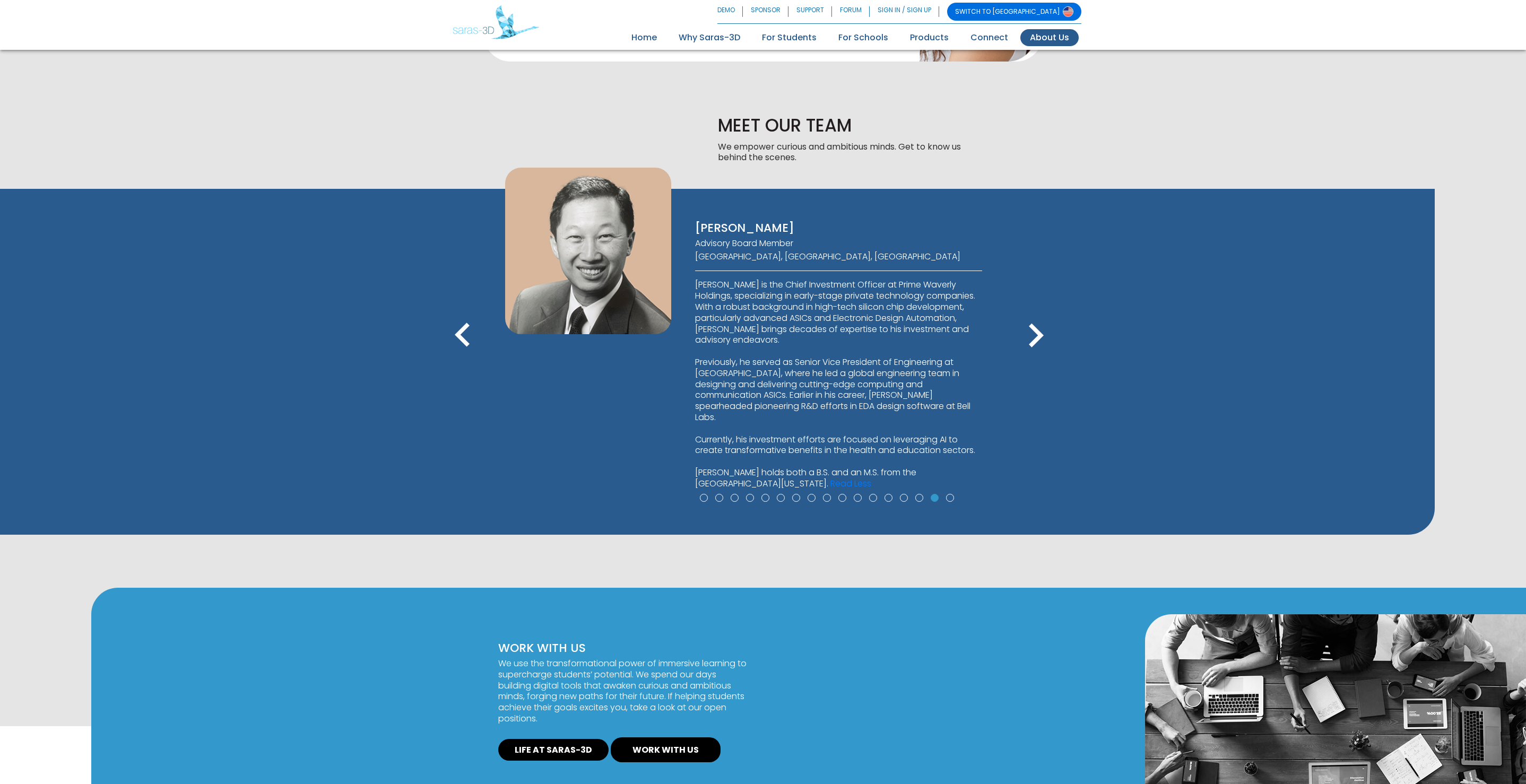 click on "[PERSON_NAME]
CEO
[GEOGRAPHIC_DATA], [GEOGRAPHIC_DATA], [GEOGRAPHIC_DATA]
[PERSON_NAME]
Founder & CTO
[GEOGRAPHIC_DATA], [GEOGRAPHIC_DATA], [GEOGRAPHIC_DATA]
..." at bounding box center (717, 349) 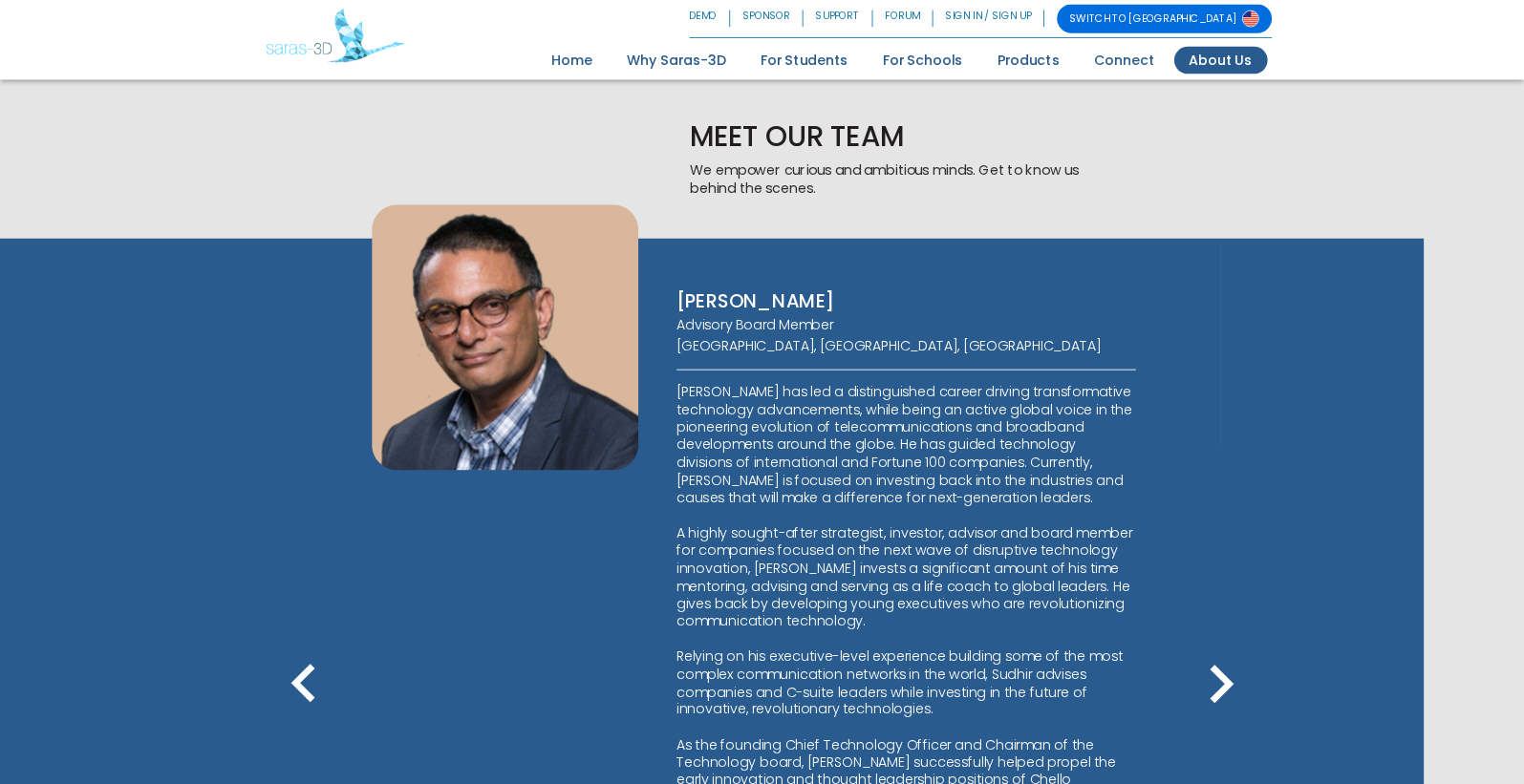 scroll, scrollTop: 1233, scrollLeft: 0, axis: vertical 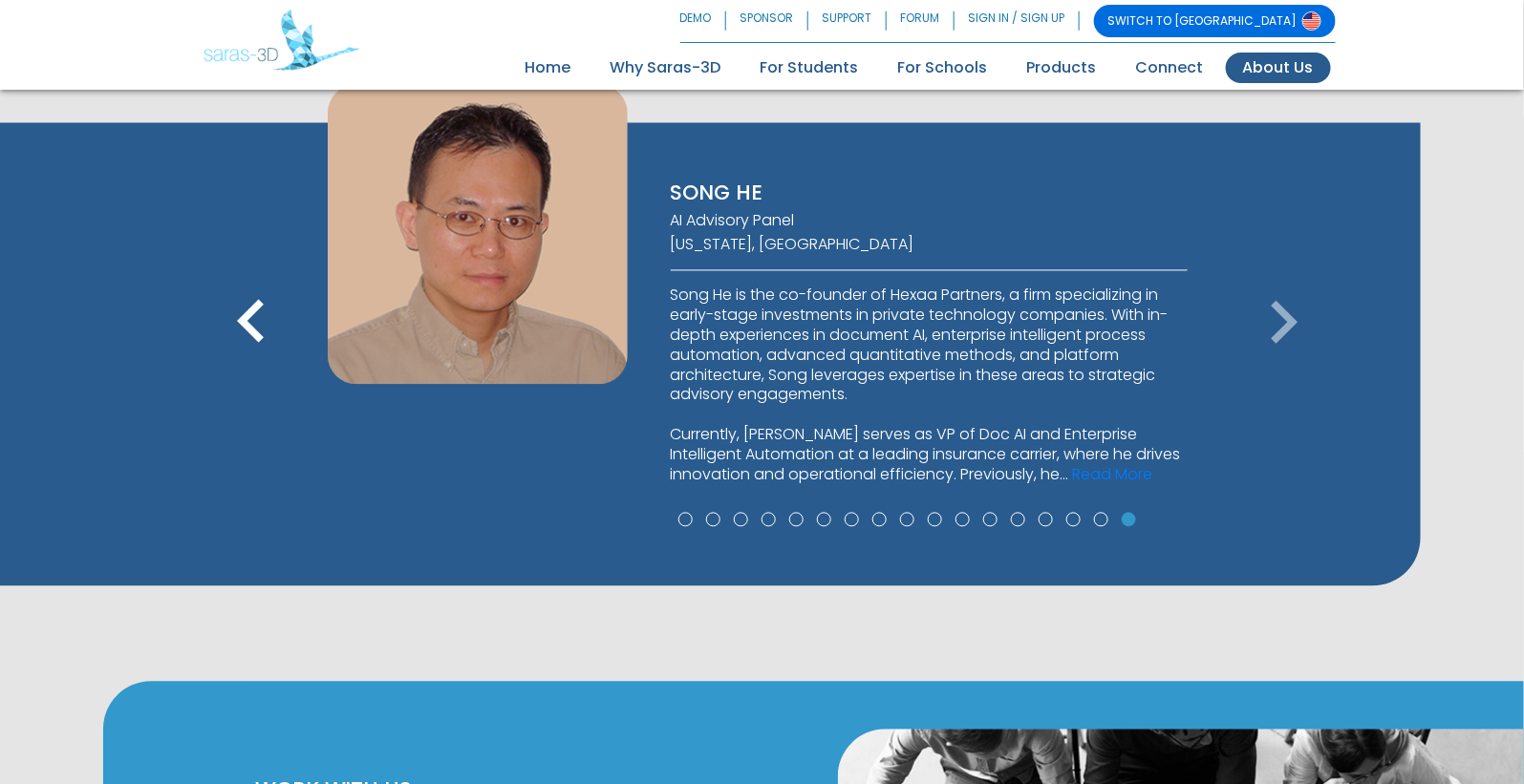 click on "keyboard_arrow_left" at bounding box center (251, 324) 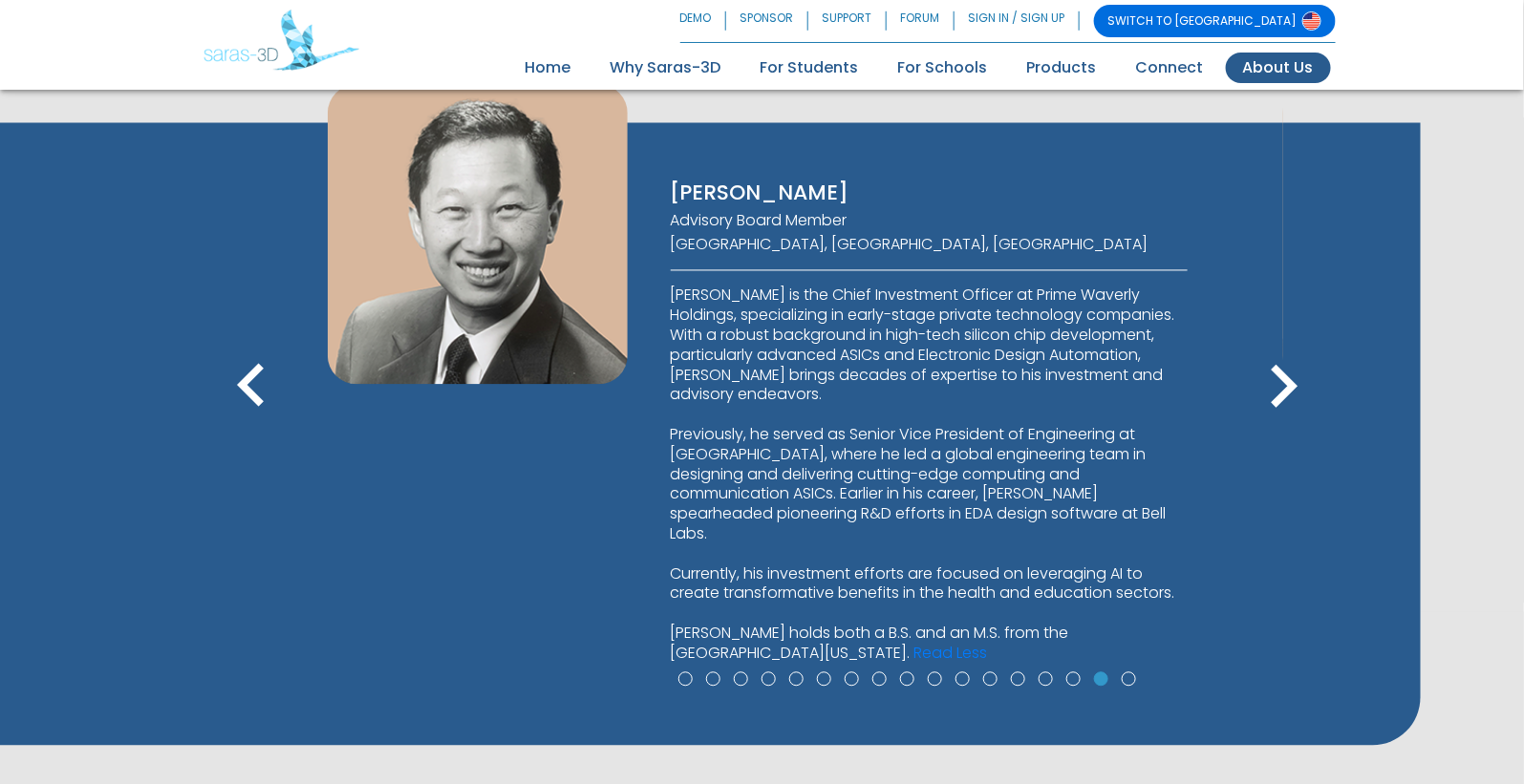 click on "[PERSON_NAME]
CEO
[GEOGRAPHIC_DATA], [GEOGRAPHIC_DATA], [GEOGRAPHIC_DATA]
[PERSON_NAME]
Founder & CTO
[GEOGRAPHIC_DATA], [GEOGRAPHIC_DATA], [GEOGRAPHIC_DATA]
..." at bounding box center (710, 411) 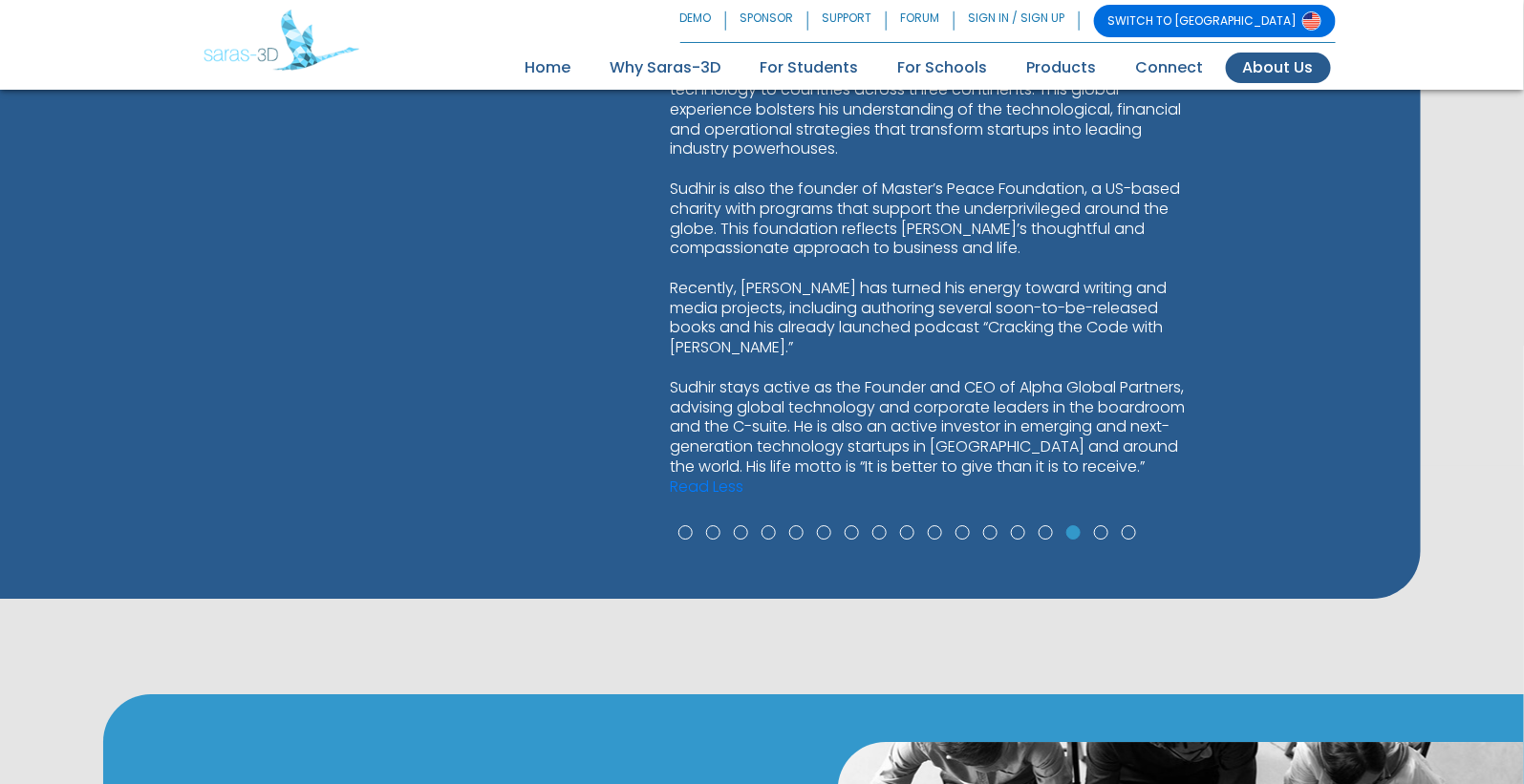 scroll, scrollTop: 1975, scrollLeft: 0, axis: vertical 